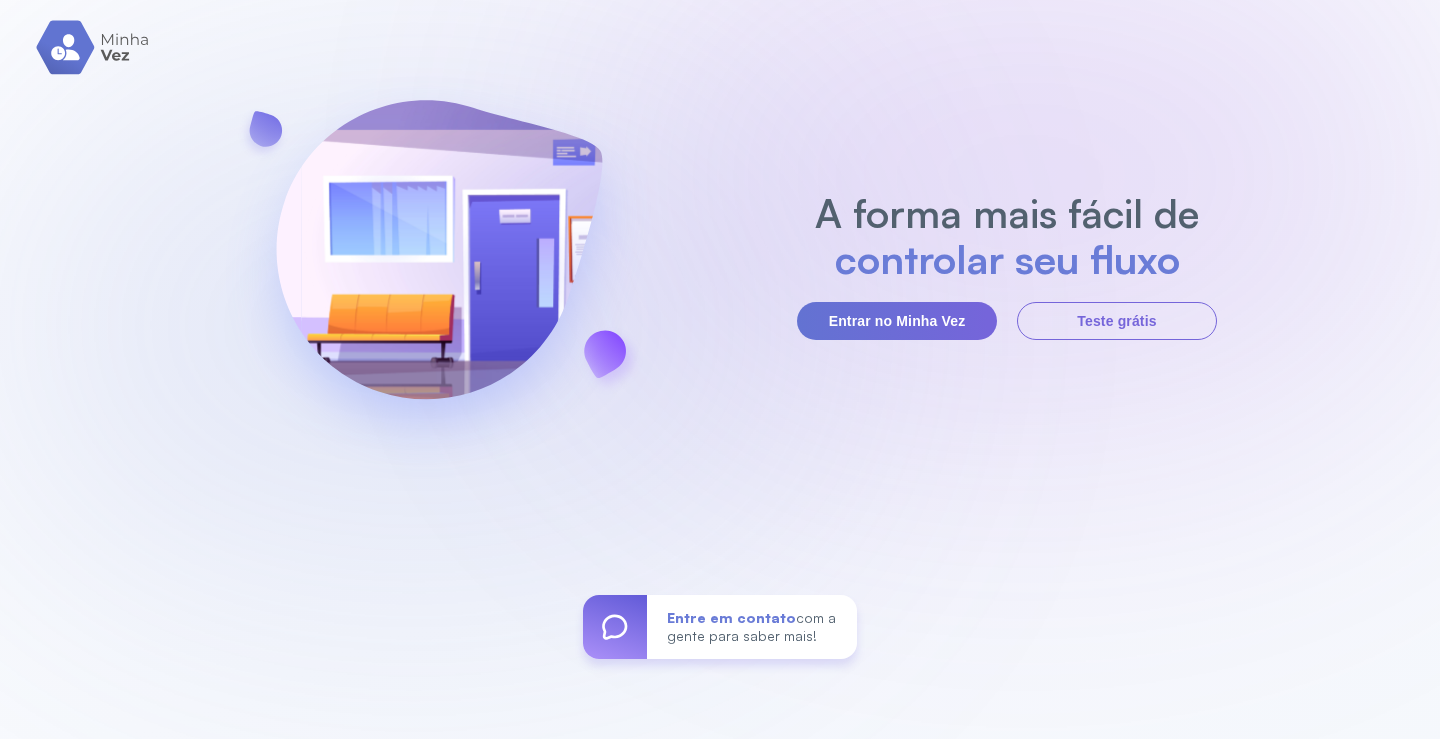 scroll, scrollTop: 0, scrollLeft: 0, axis: both 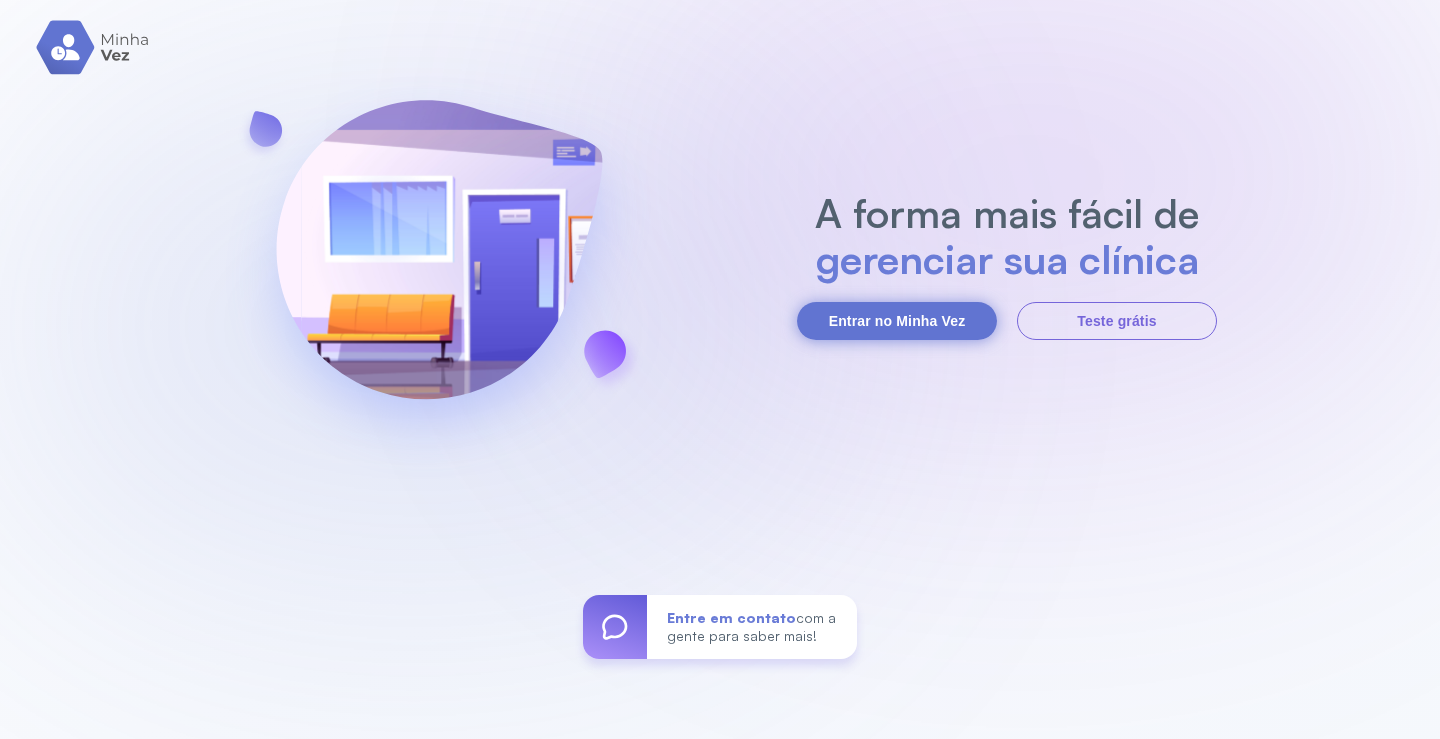 click on "Entrar no Minha Vez" at bounding box center (897, 321) 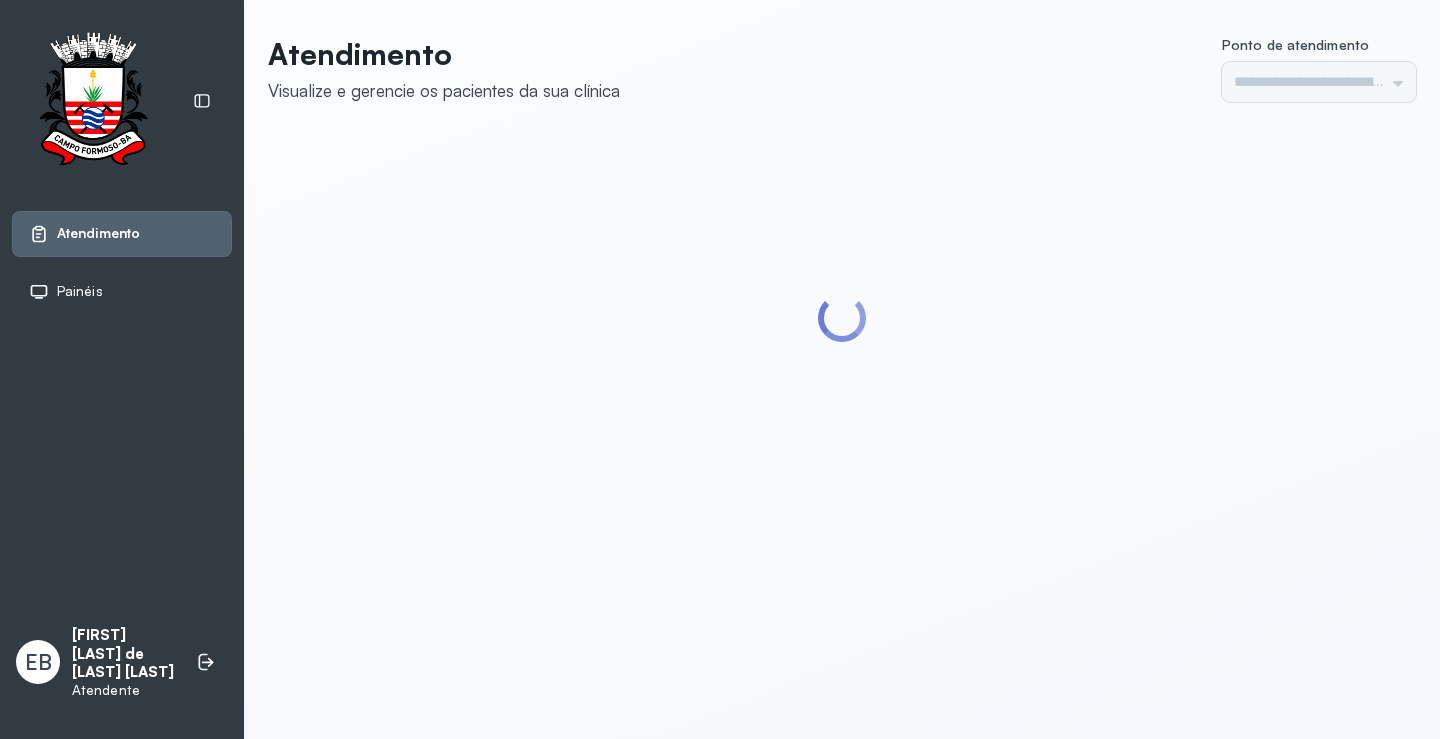 type on "*********" 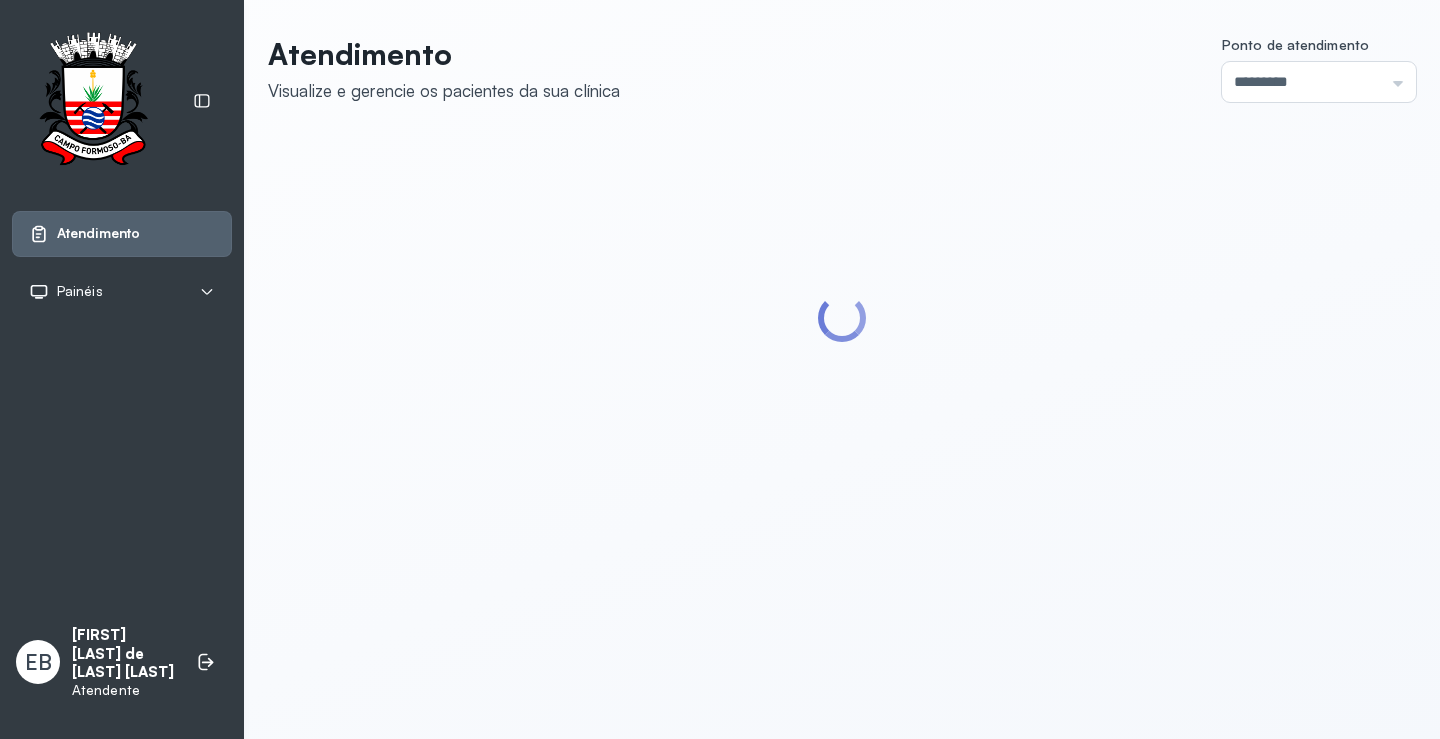 scroll, scrollTop: 0, scrollLeft: 0, axis: both 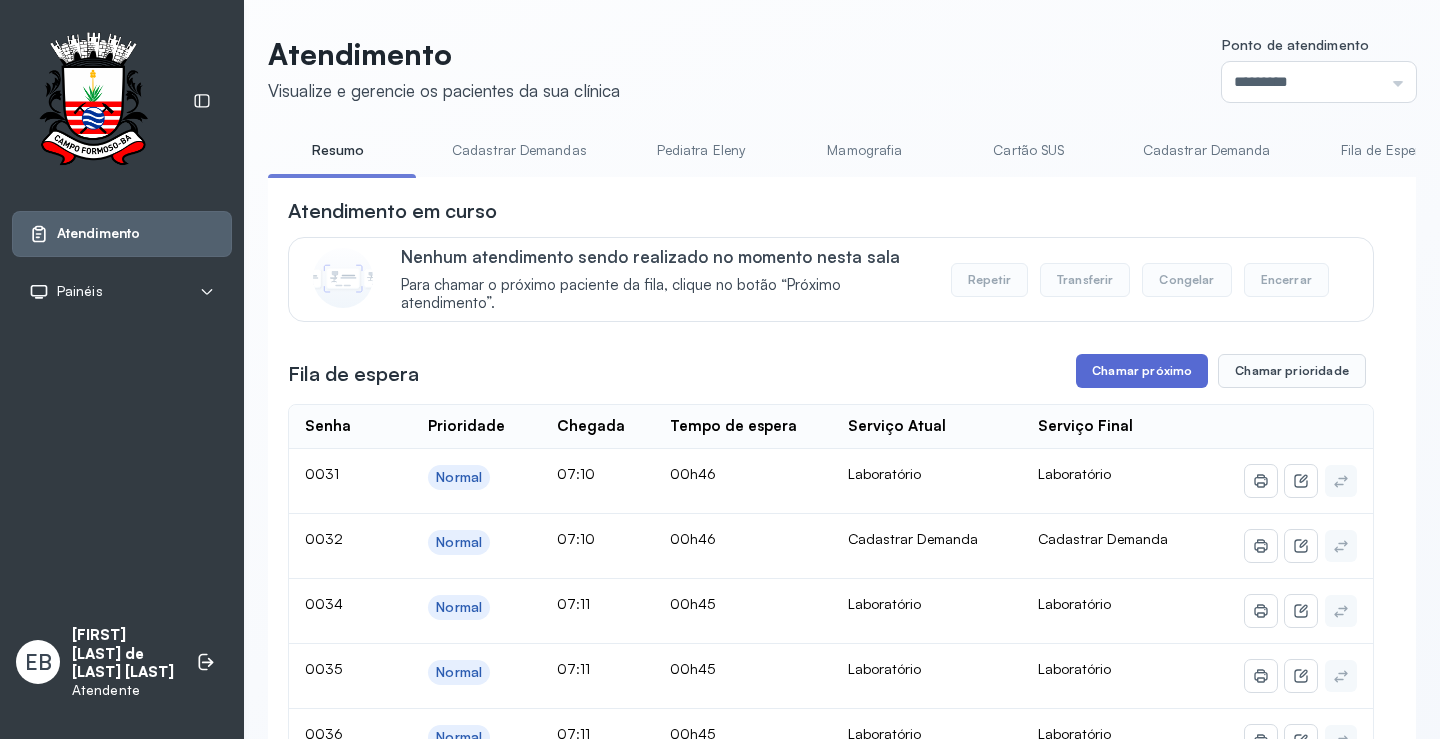 click on "Chamar próximo" at bounding box center (1142, 371) 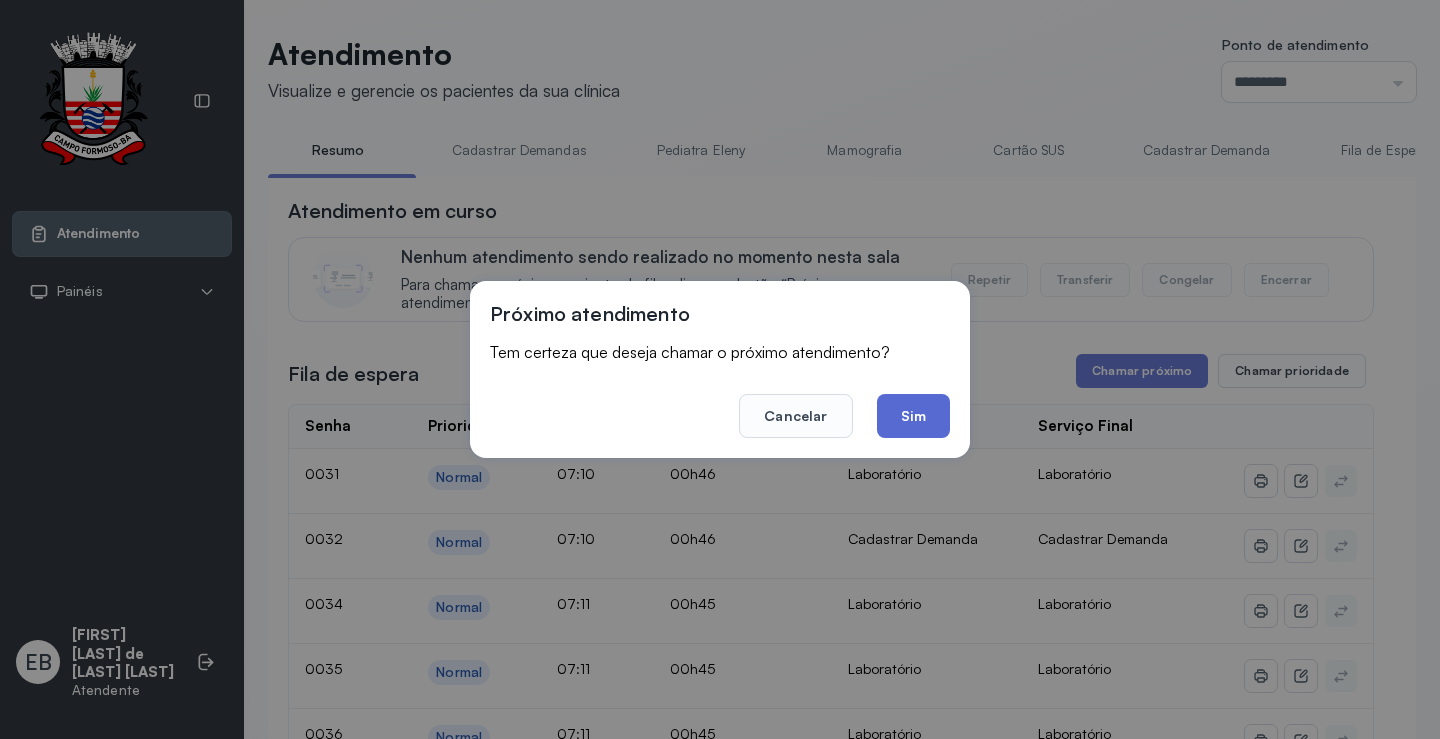 click on "Sim" 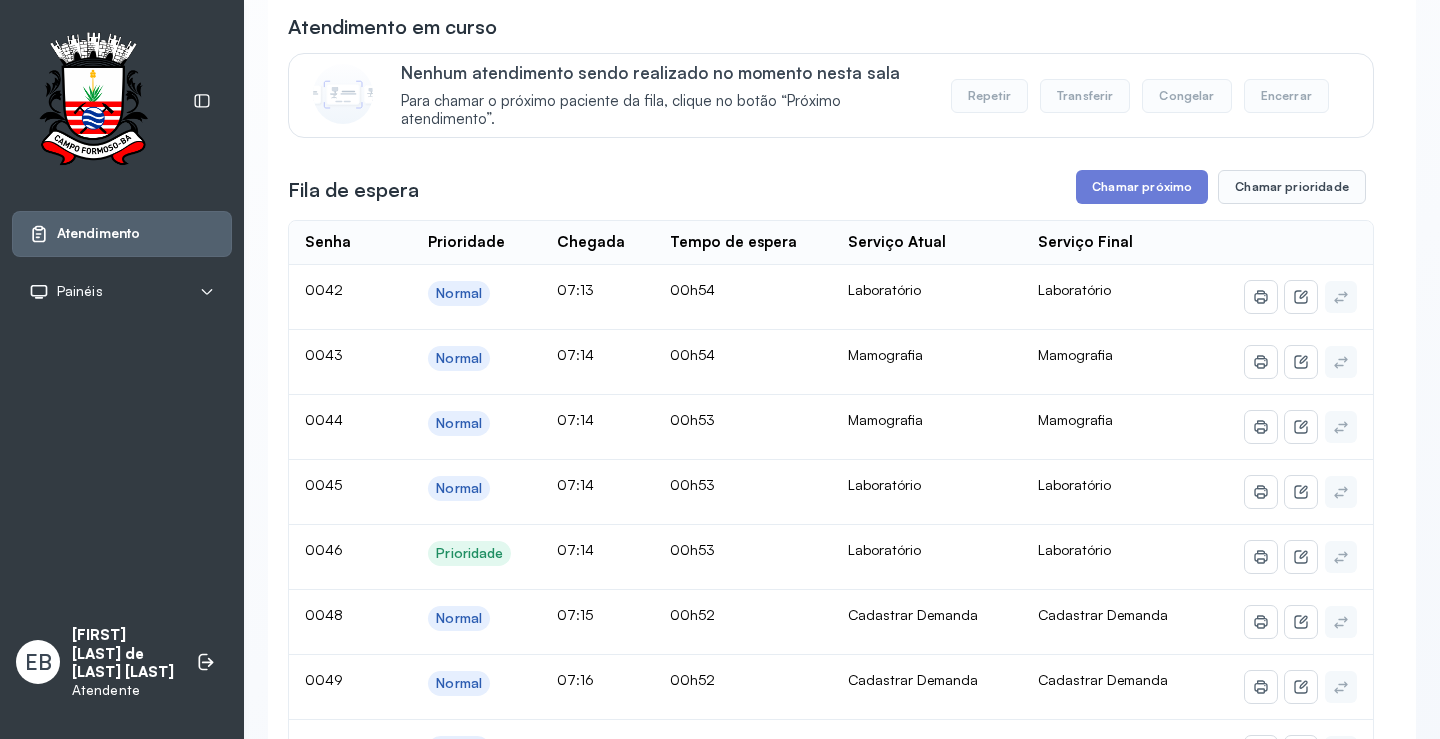 scroll, scrollTop: 200, scrollLeft: 0, axis: vertical 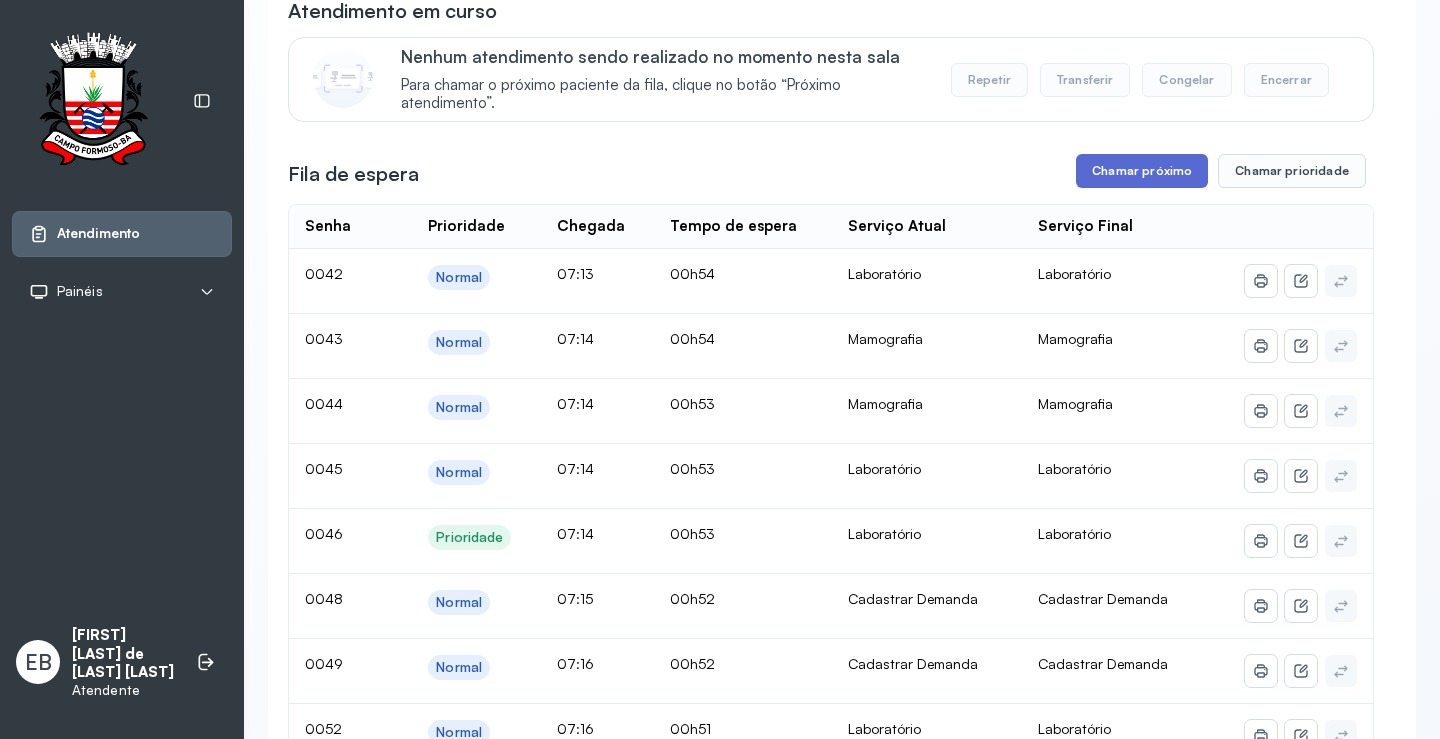 click on "Chamar próximo" at bounding box center (1142, 171) 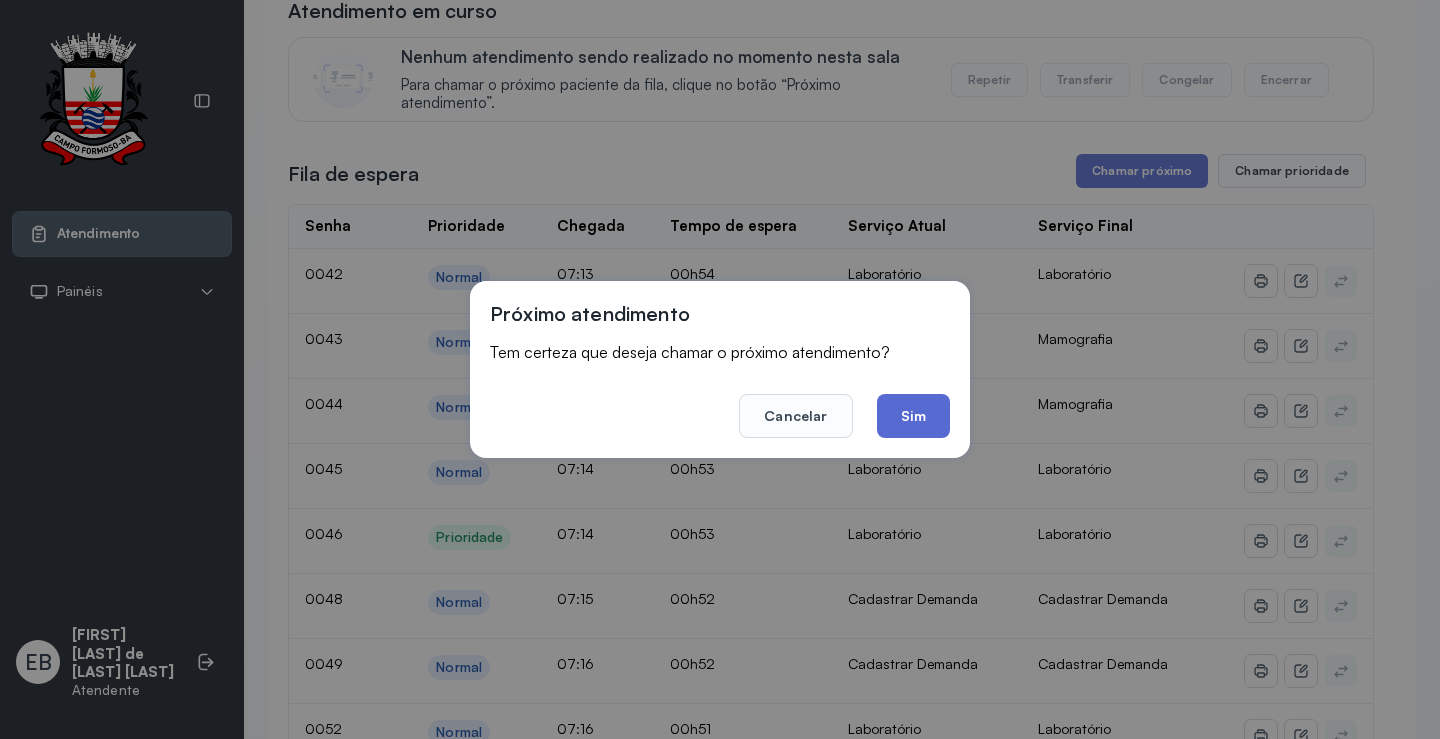 click on "Sim" 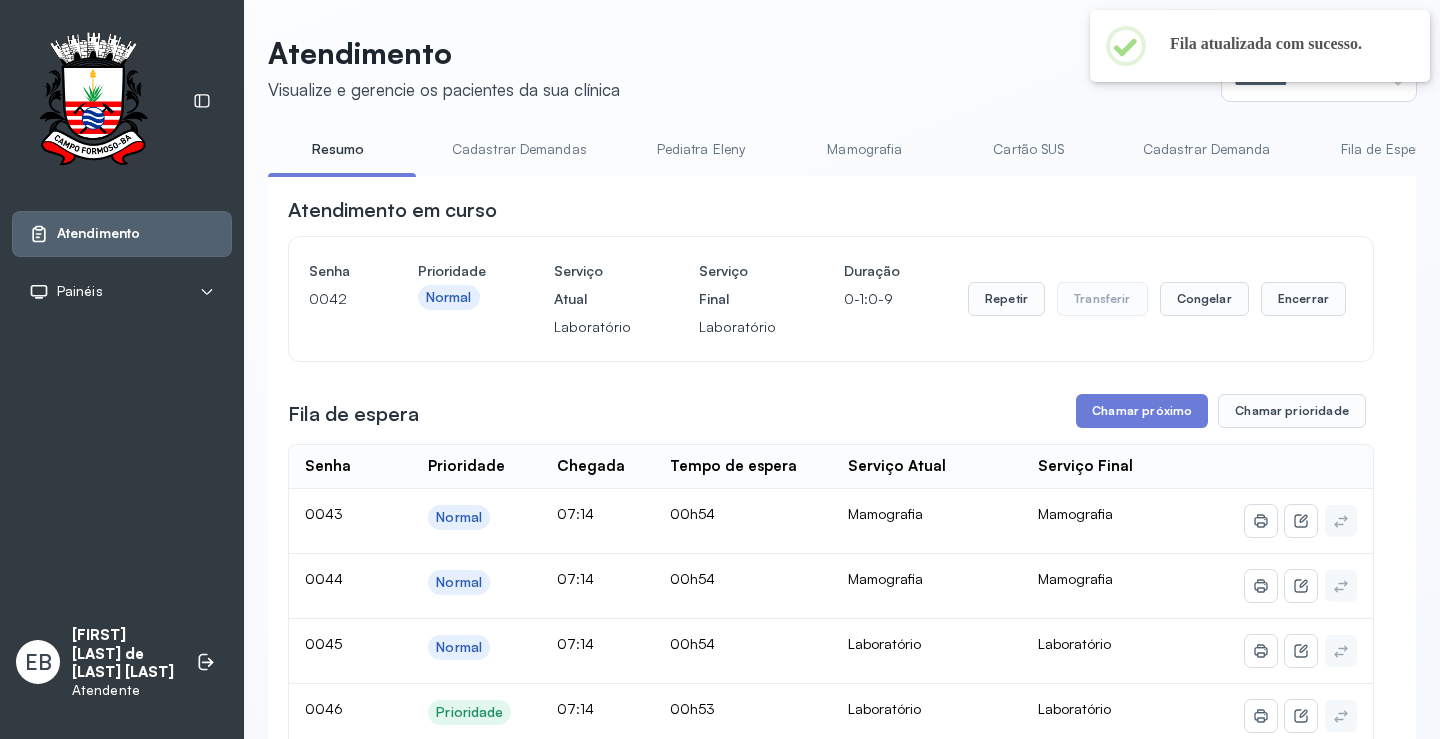 scroll, scrollTop: 200, scrollLeft: 0, axis: vertical 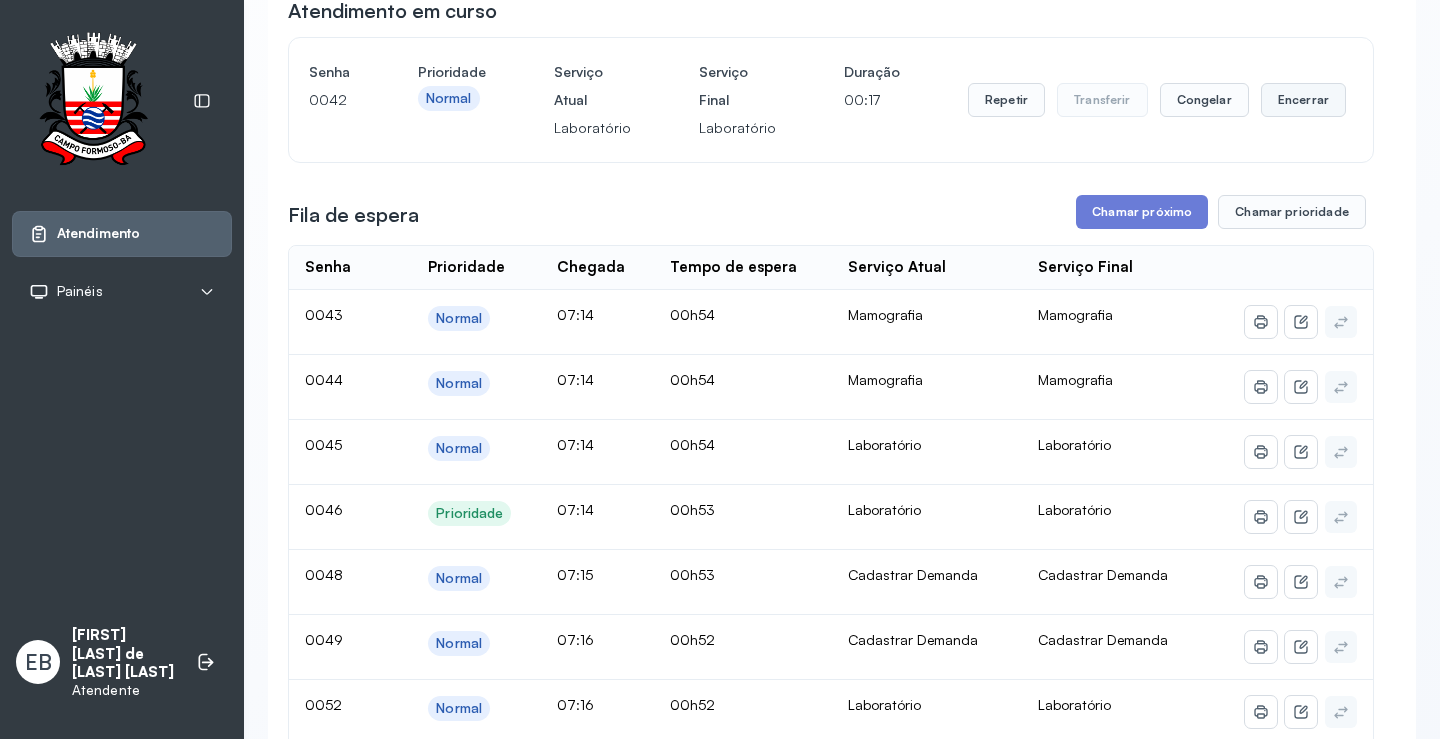 click on "Encerrar" at bounding box center (1303, 100) 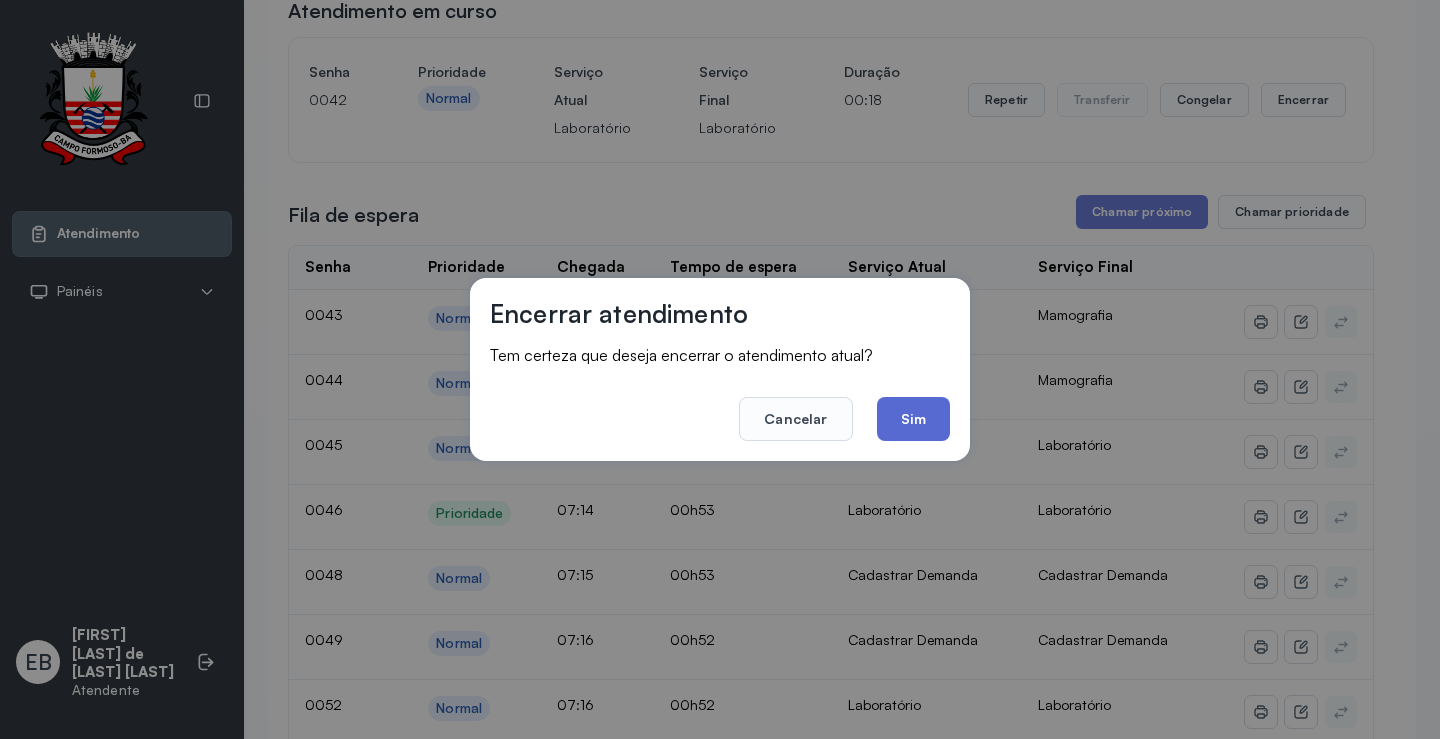 click on "Sim" 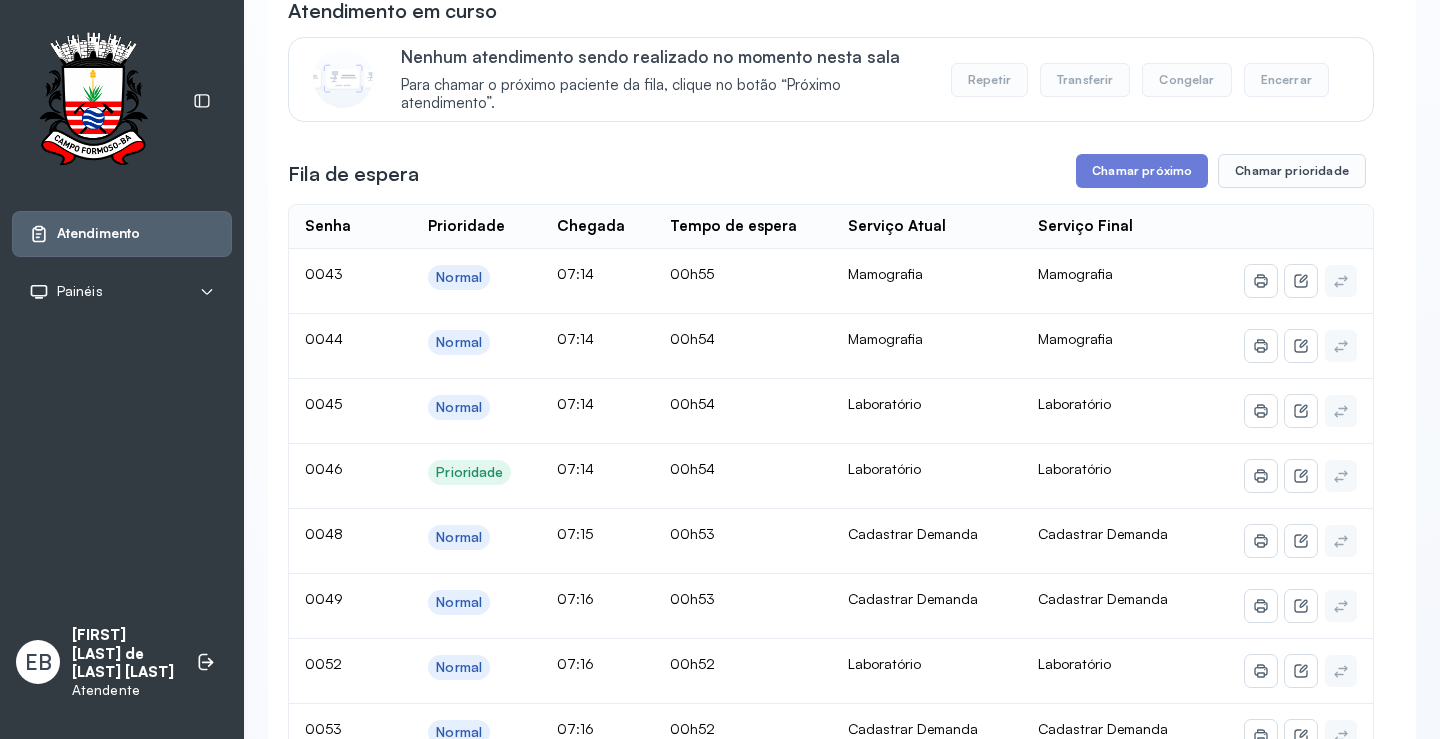 scroll, scrollTop: 0, scrollLeft: 0, axis: both 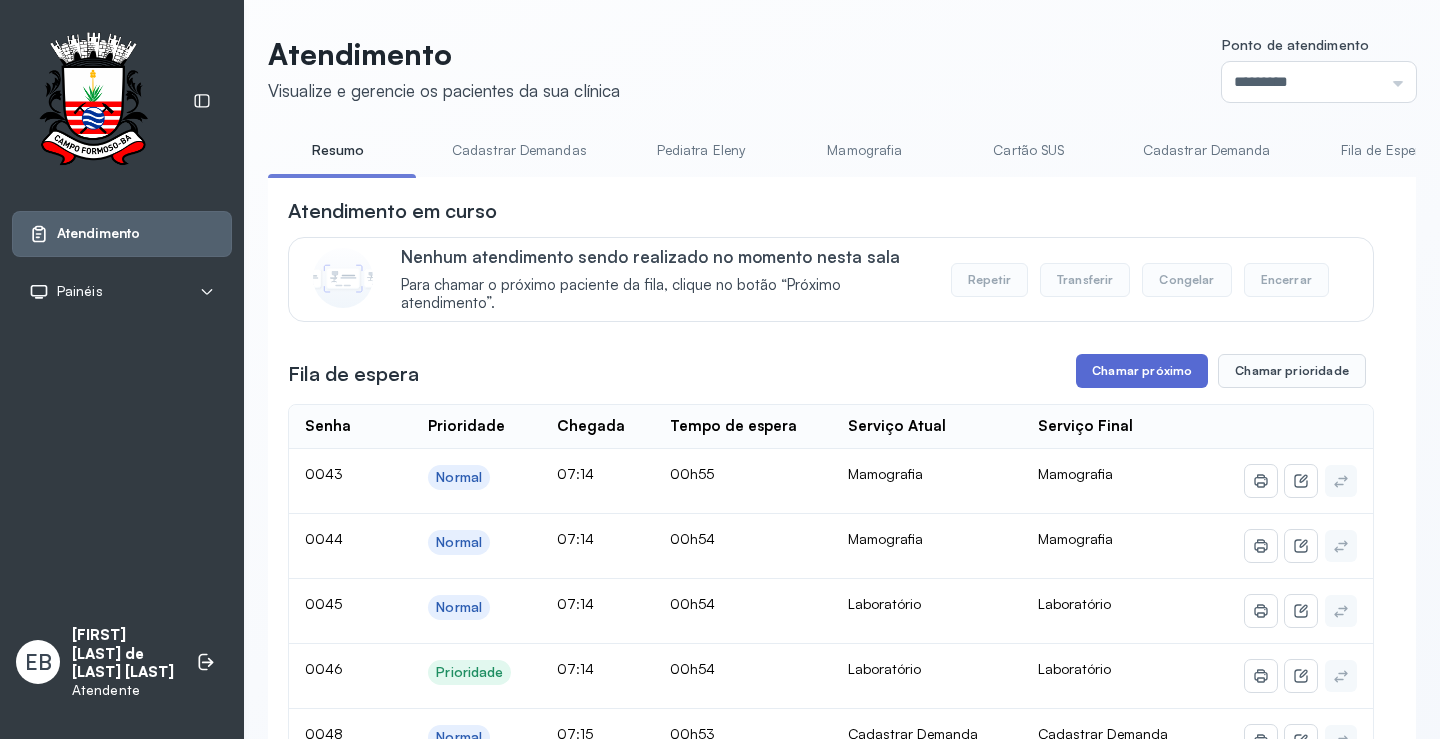 click on "Chamar próximo" at bounding box center [1142, 371] 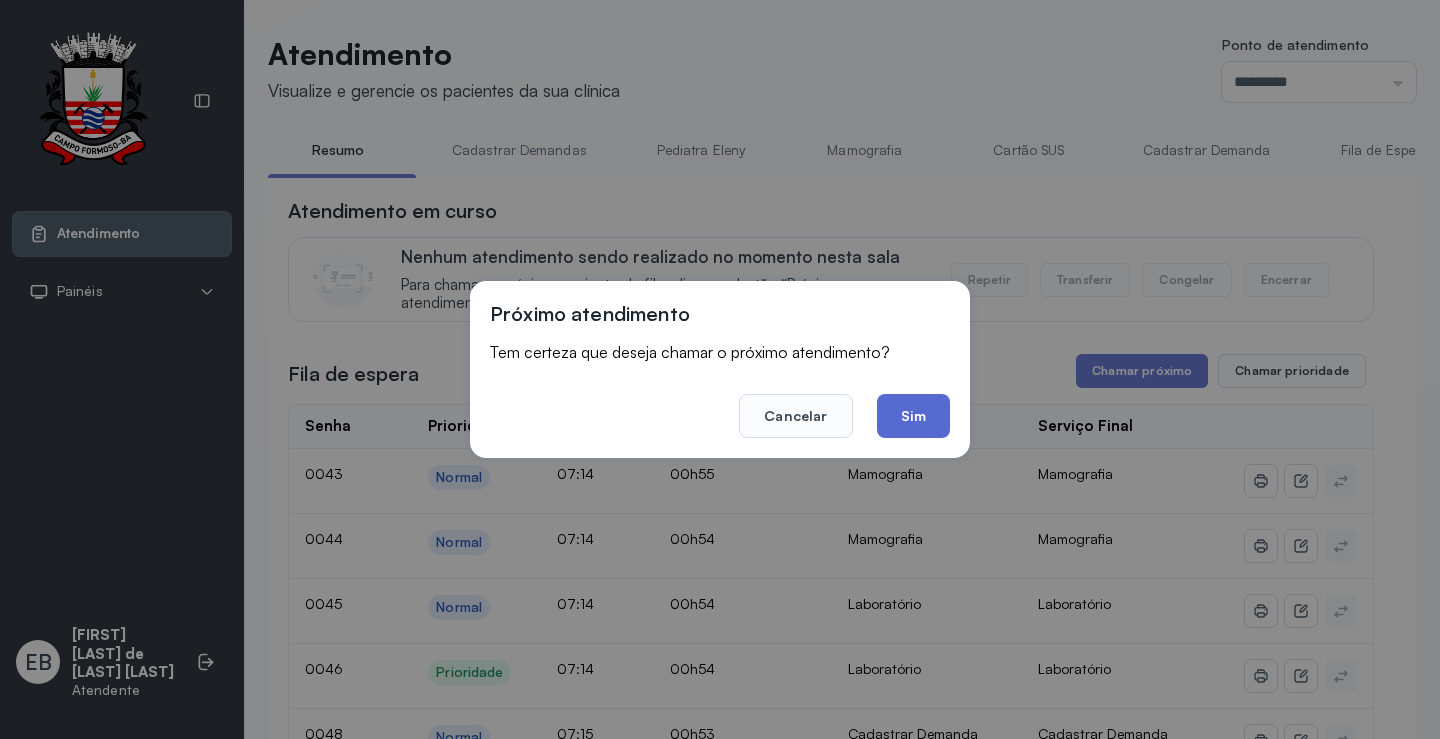 click on "Sim" 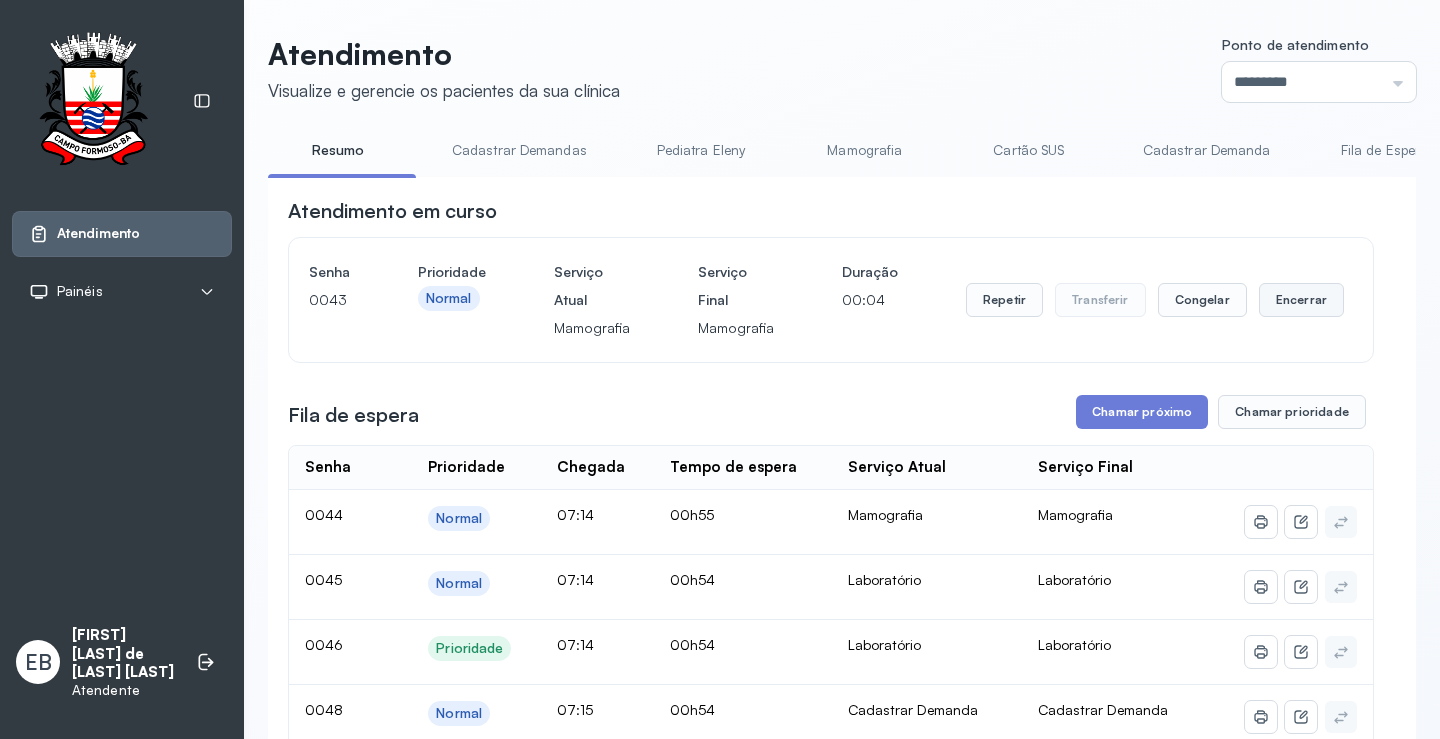 click on "Encerrar" at bounding box center (1301, 300) 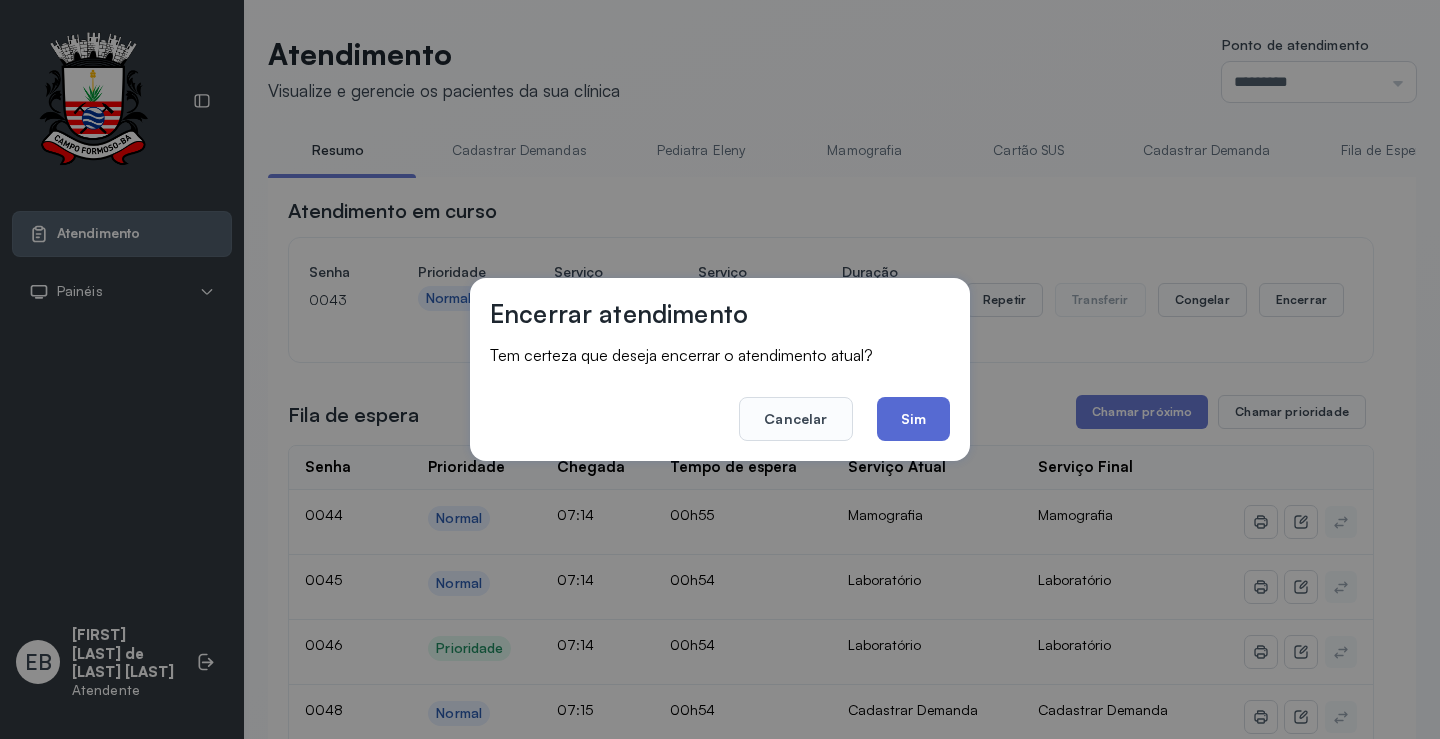 click on "Sim" 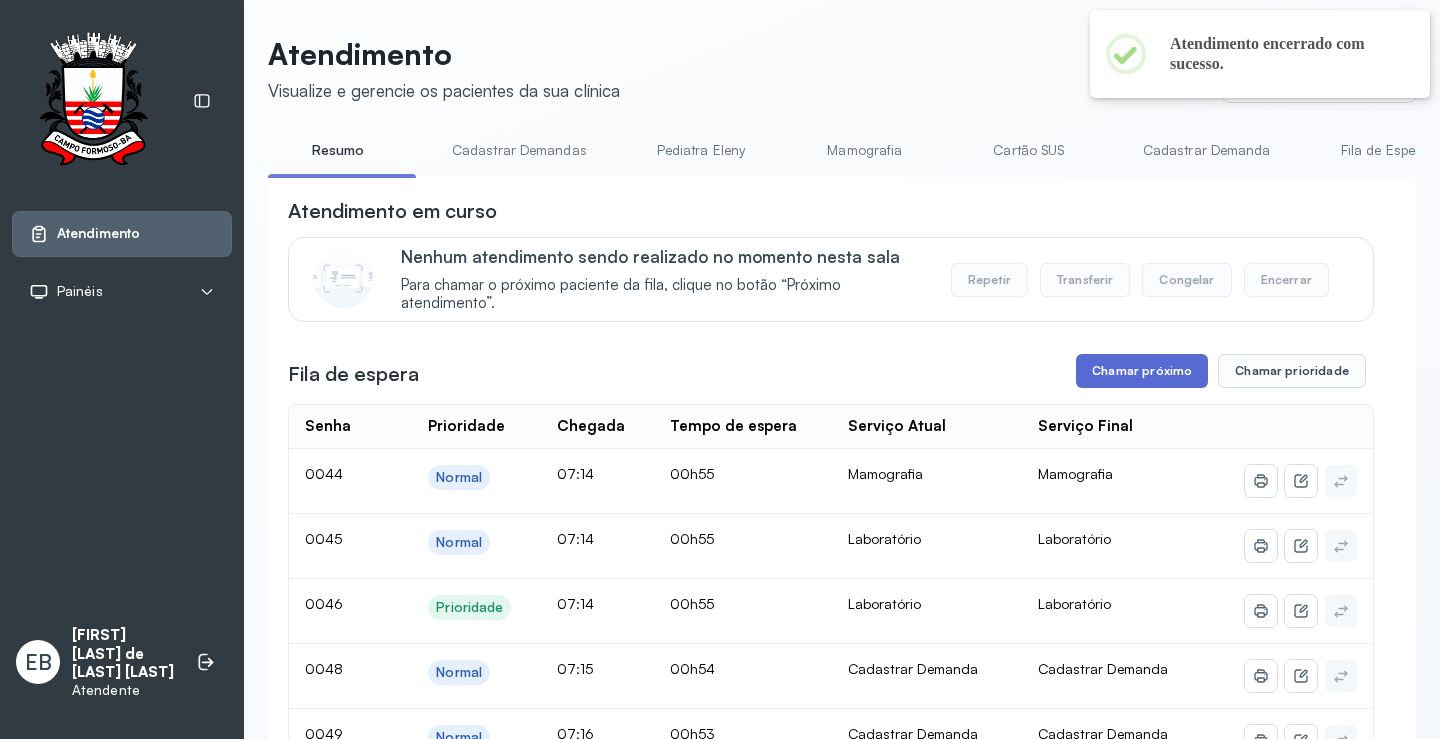 click on "Chamar próximo" at bounding box center (1142, 371) 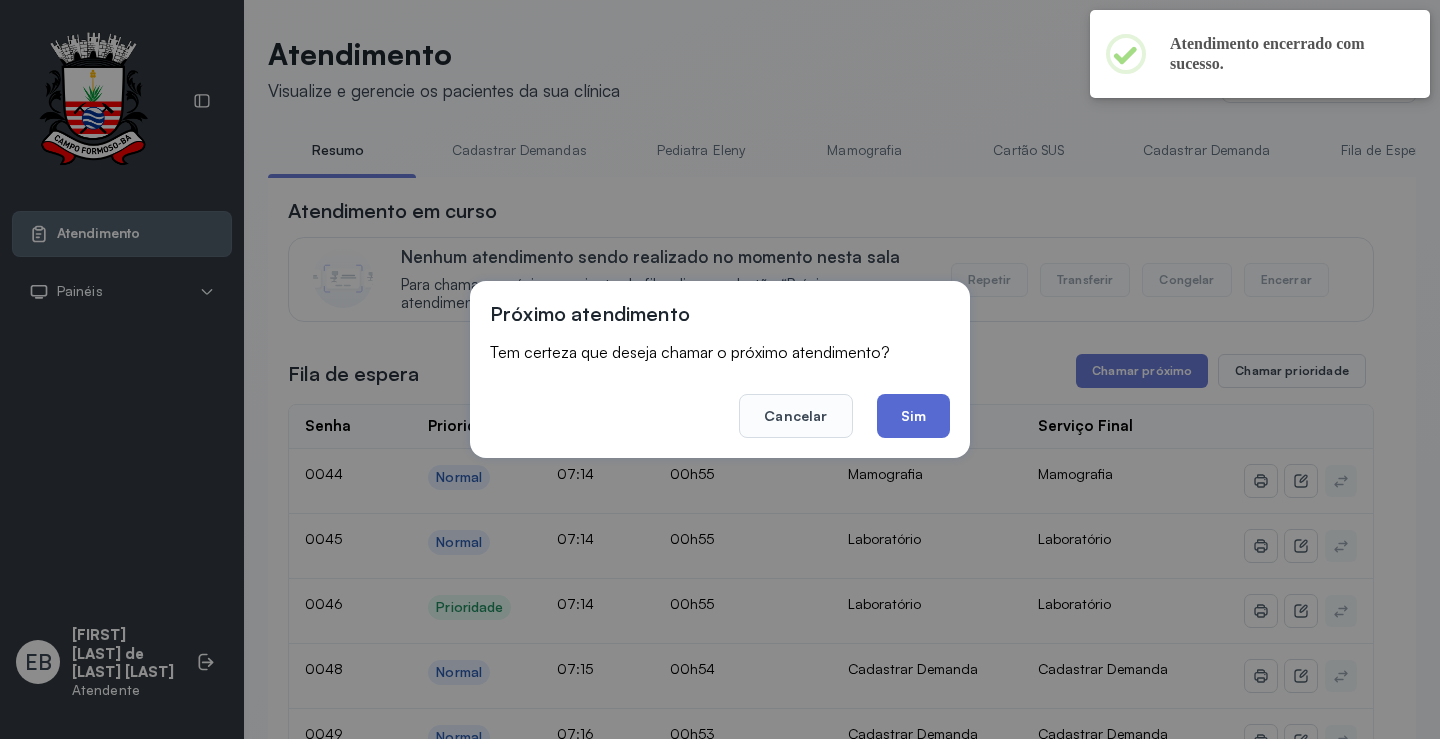 click on "Sim" 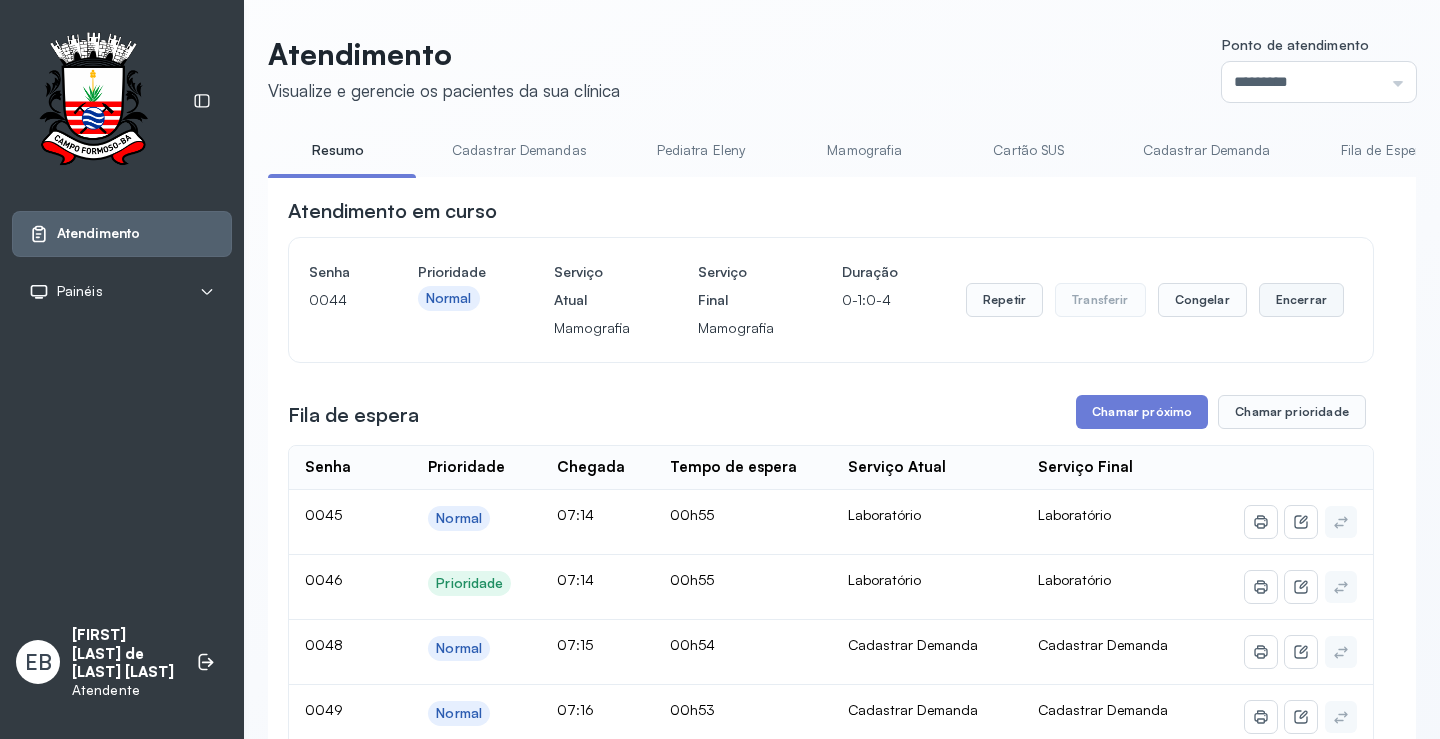 click on "Encerrar" at bounding box center [1301, 300] 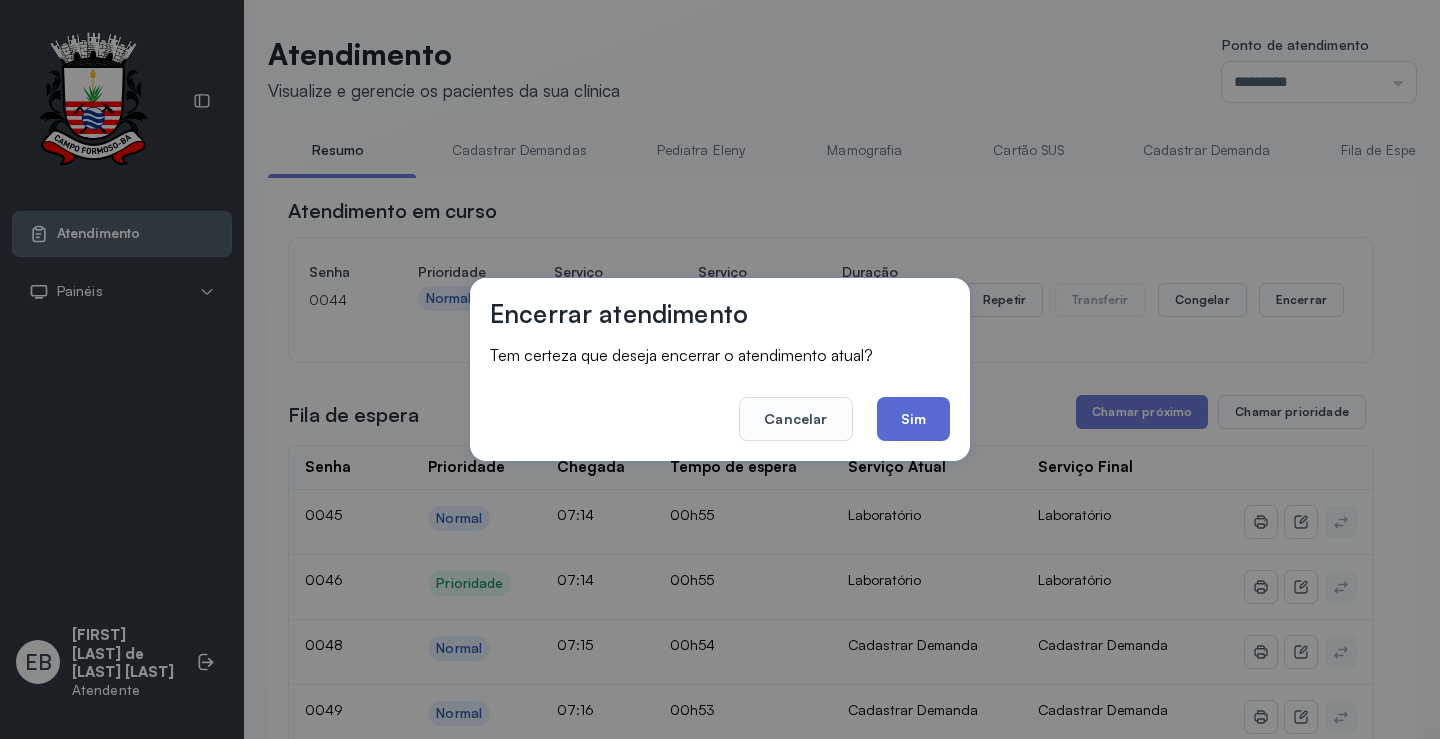 click on "Sim" 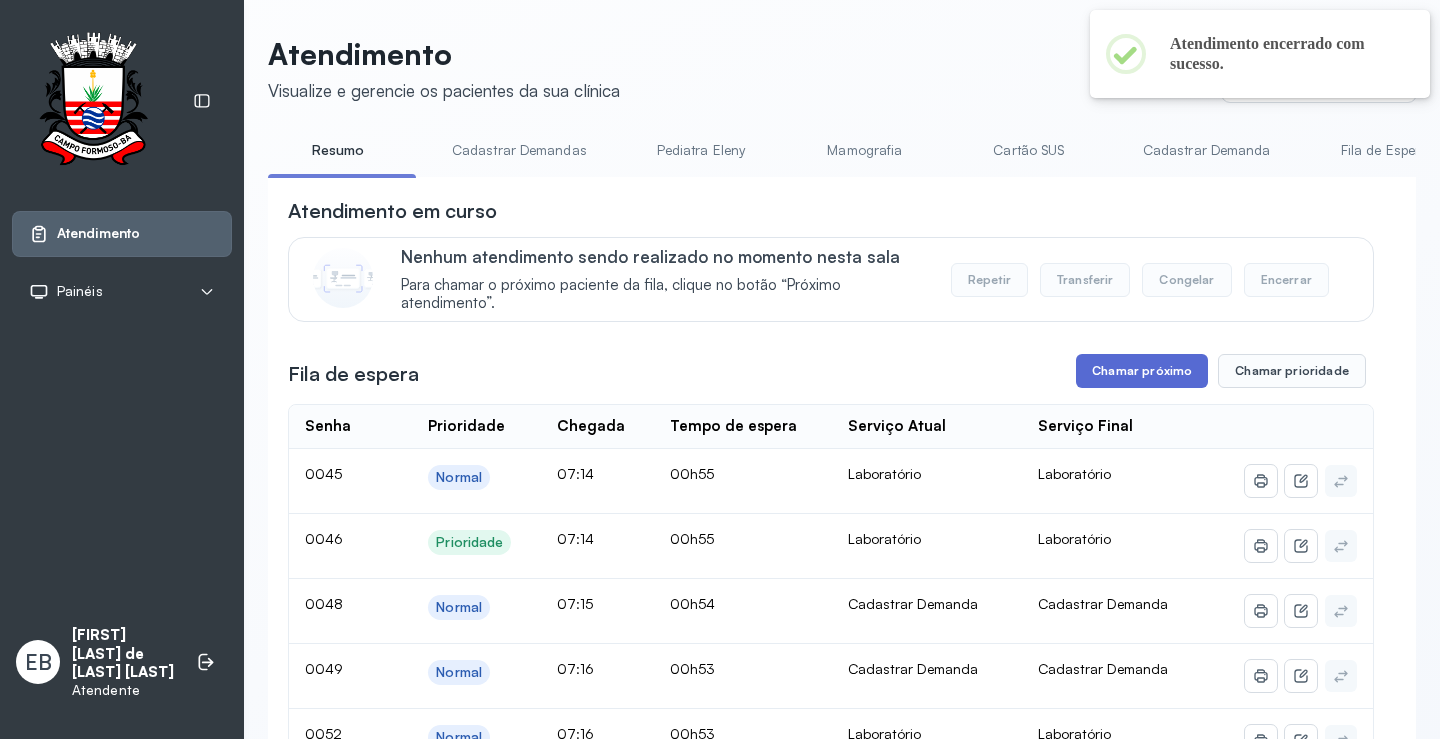 click on "Chamar próximo" at bounding box center [1142, 371] 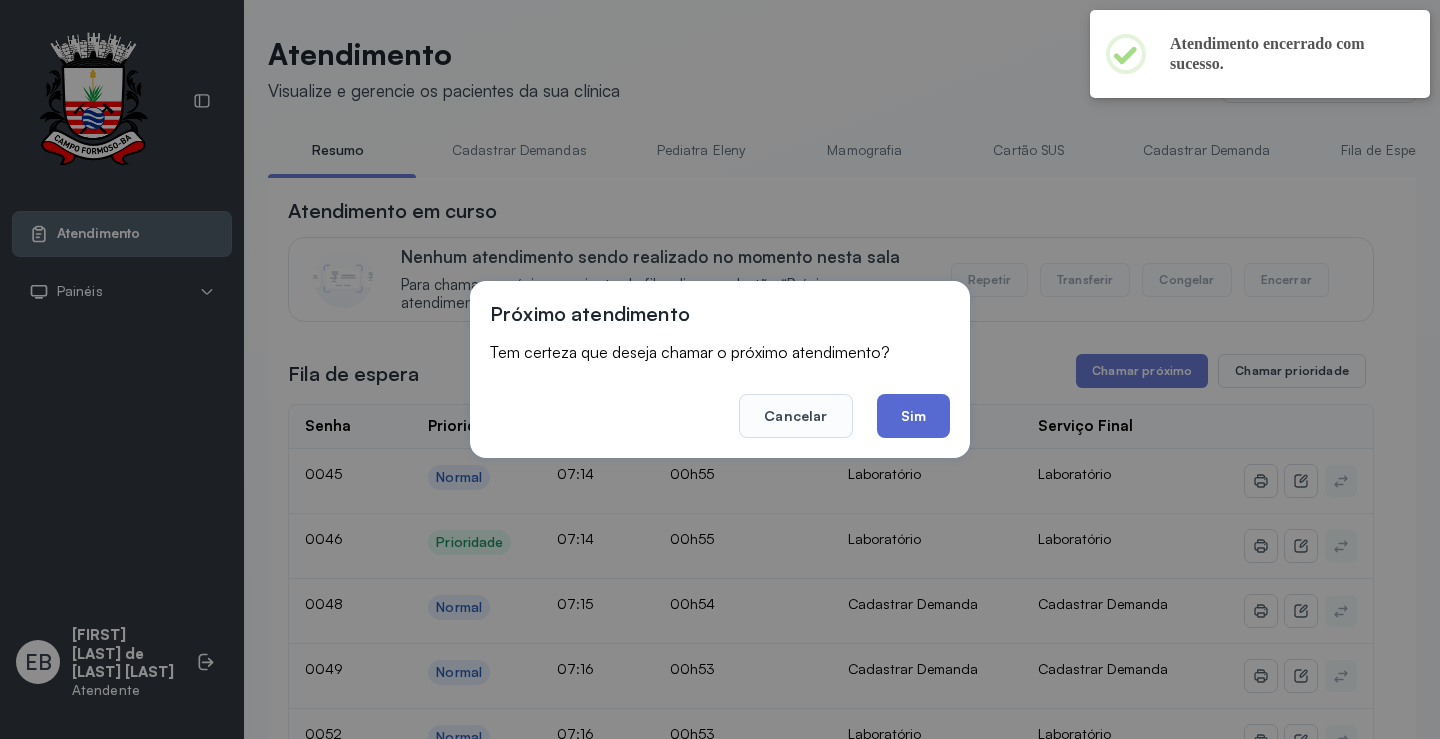 click on "Sim" 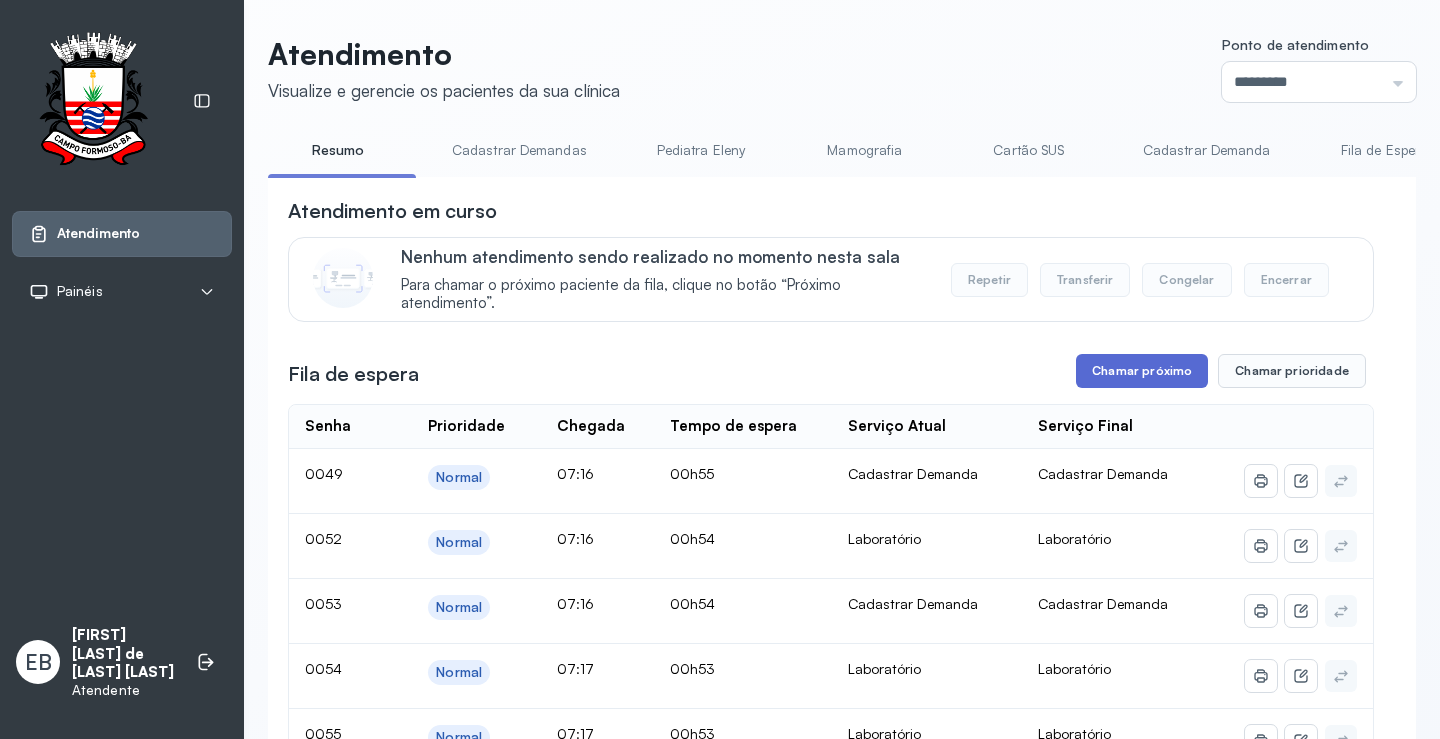click on "Chamar próximo" at bounding box center (1142, 371) 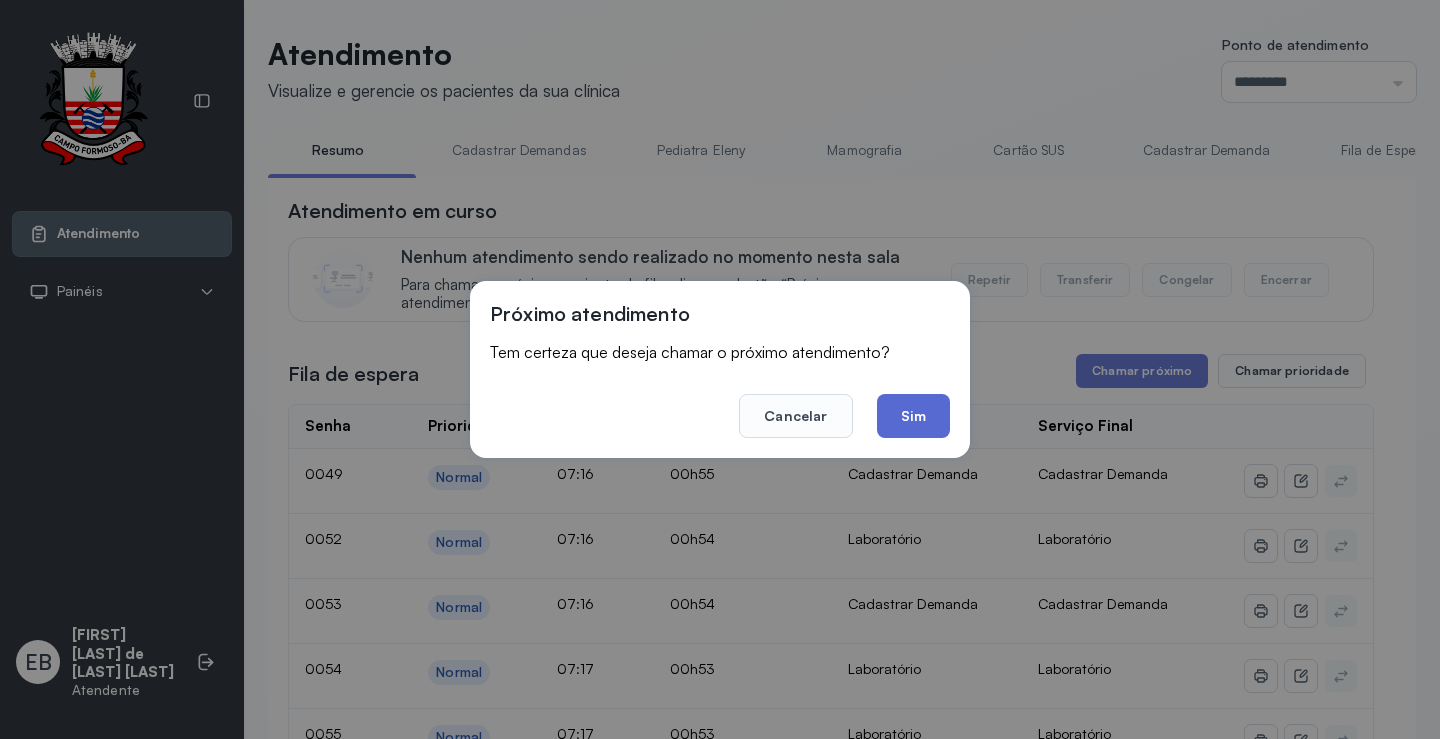 click on "Sim" 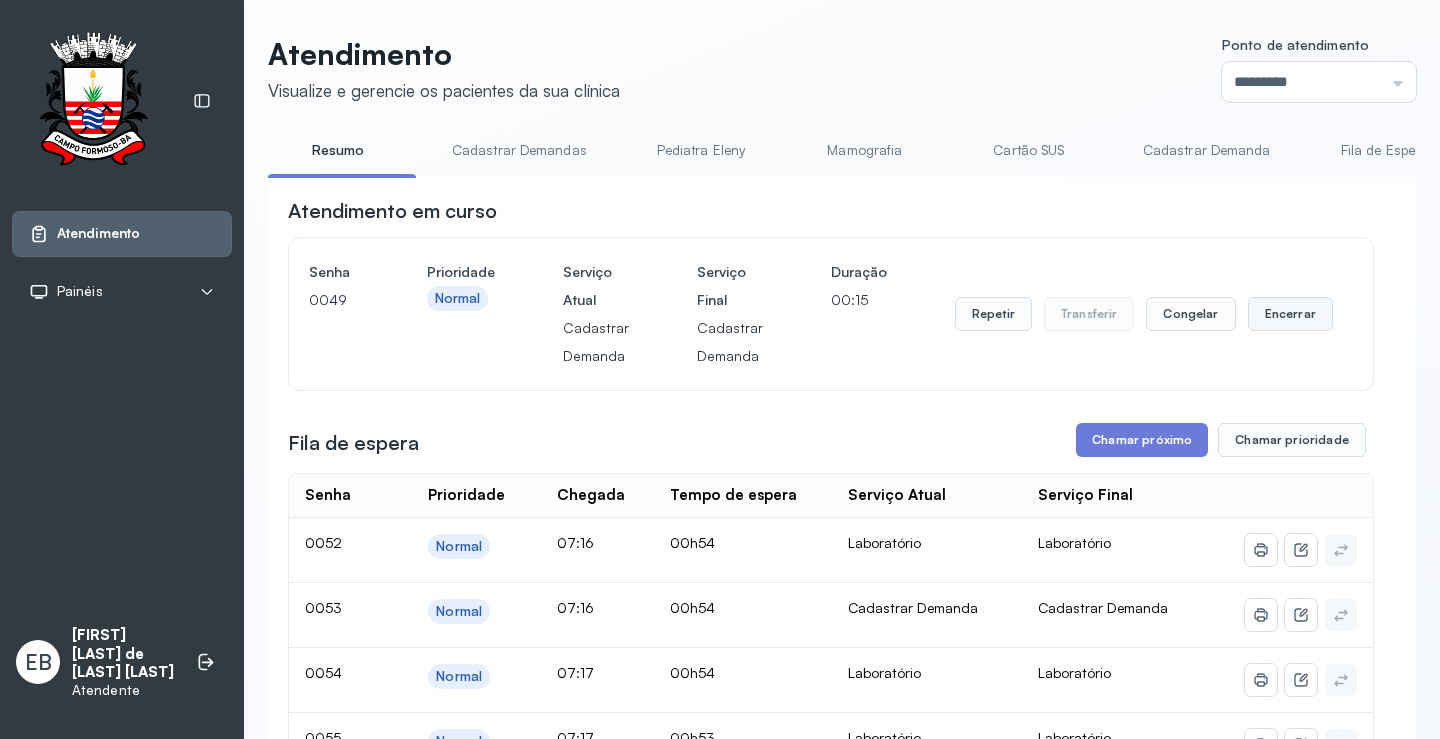 click on "Encerrar" at bounding box center [1290, 314] 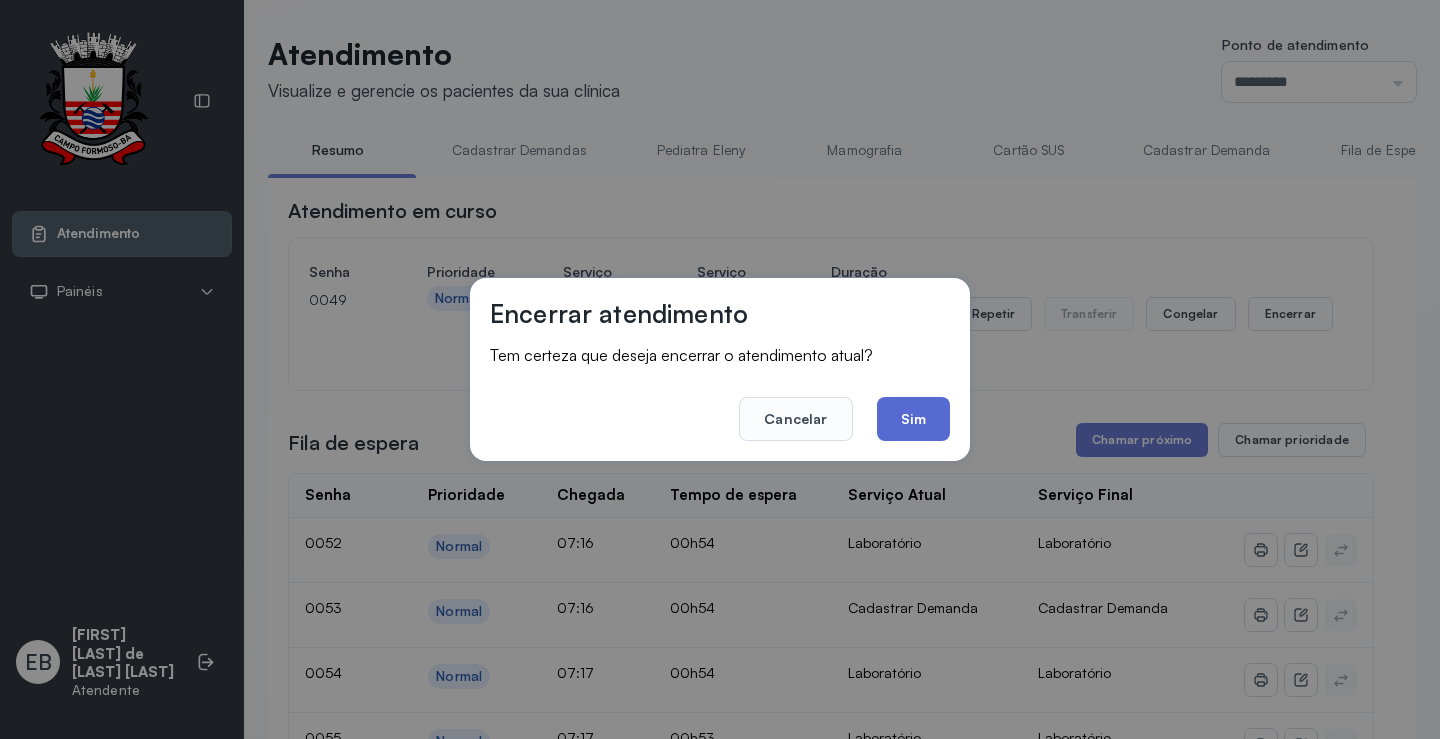 click on "Sim" 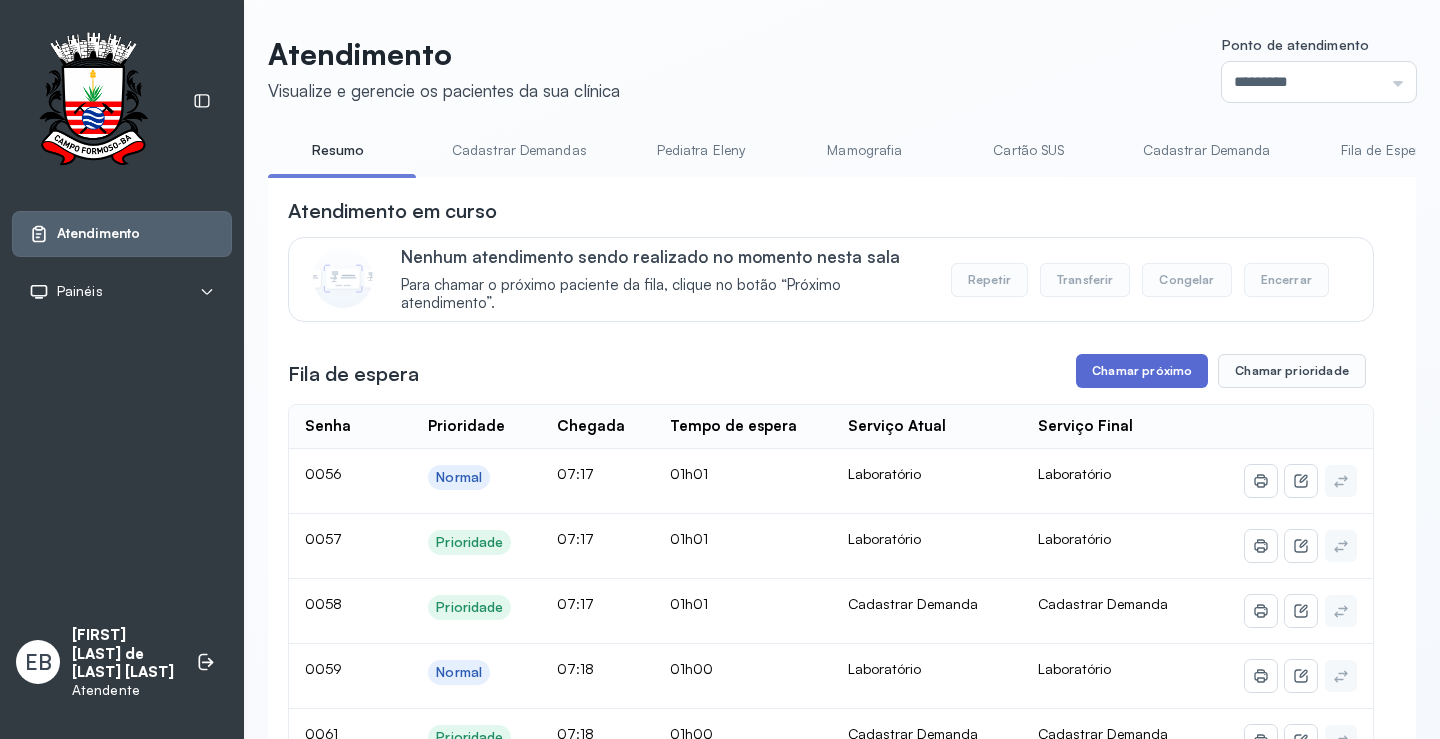 click on "Chamar próximo" at bounding box center (1142, 371) 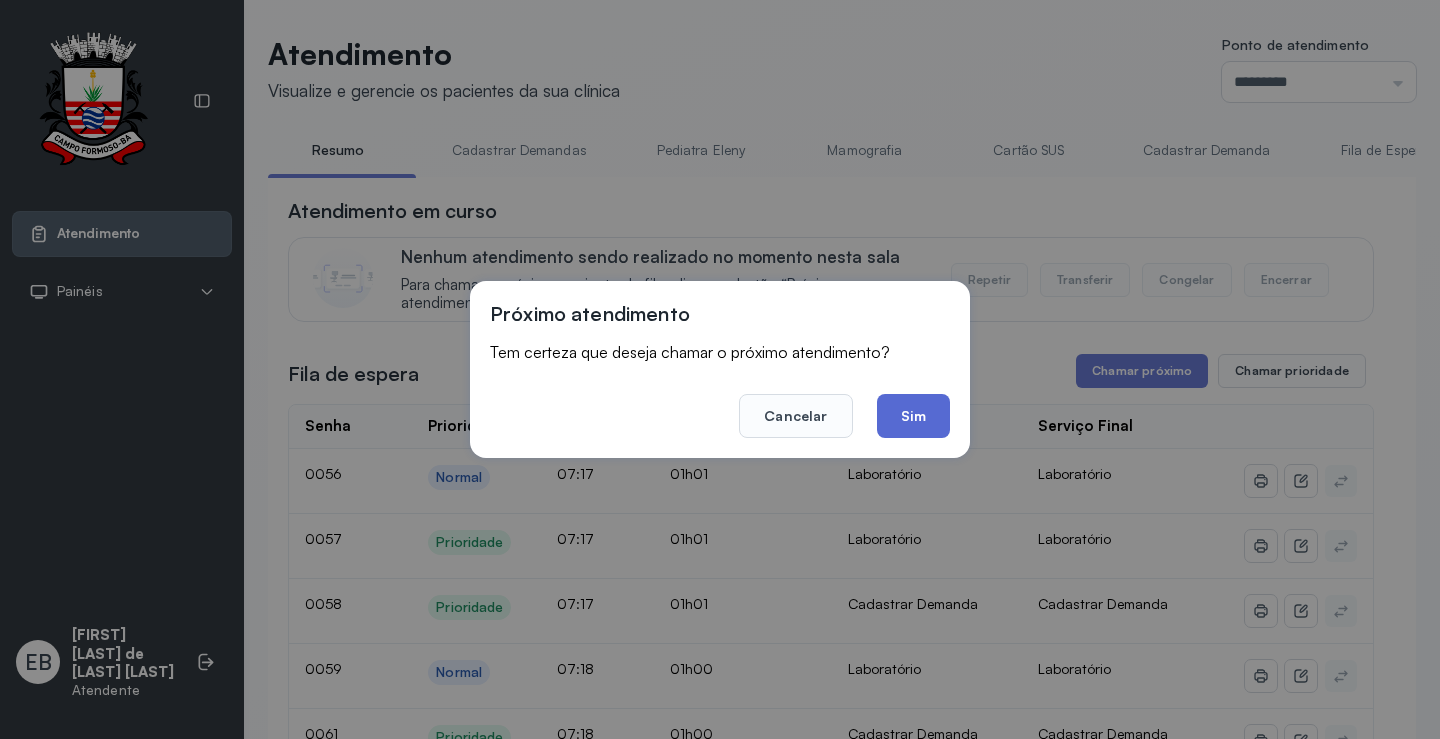 click on "Sim" 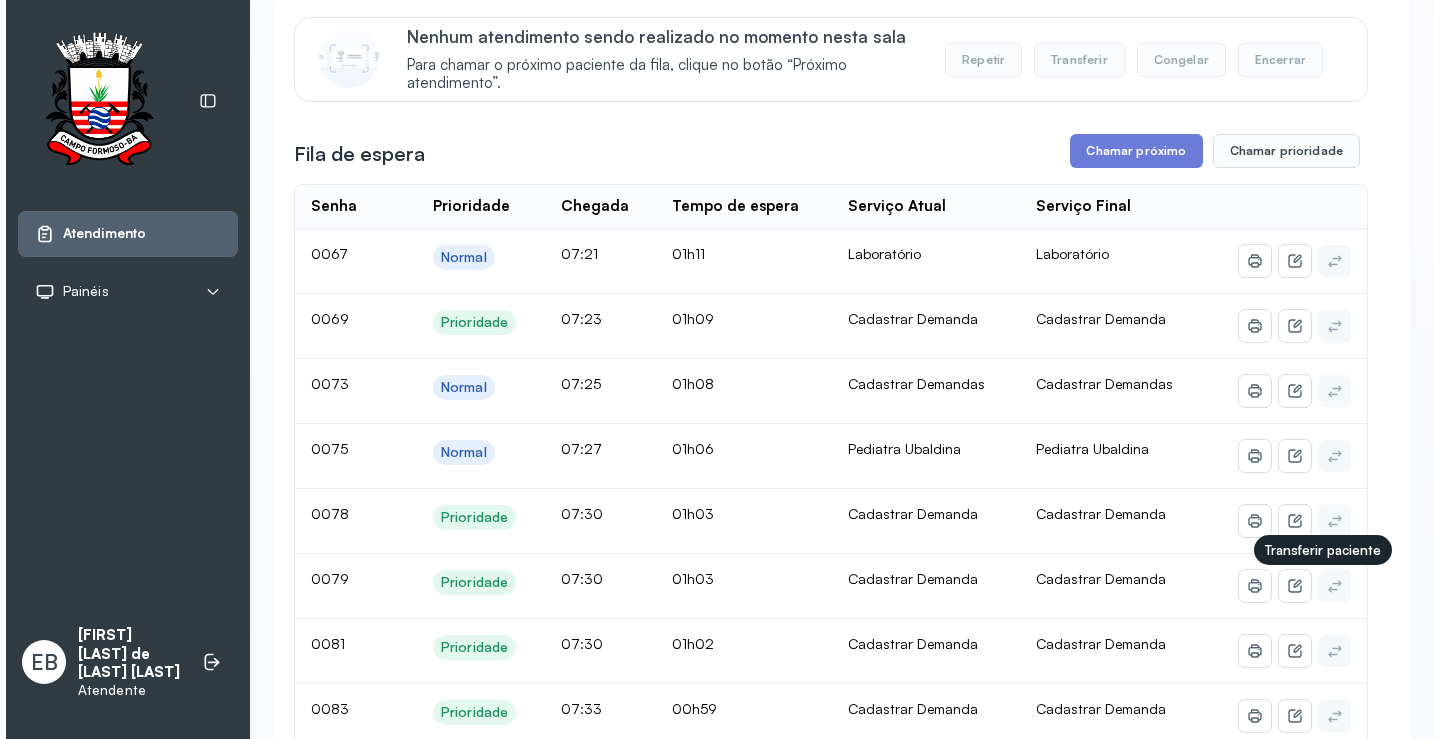 scroll, scrollTop: 0, scrollLeft: 0, axis: both 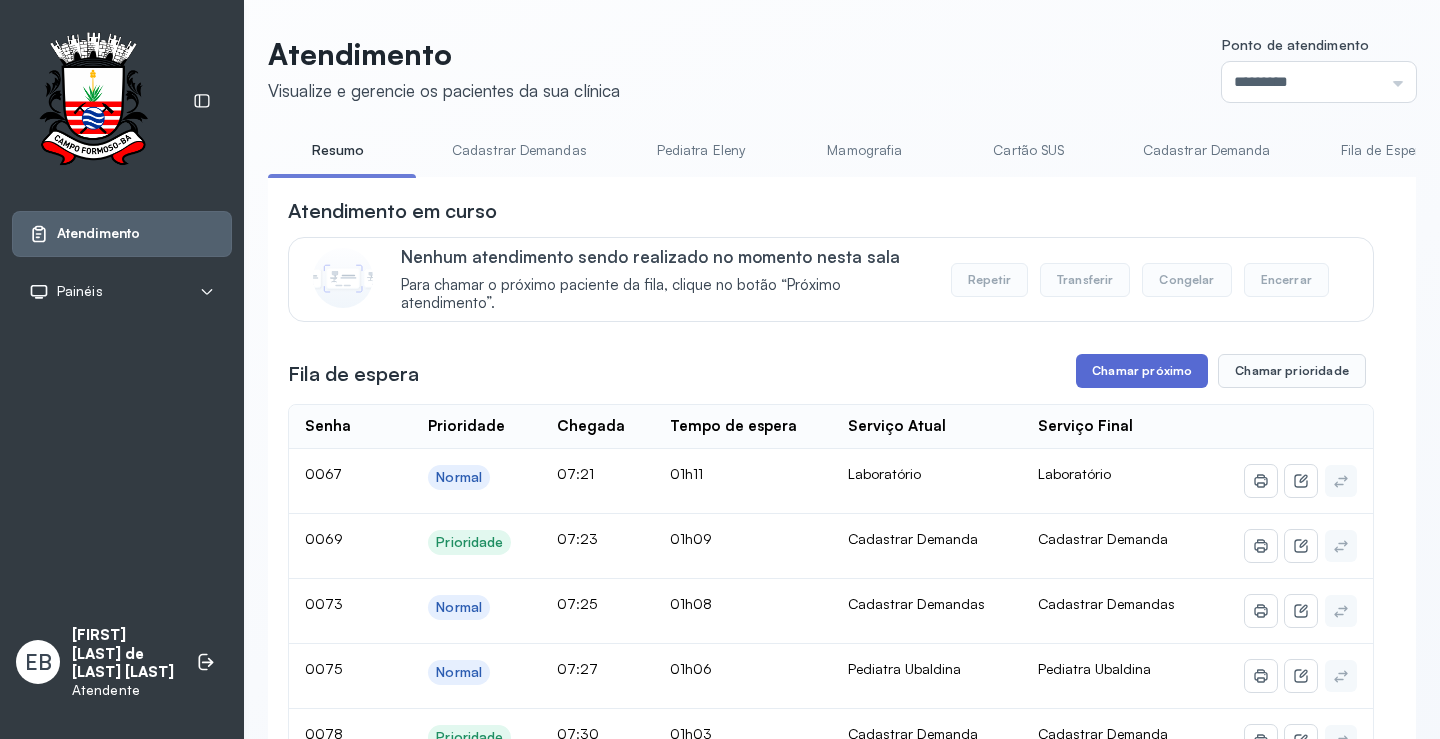 click on "Chamar próximo" at bounding box center (1142, 371) 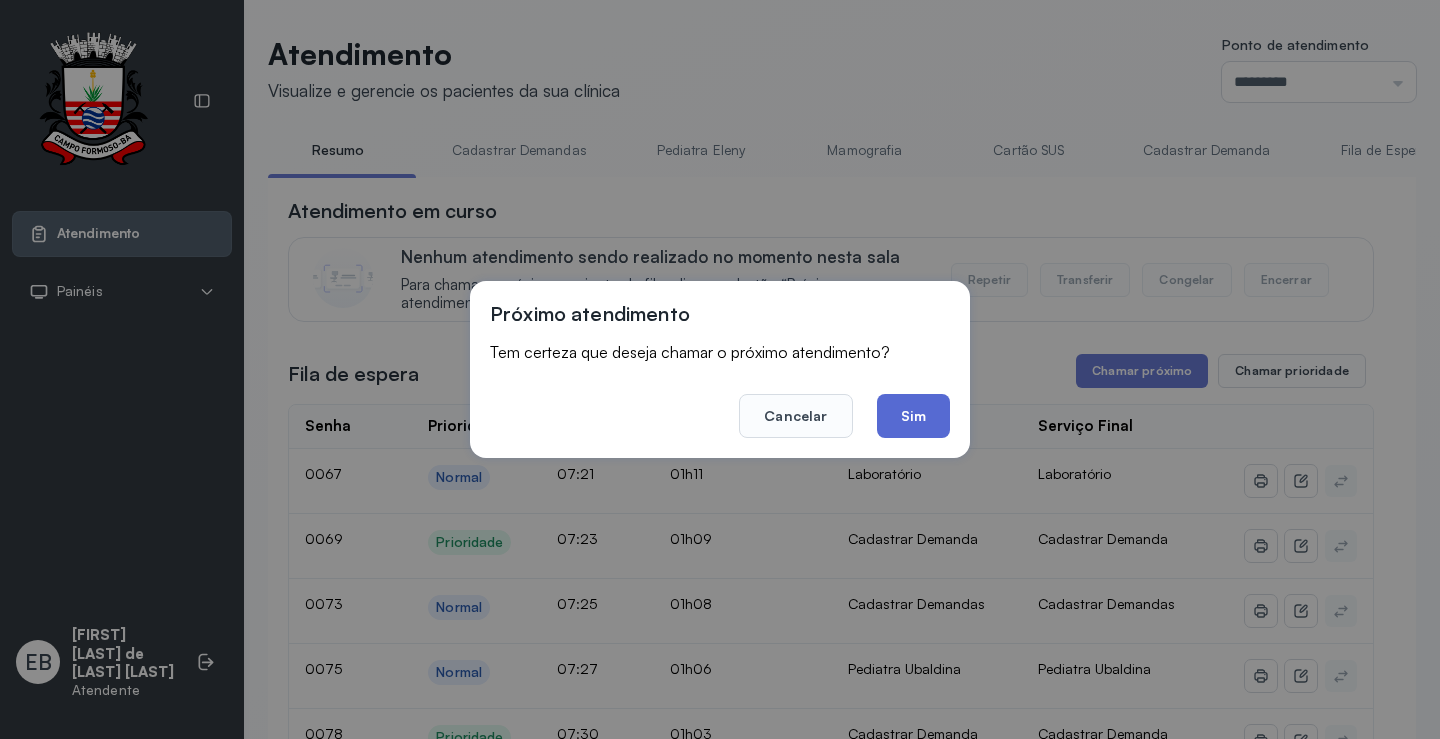 click on "Sim" 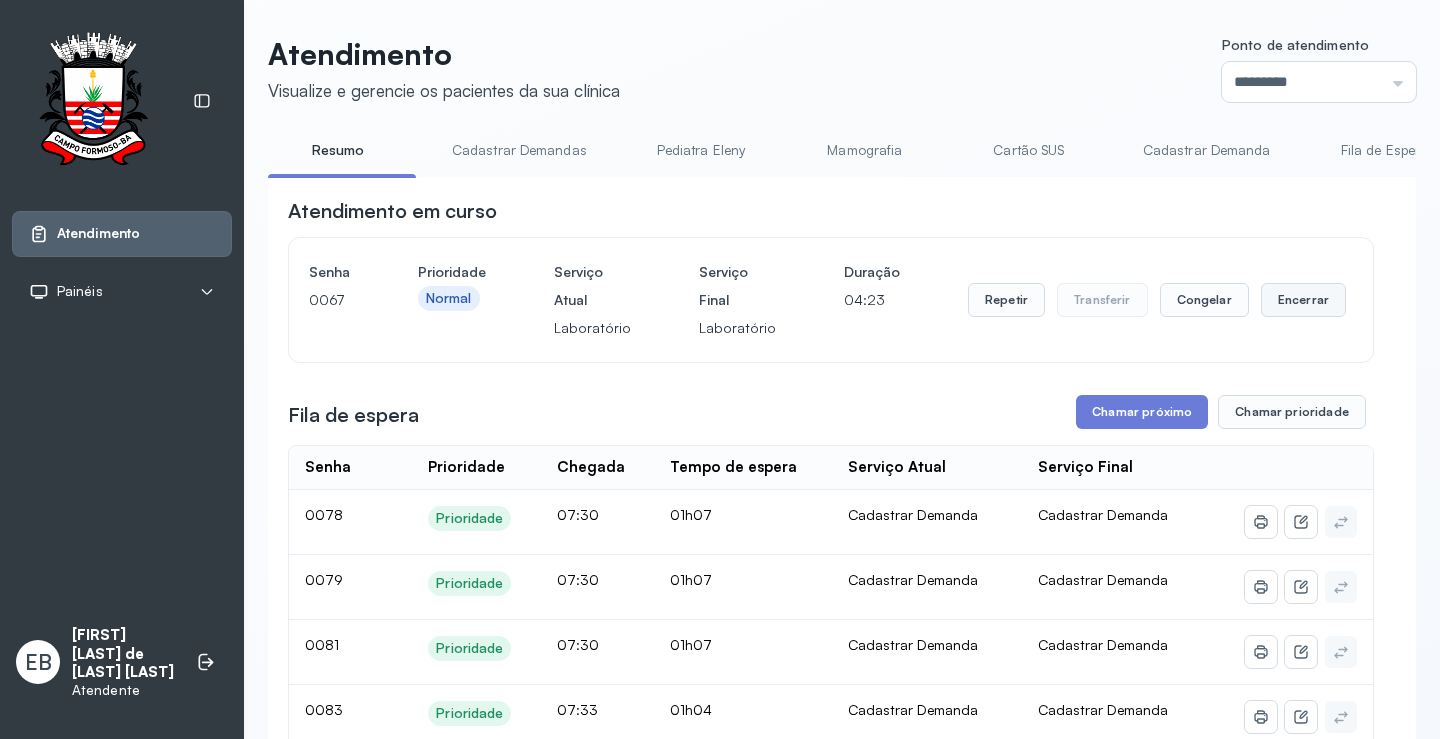 click on "Encerrar" at bounding box center [1303, 300] 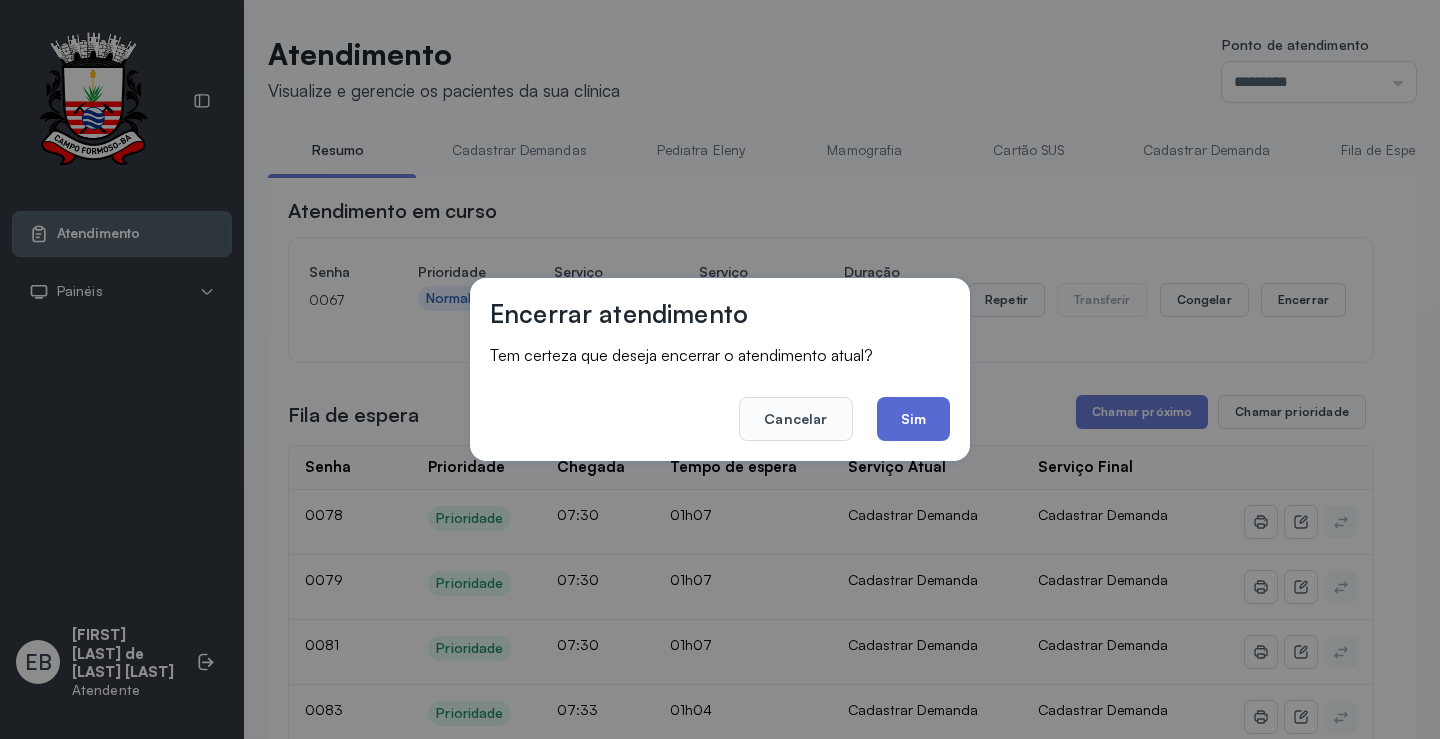 click on "Sim" 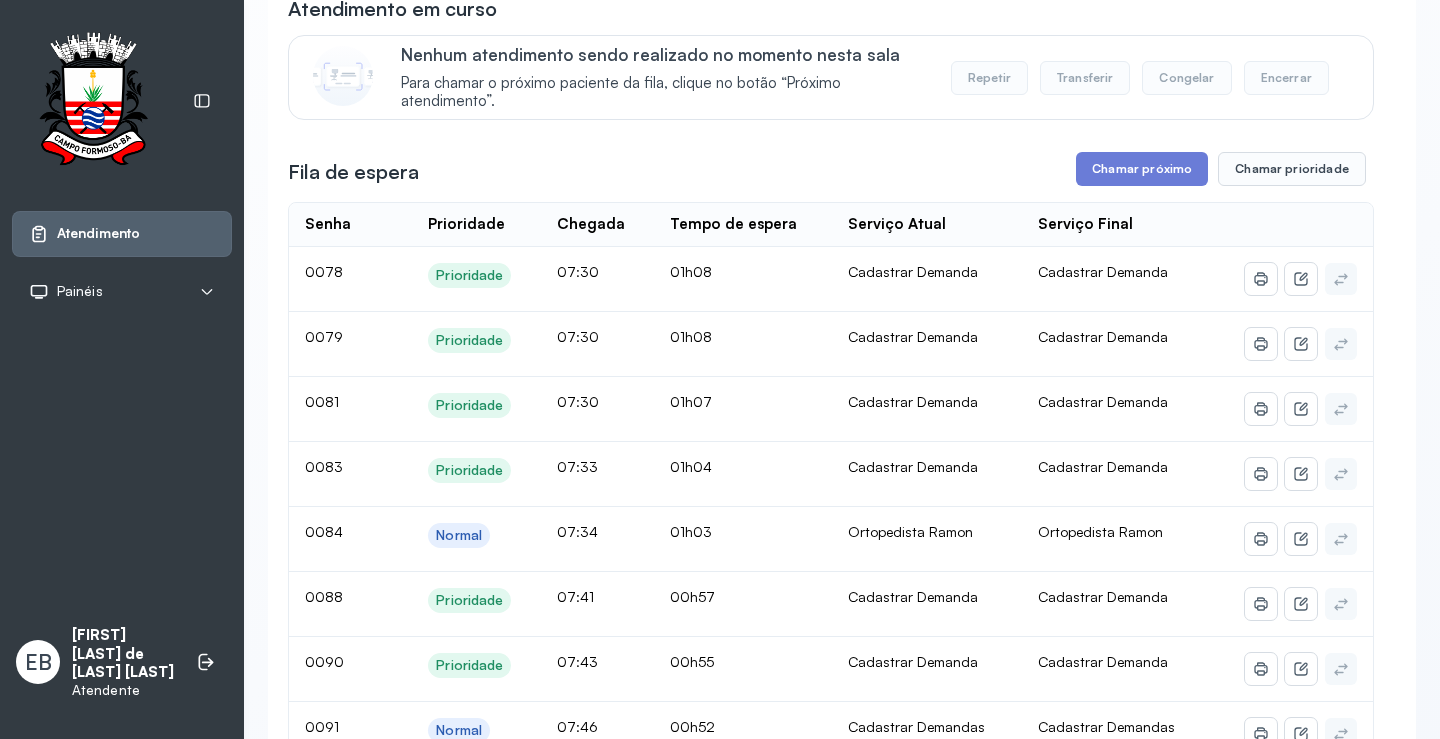 scroll, scrollTop: 200, scrollLeft: 0, axis: vertical 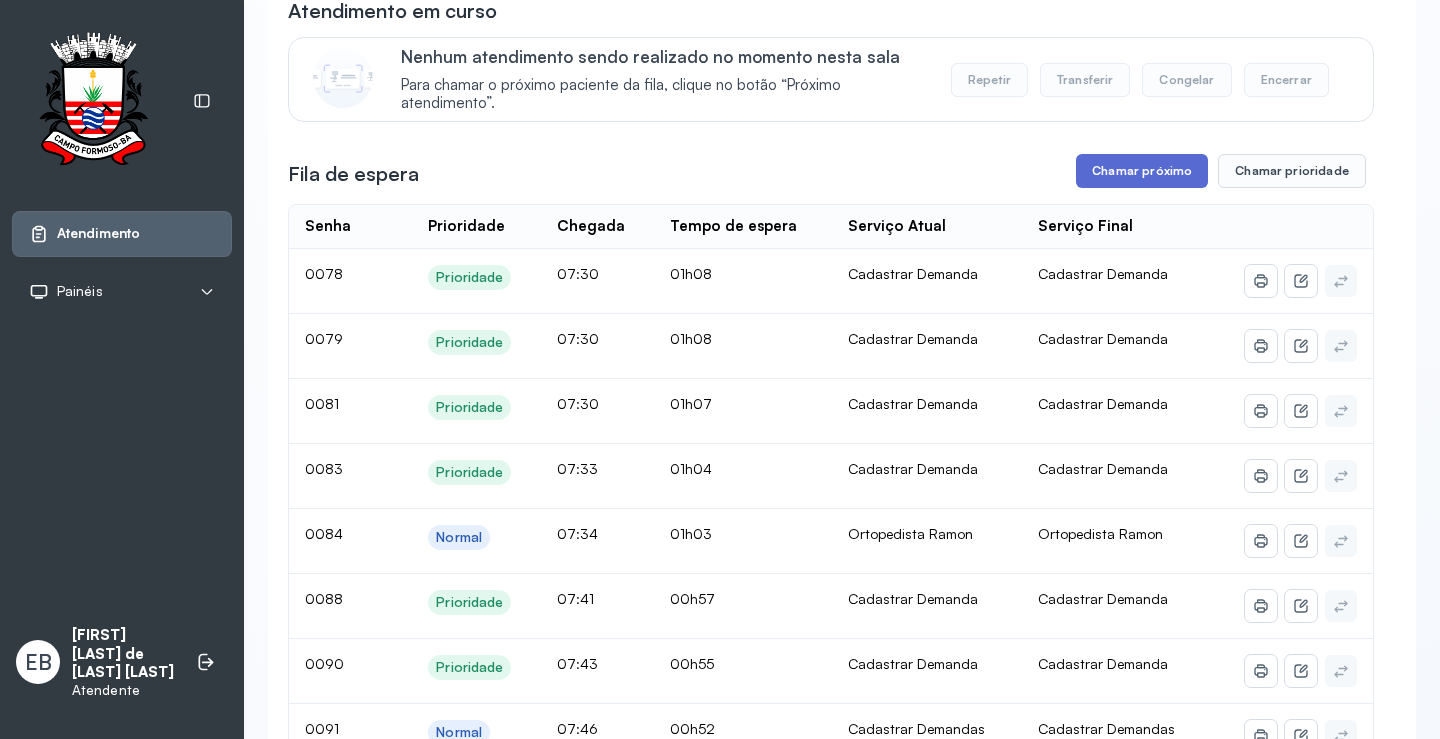 click on "Chamar próximo" at bounding box center (1142, 171) 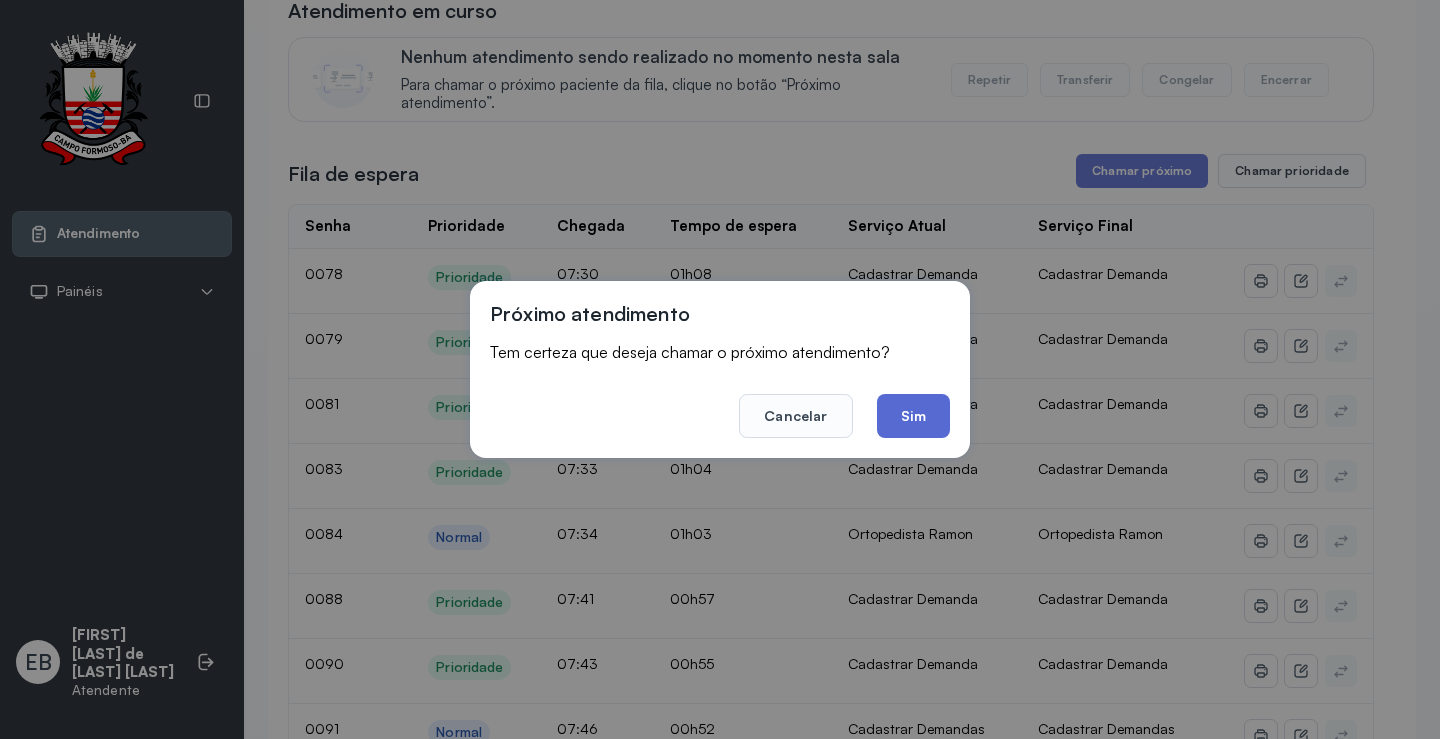 click on "Sim" 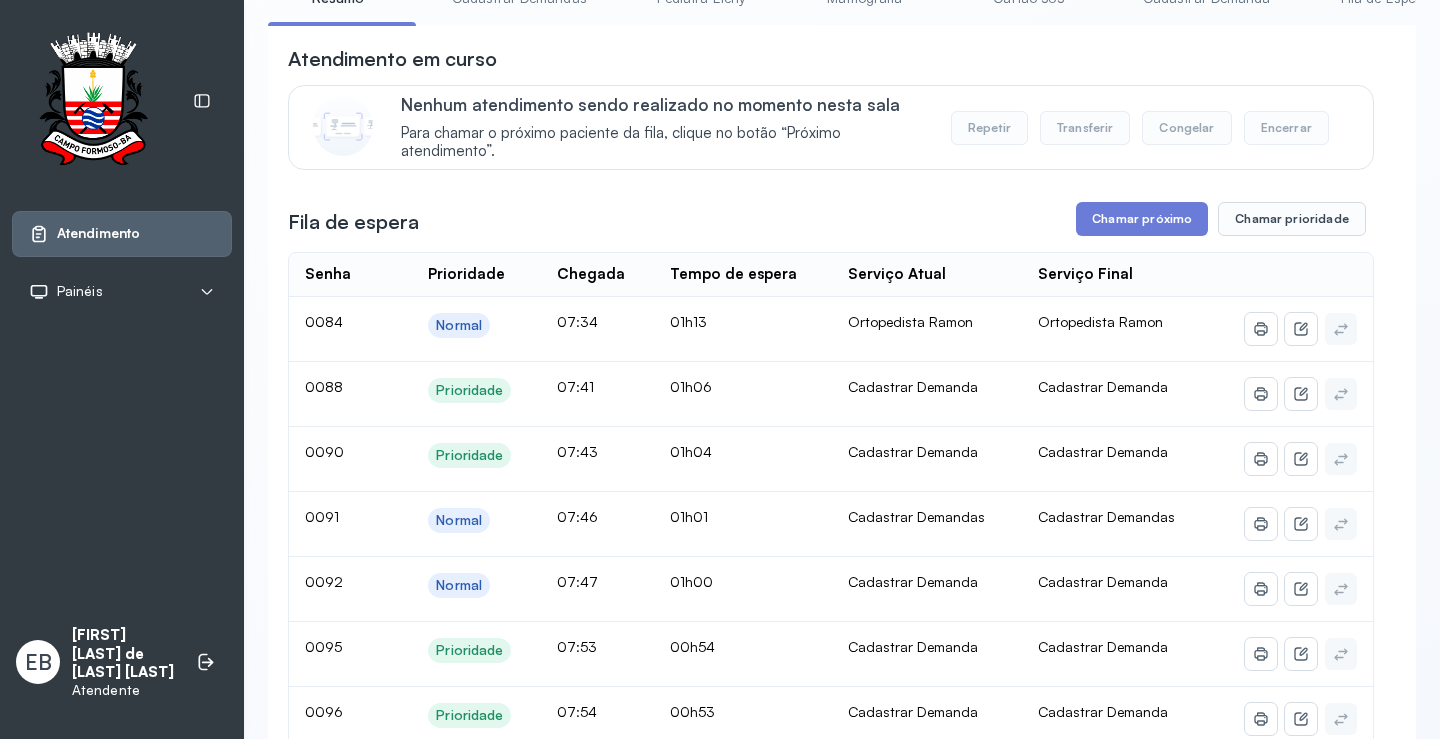 scroll, scrollTop: 300, scrollLeft: 0, axis: vertical 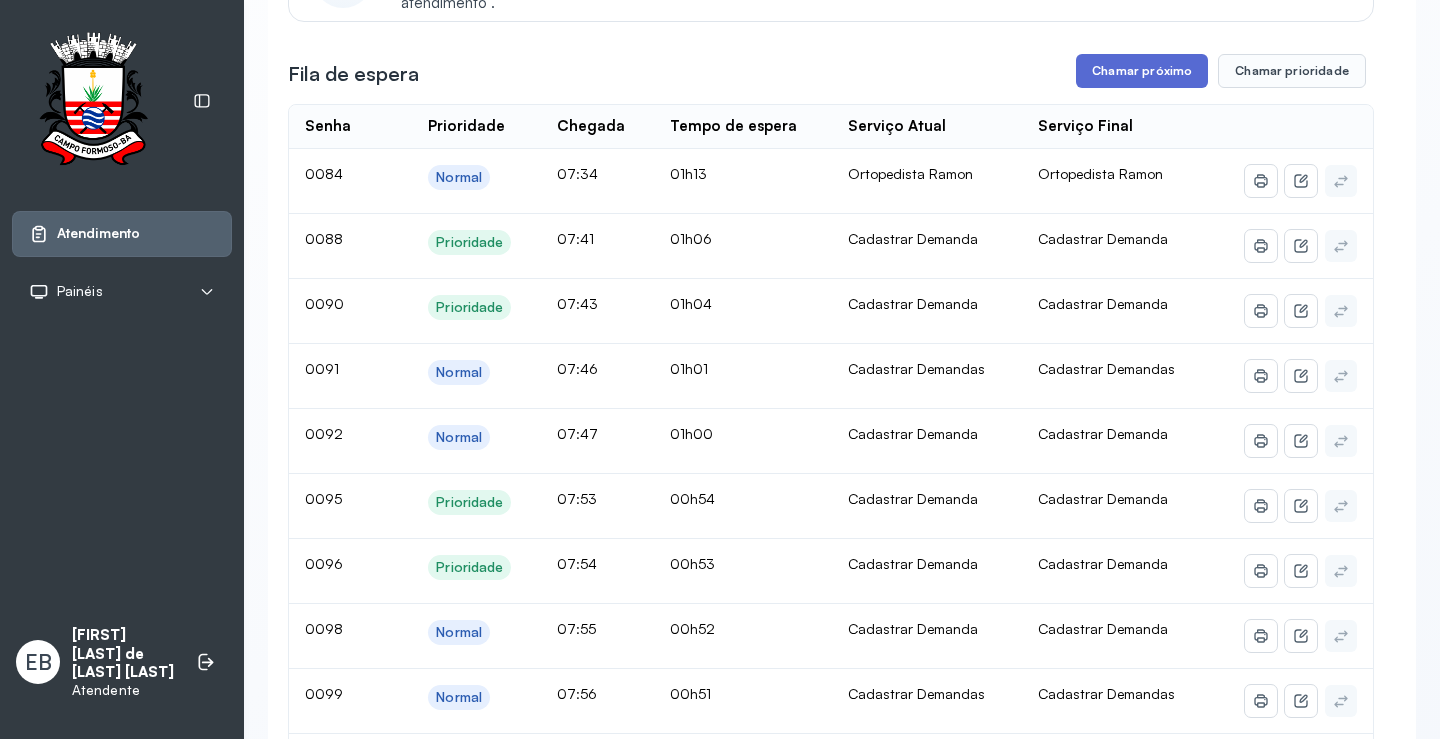 click on "Chamar próximo" at bounding box center [1142, 71] 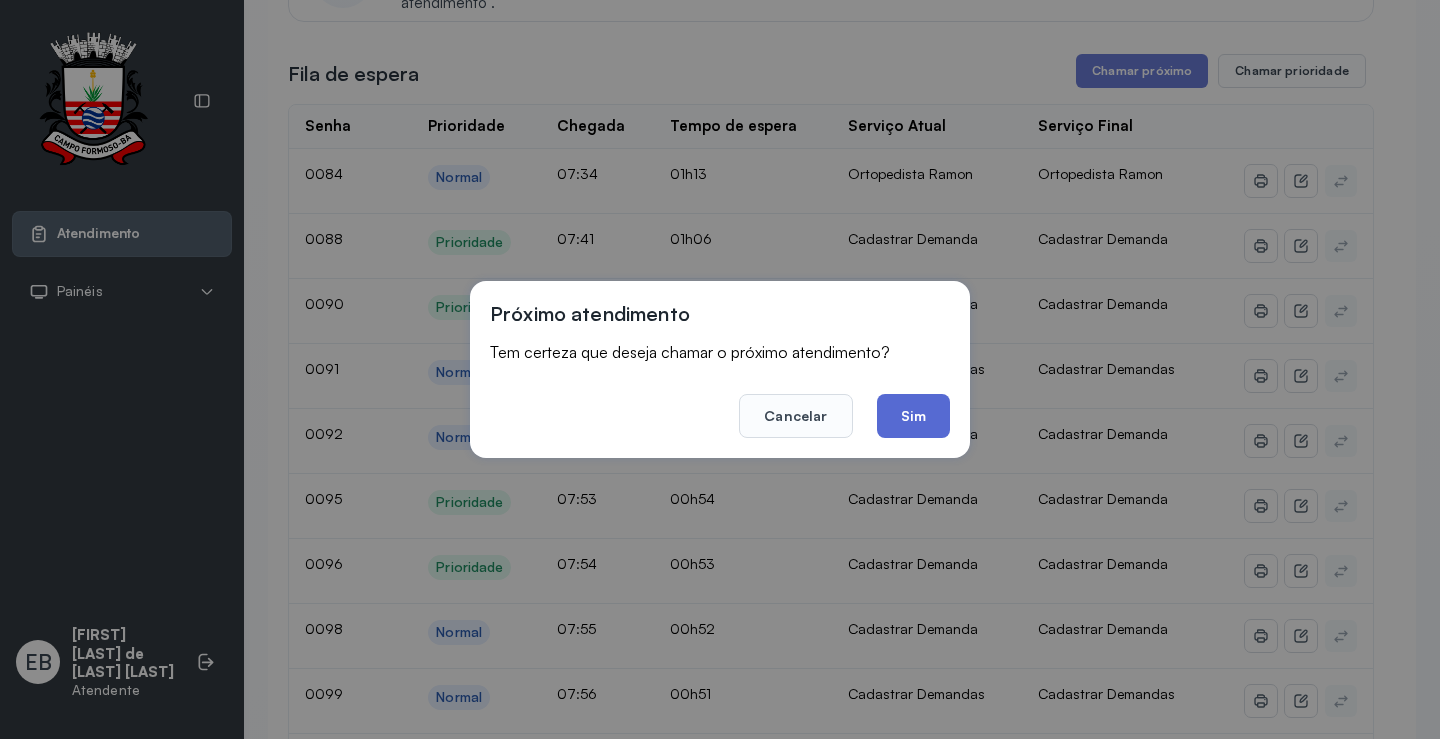 click on "Sim" 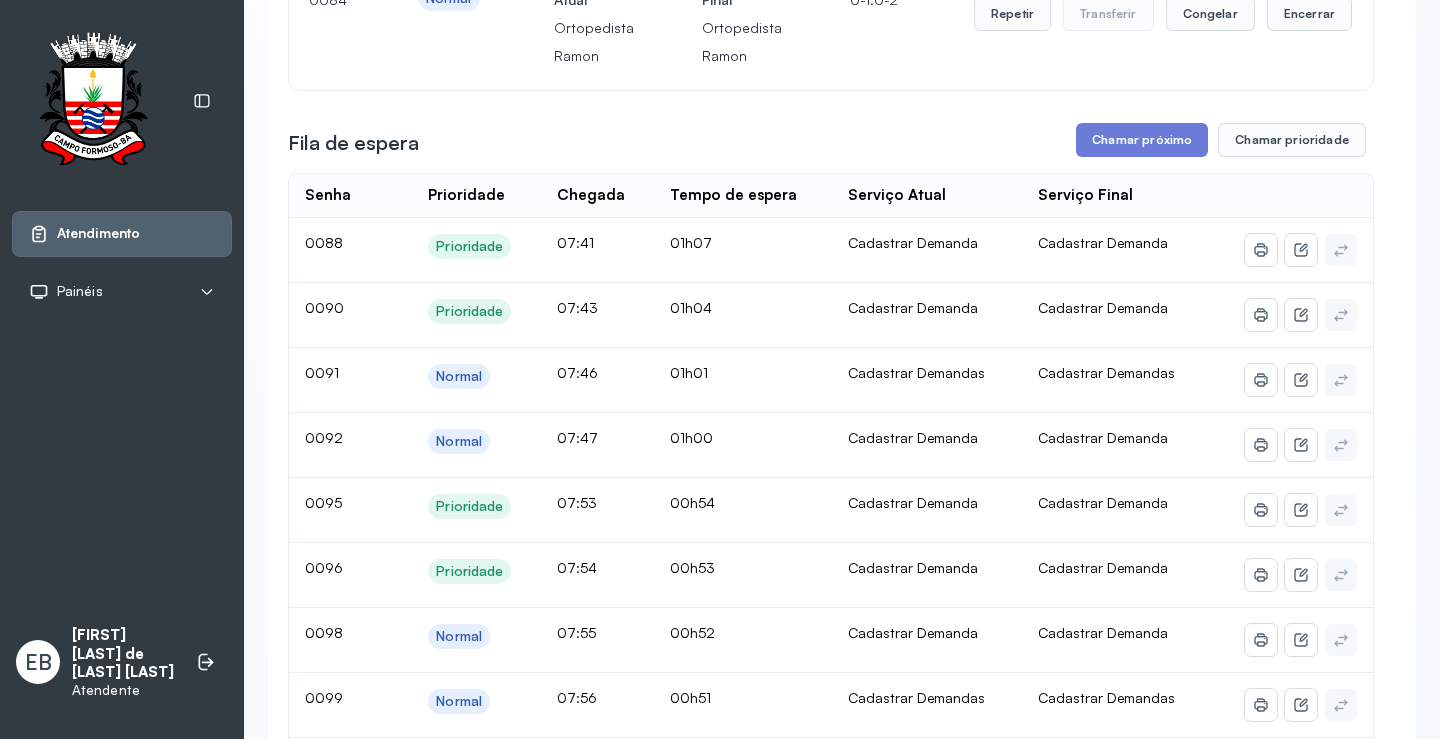 scroll, scrollTop: 0, scrollLeft: 0, axis: both 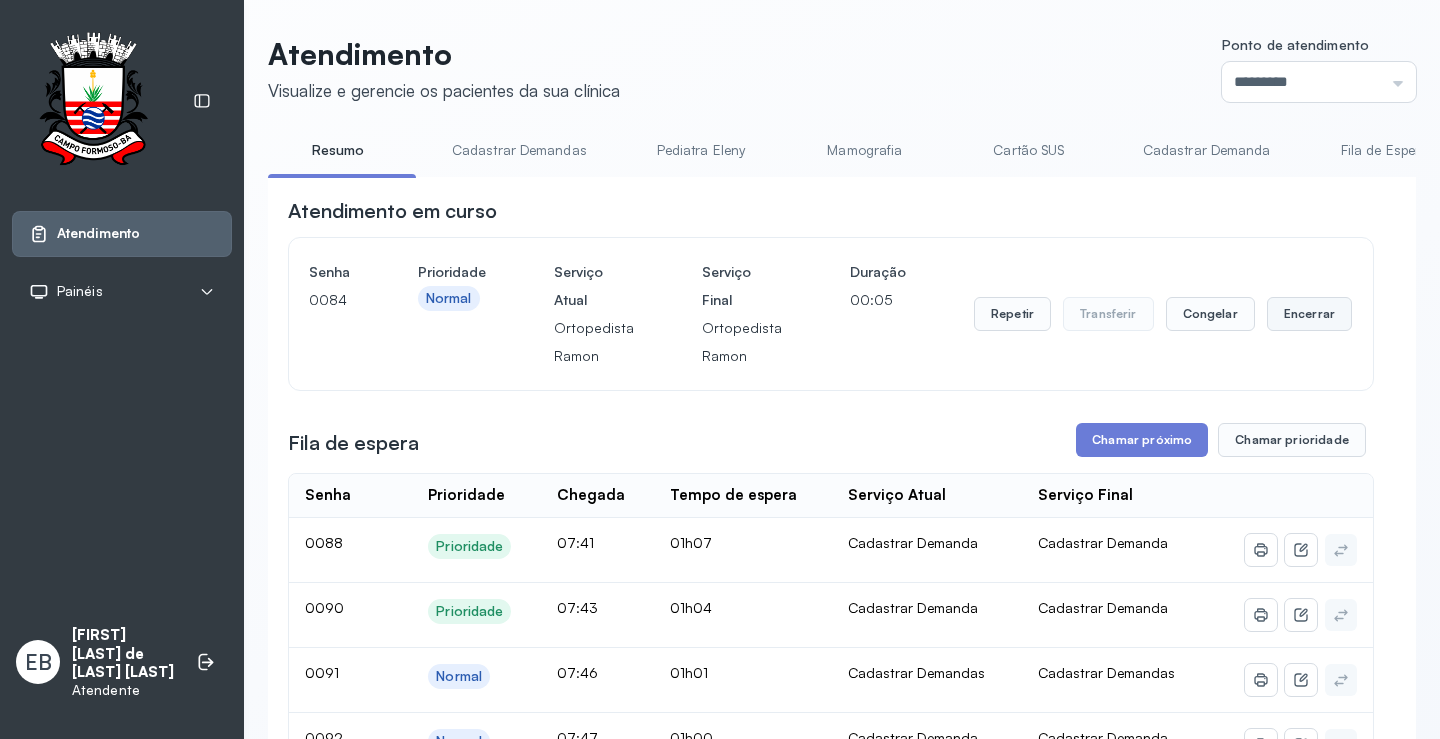 click on "Encerrar" at bounding box center [1309, 314] 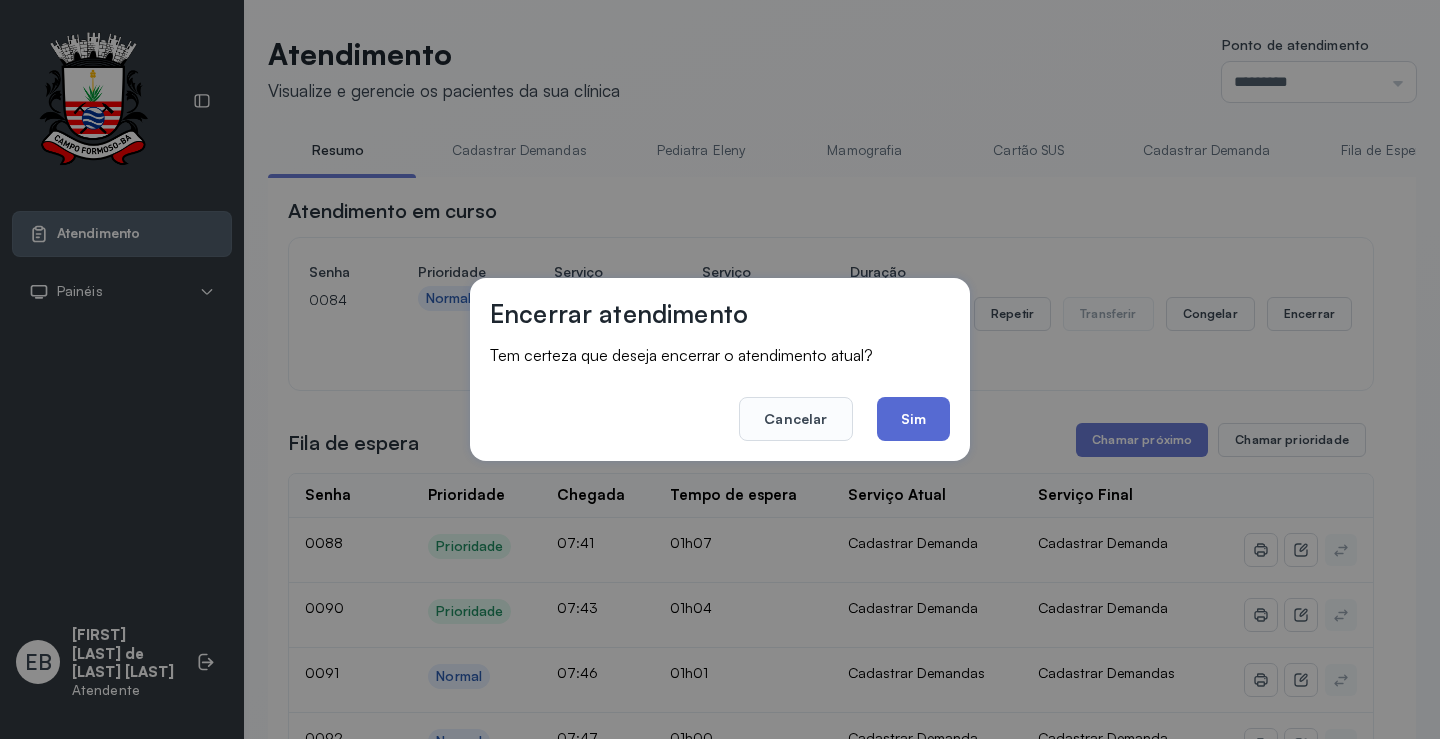 click on "Sim" 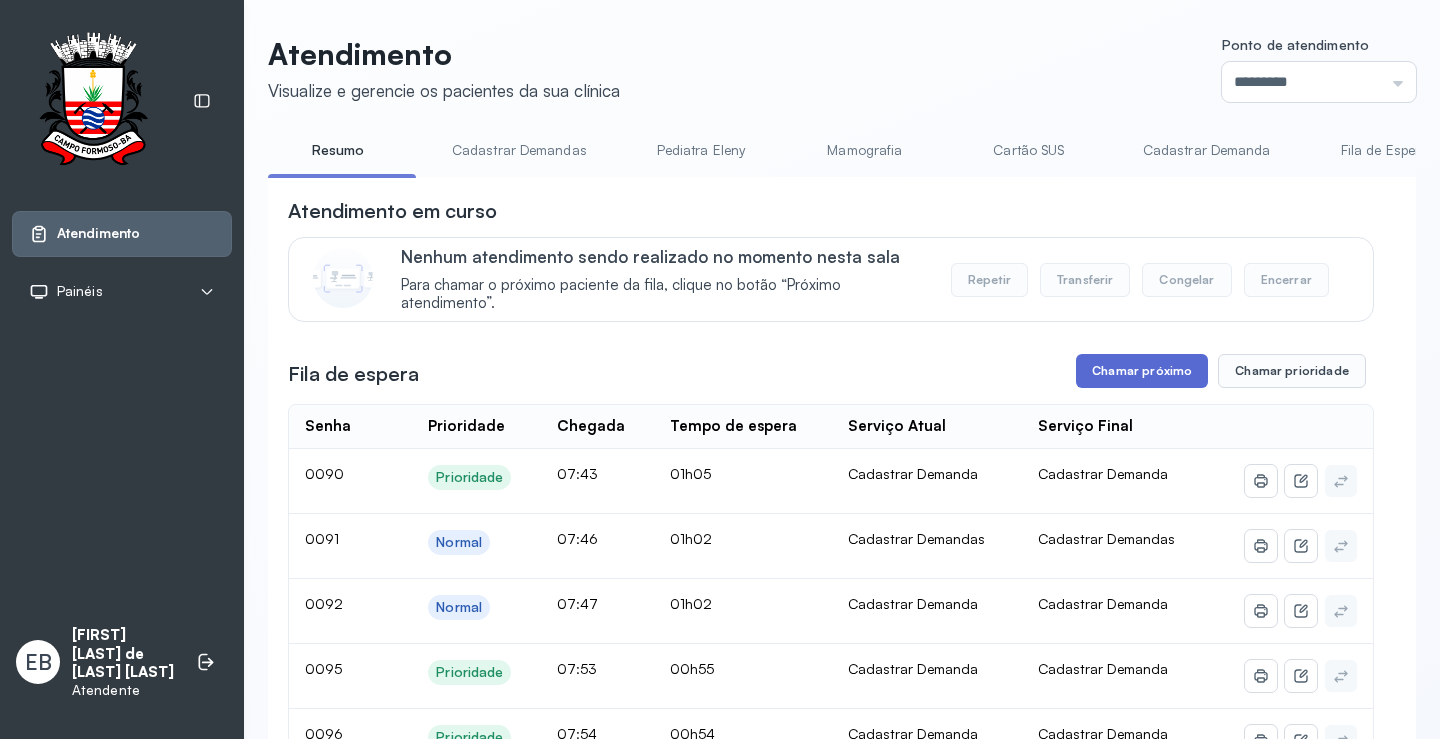 click on "Chamar próximo" at bounding box center [1142, 371] 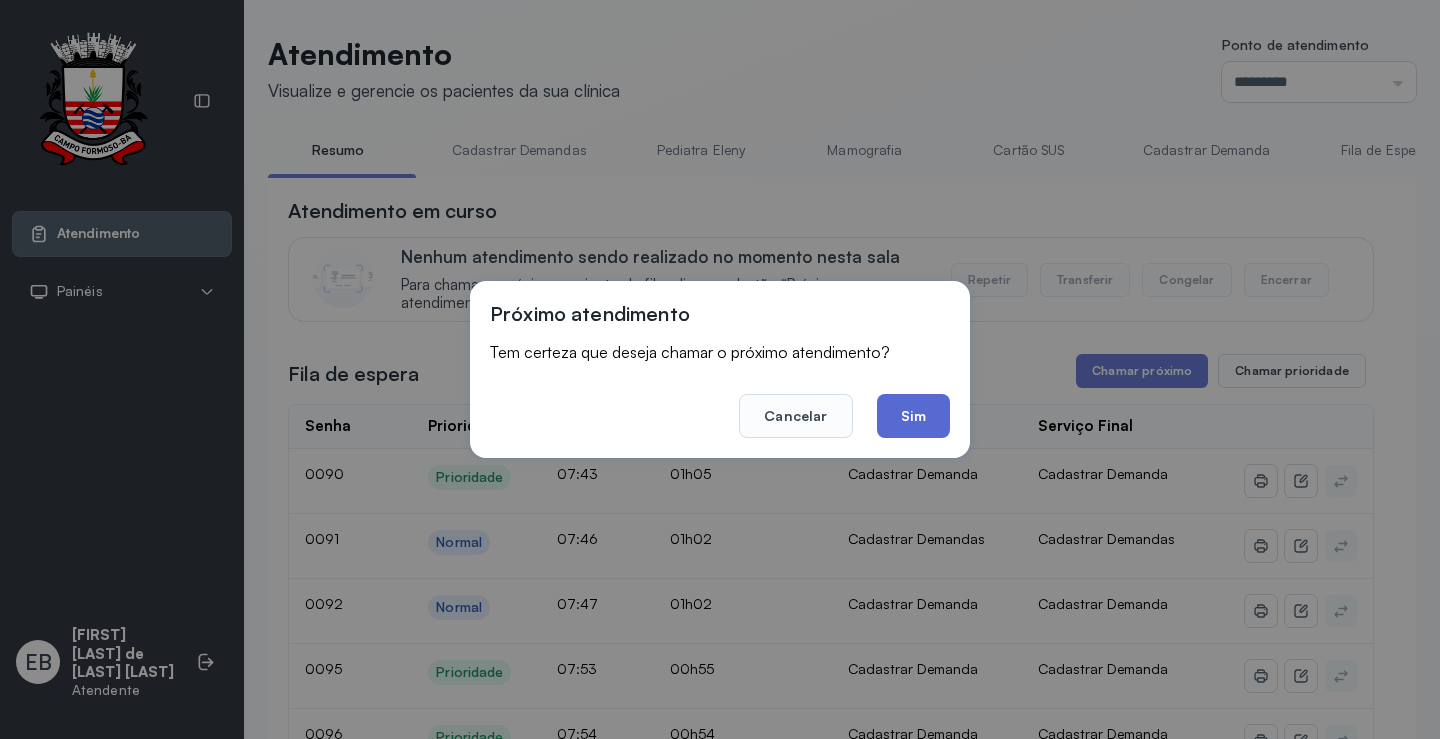 click on "Sim" 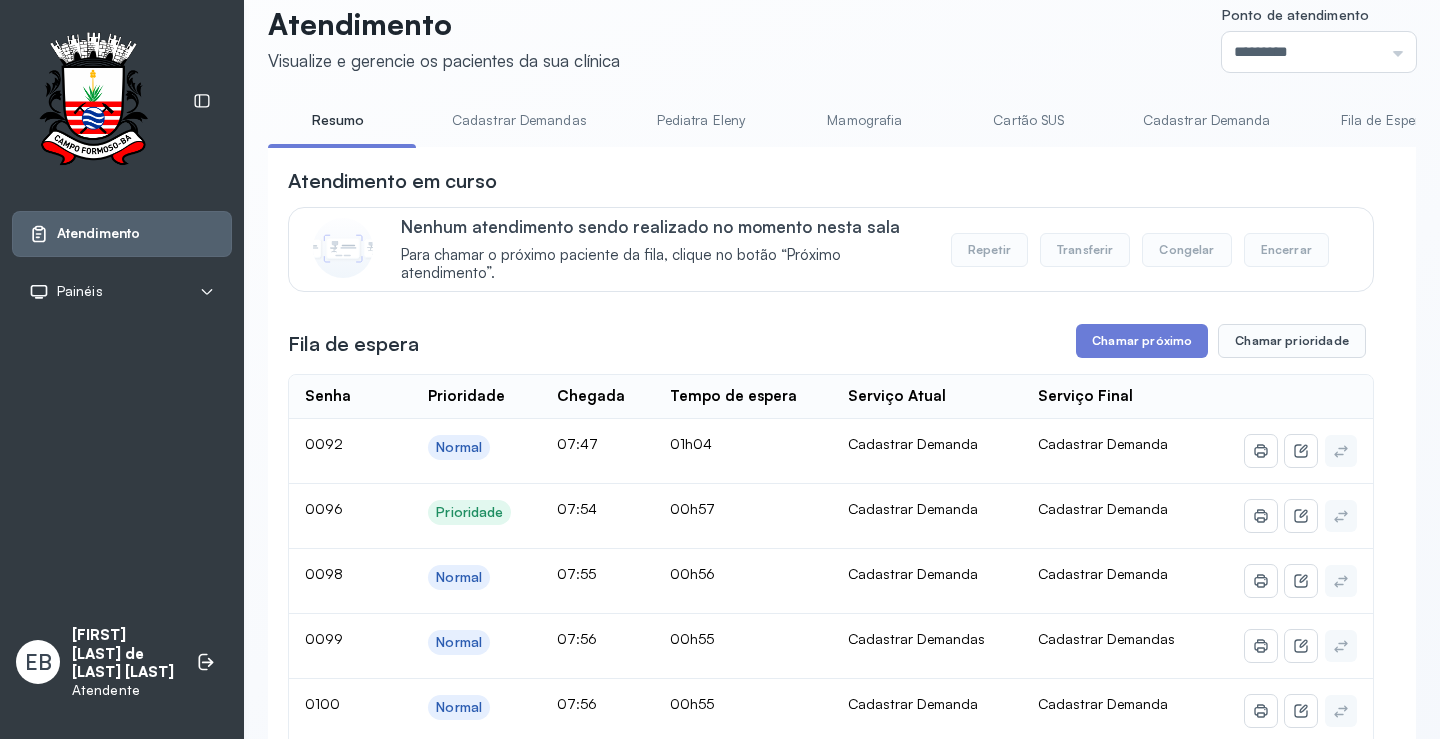 scroll, scrollTop: 0, scrollLeft: 0, axis: both 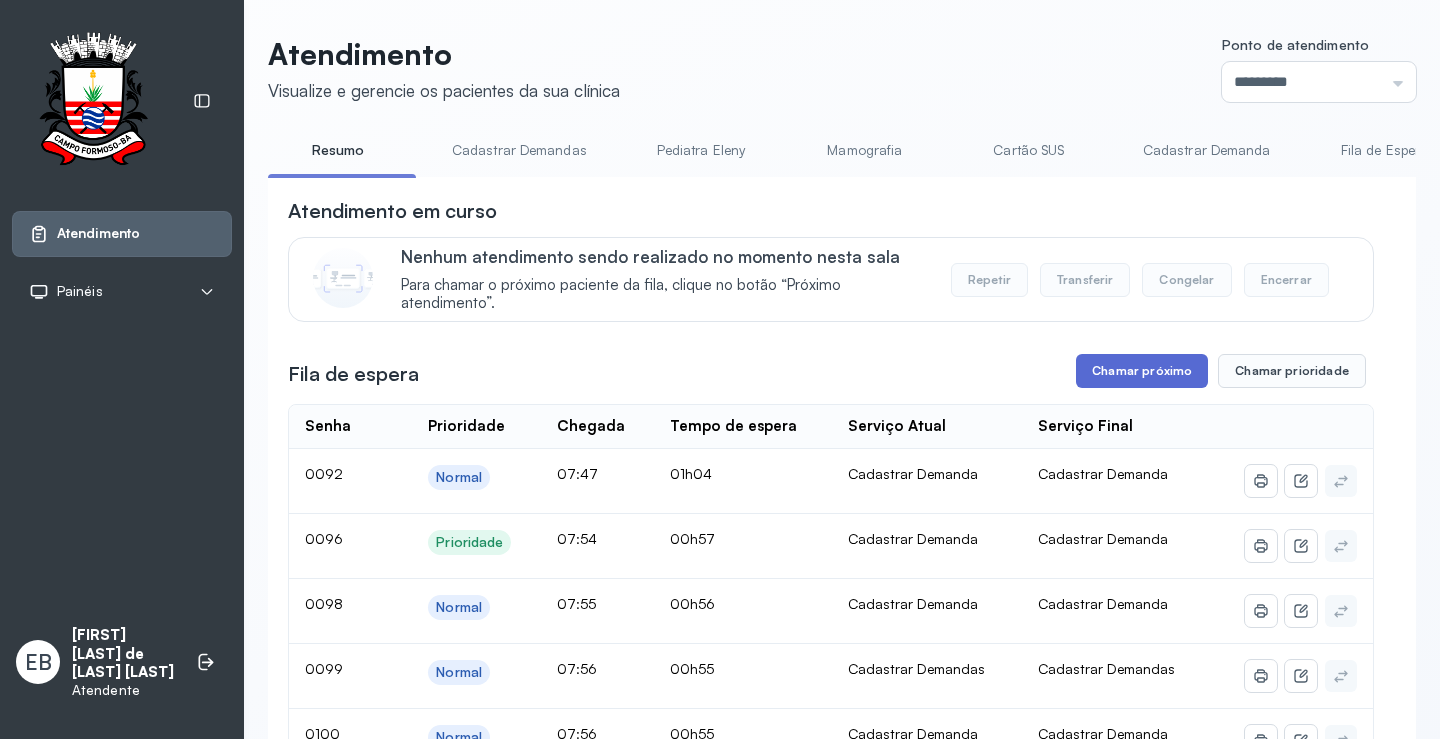click on "Chamar próximo" at bounding box center [1142, 371] 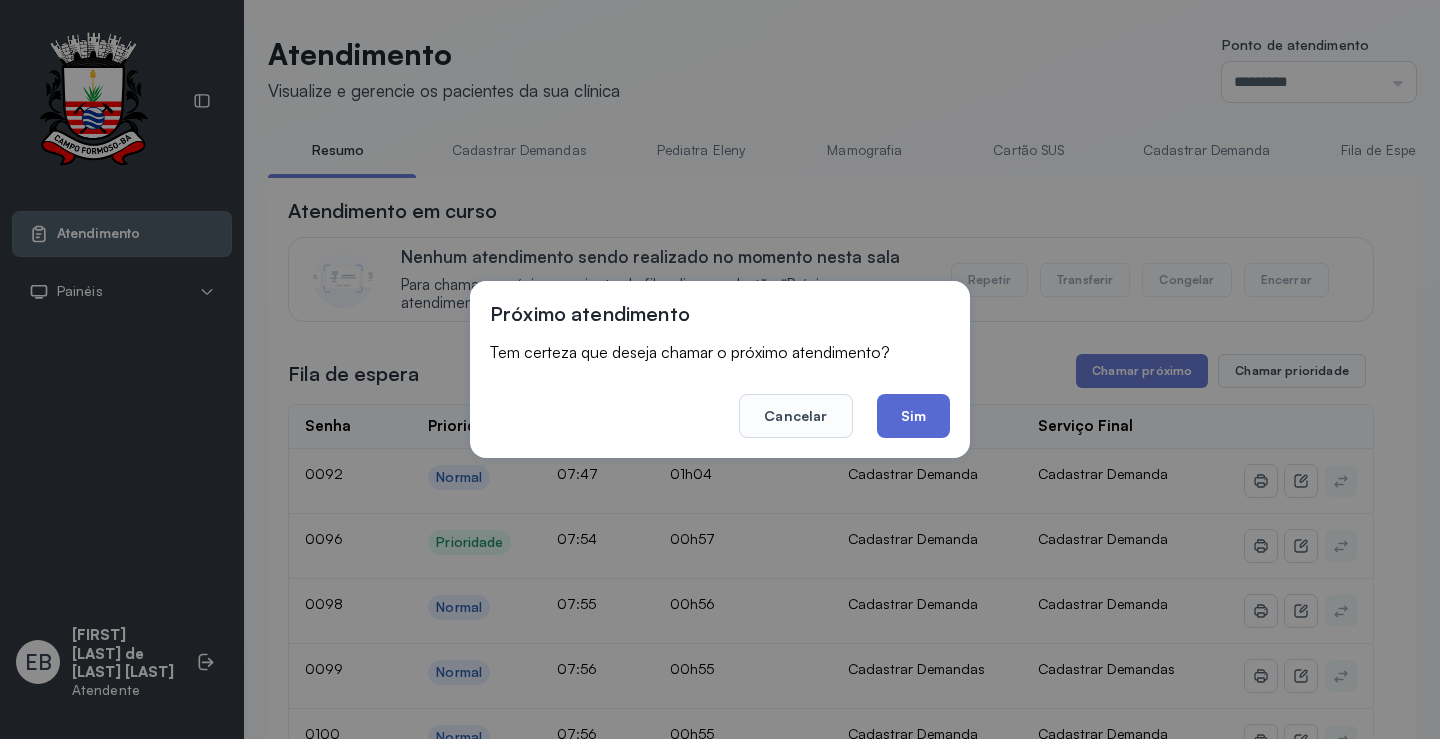 click on "Sim" 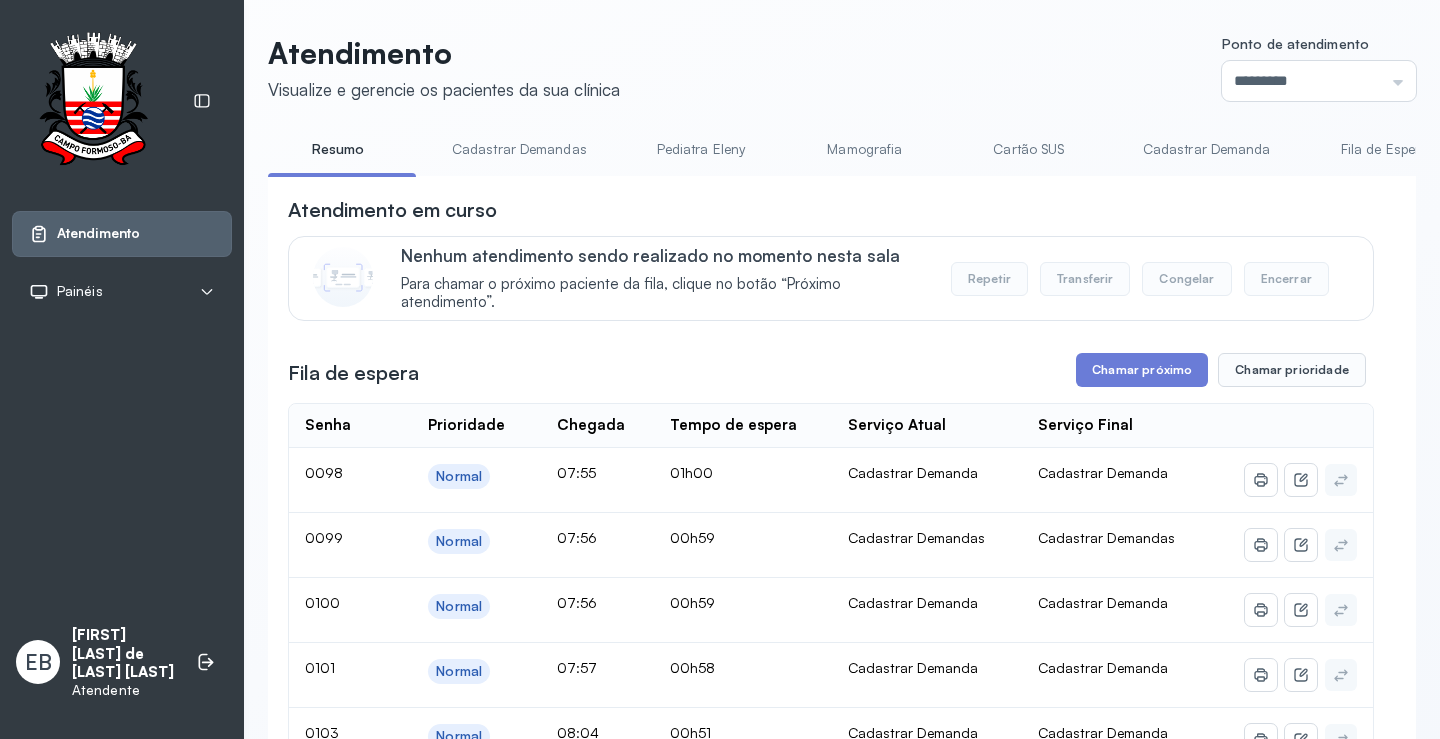 scroll, scrollTop: 100, scrollLeft: 0, axis: vertical 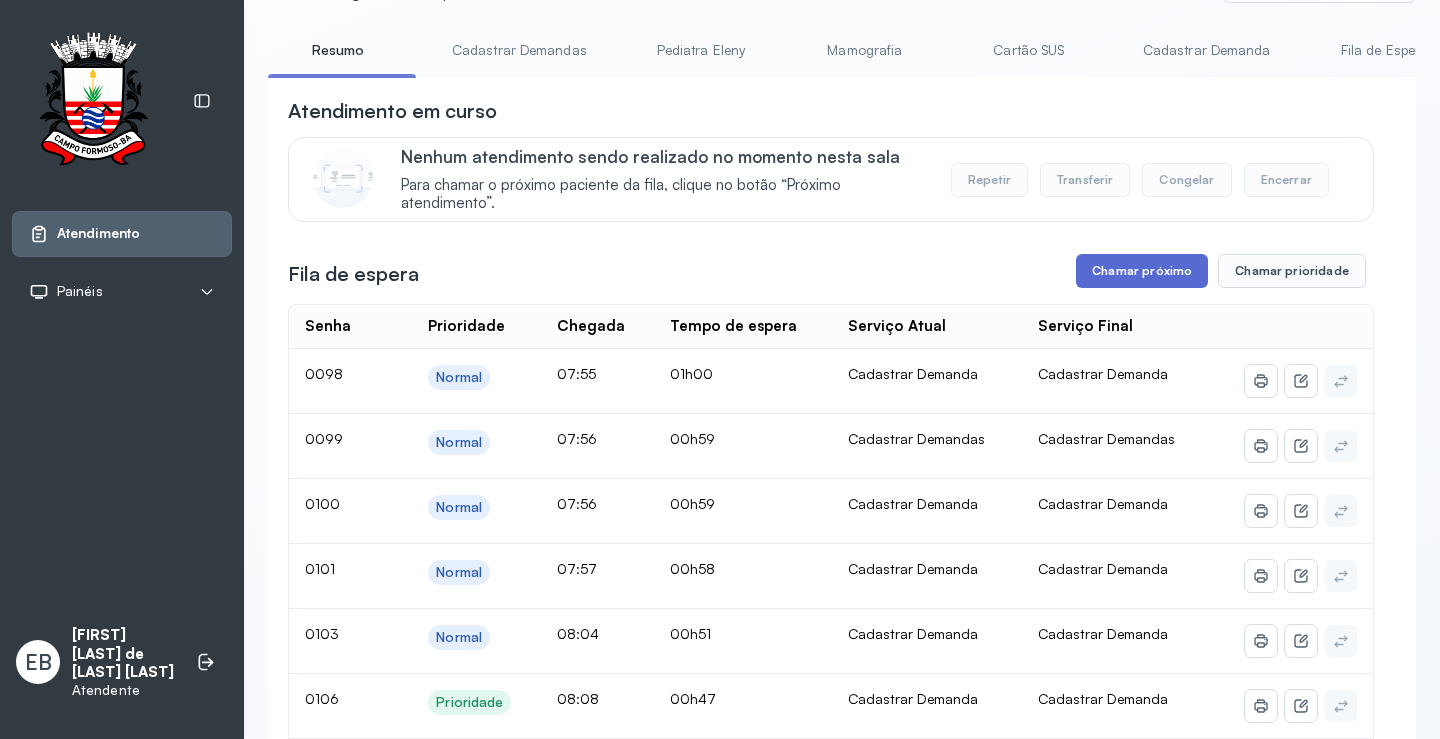 click on "Chamar próximo" at bounding box center [1142, 271] 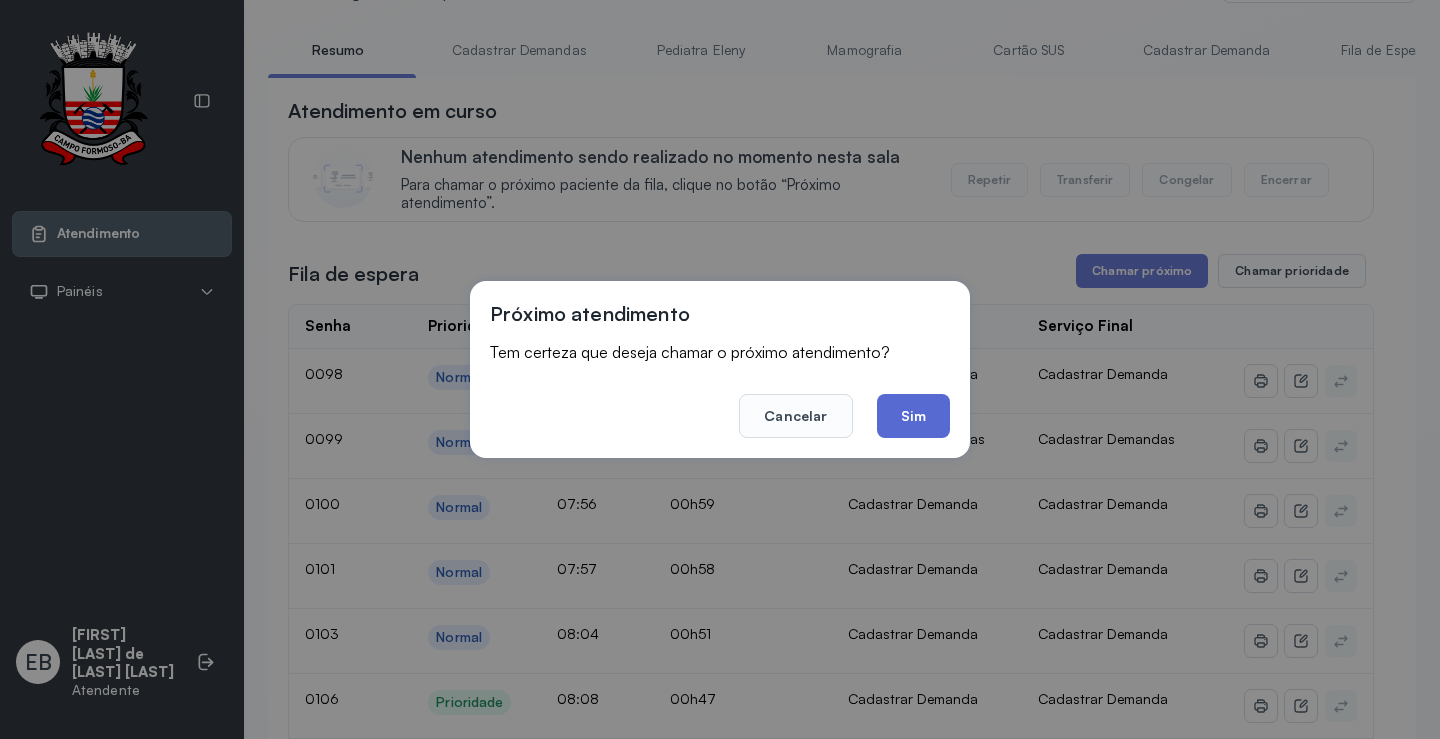 click on "Sim" 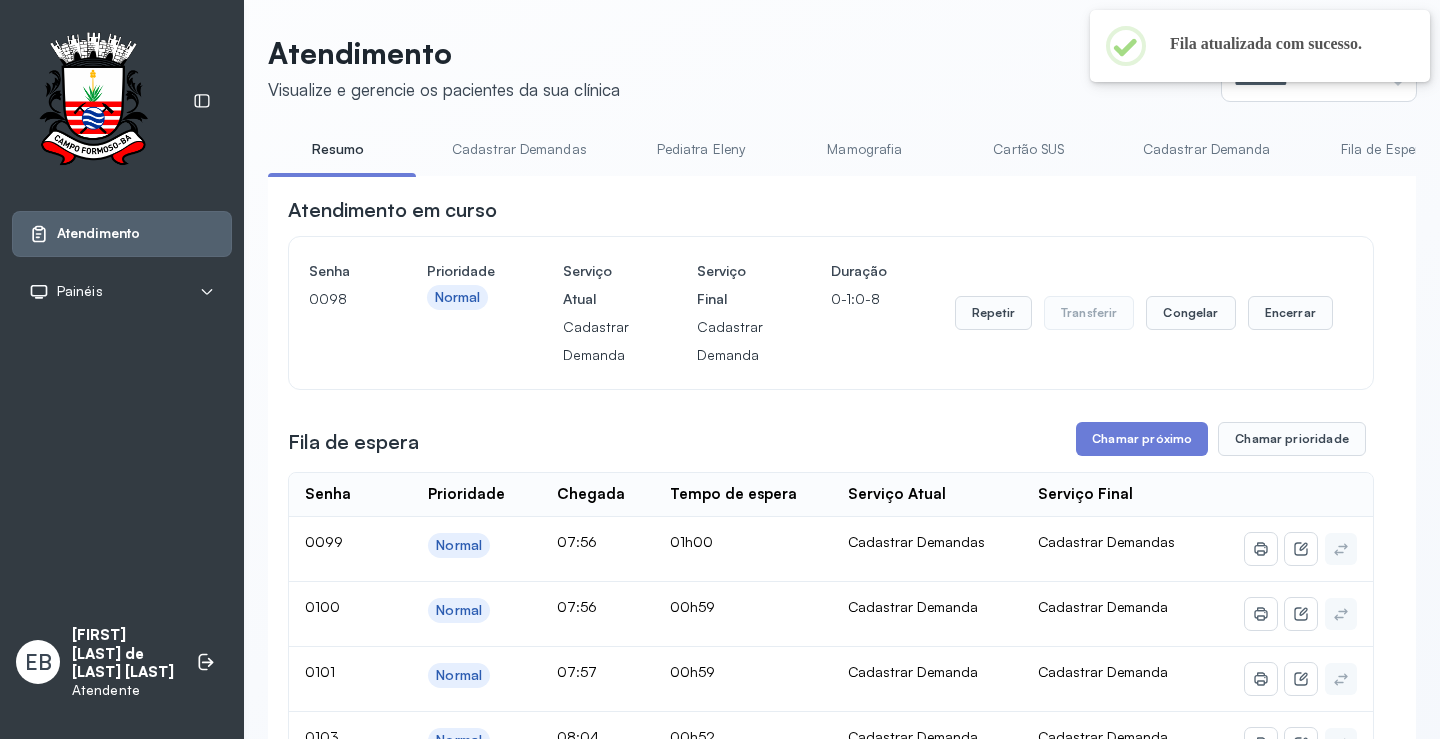 scroll, scrollTop: 100, scrollLeft: 0, axis: vertical 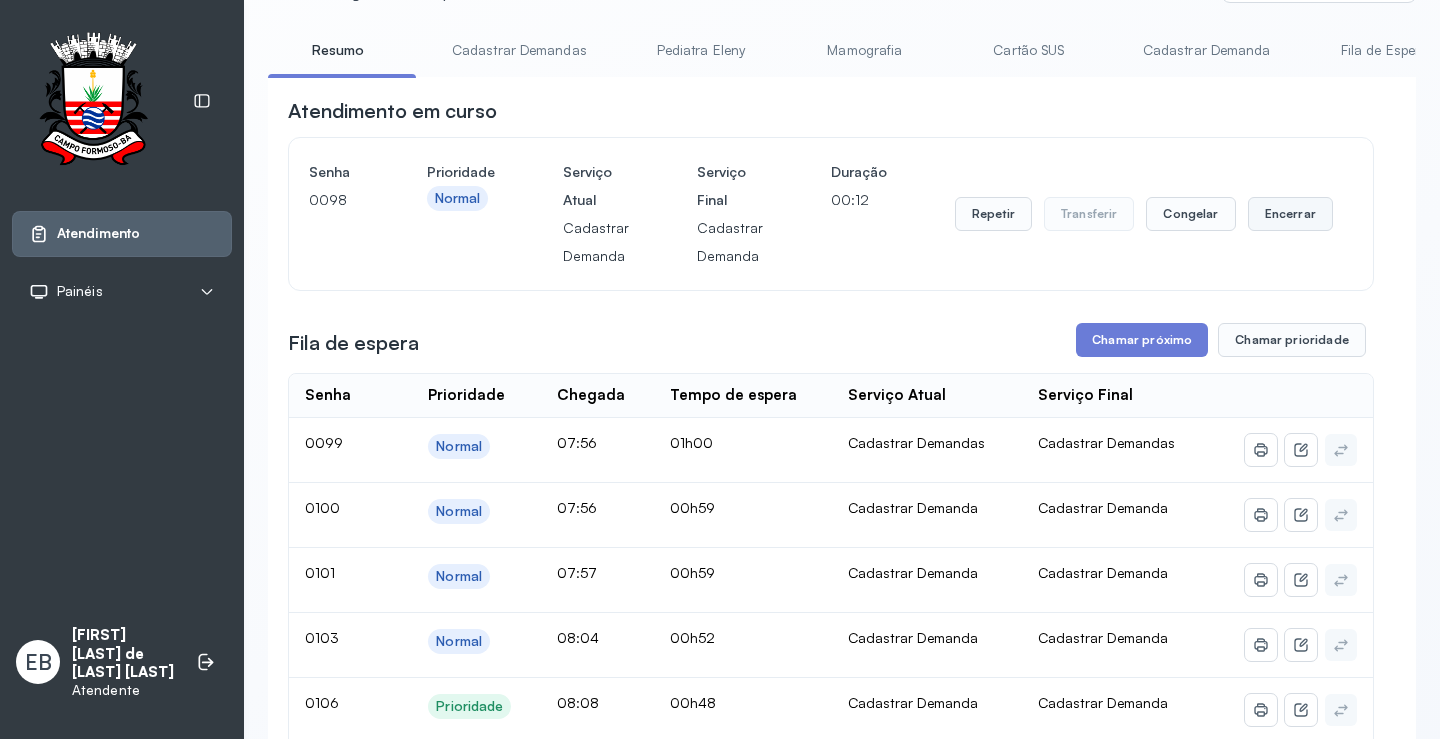 click on "Encerrar" at bounding box center [1290, 214] 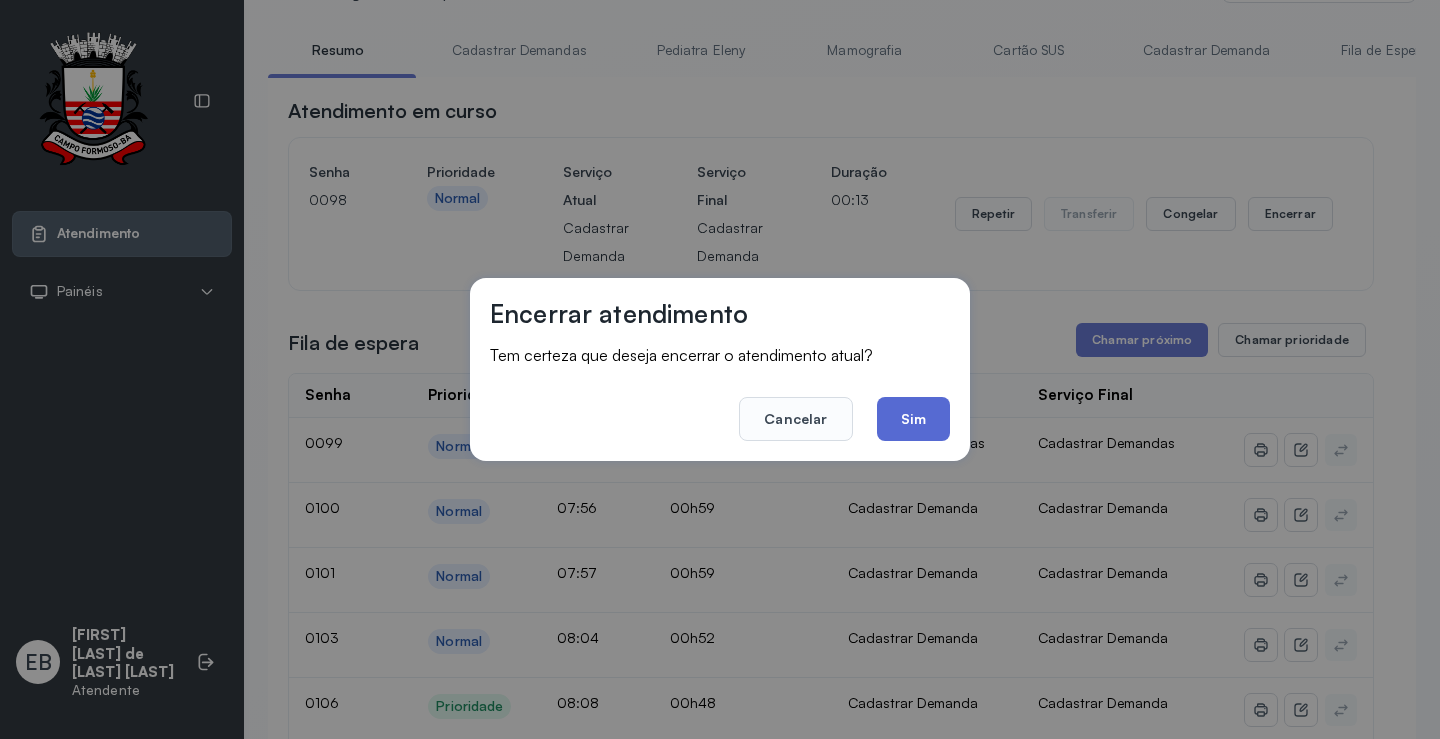 click on "Sim" 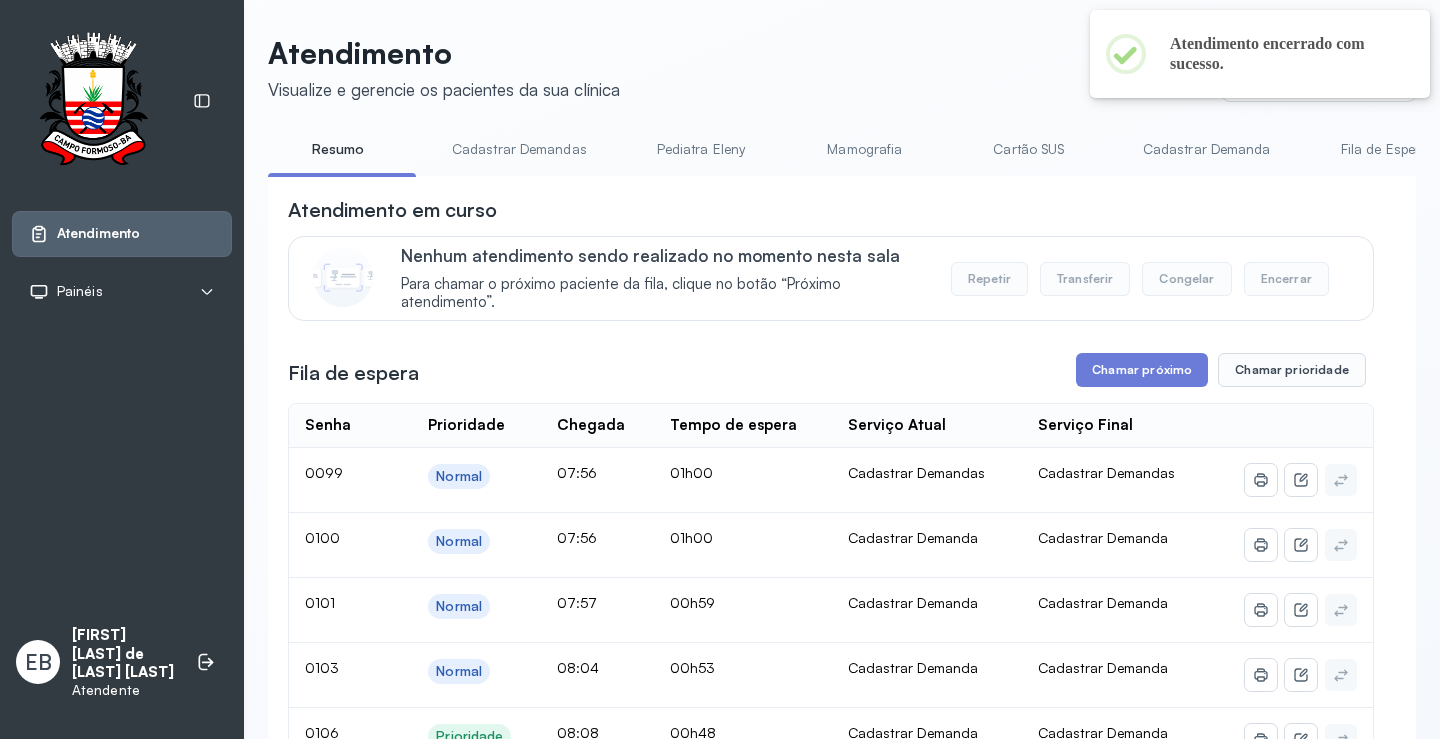 scroll, scrollTop: 100, scrollLeft: 0, axis: vertical 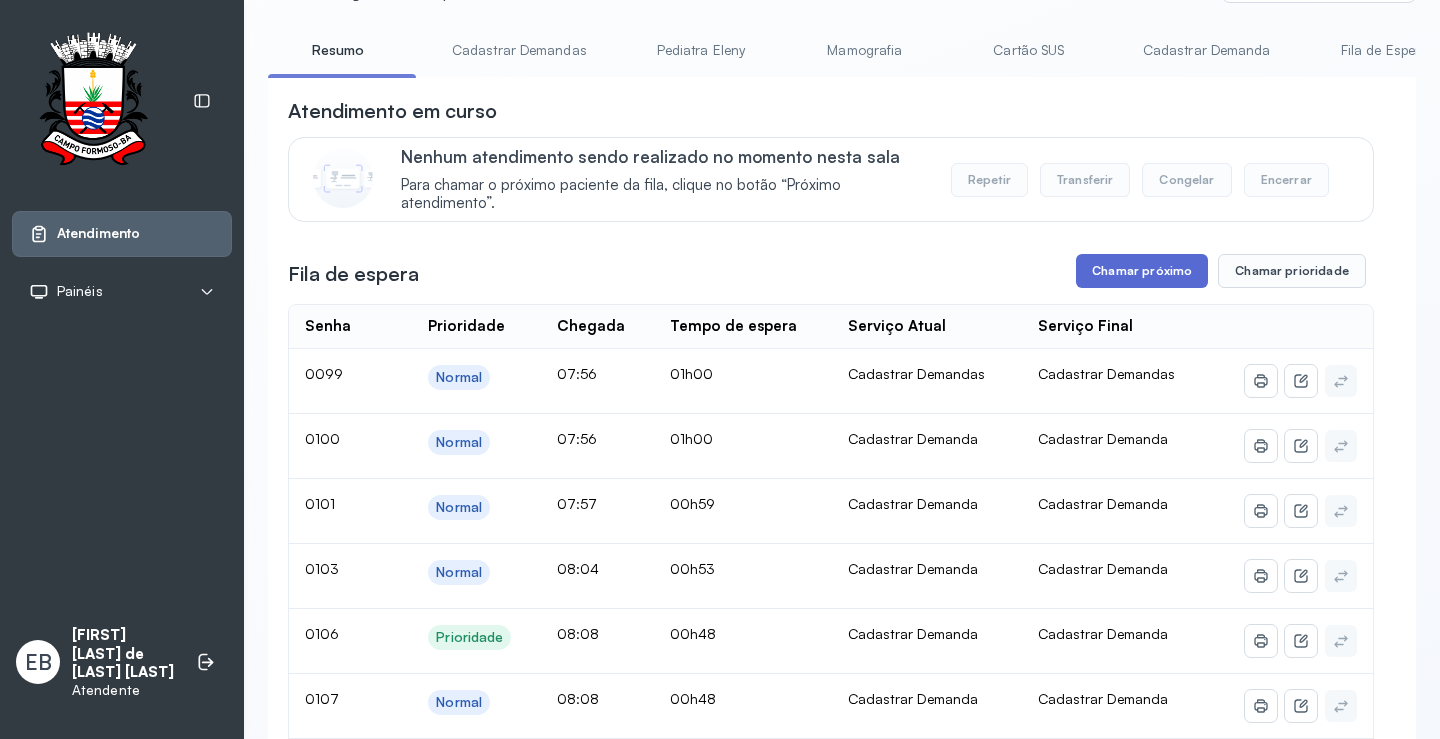 click on "Chamar próximo" at bounding box center [1142, 271] 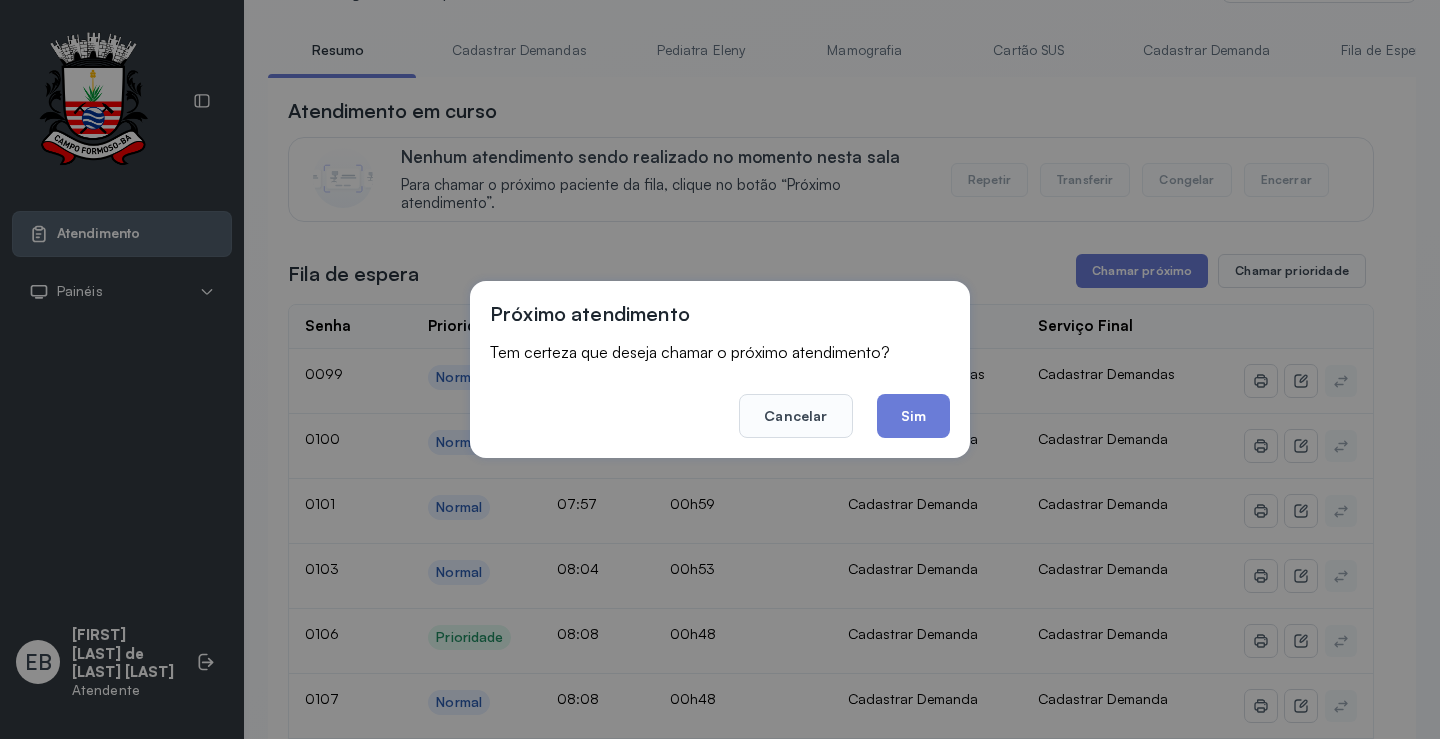 click on "Próximo atendimento Tem certeza que deseja chamar o próximo atendimento? Cancelar Sim" at bounding box center (720, 369) 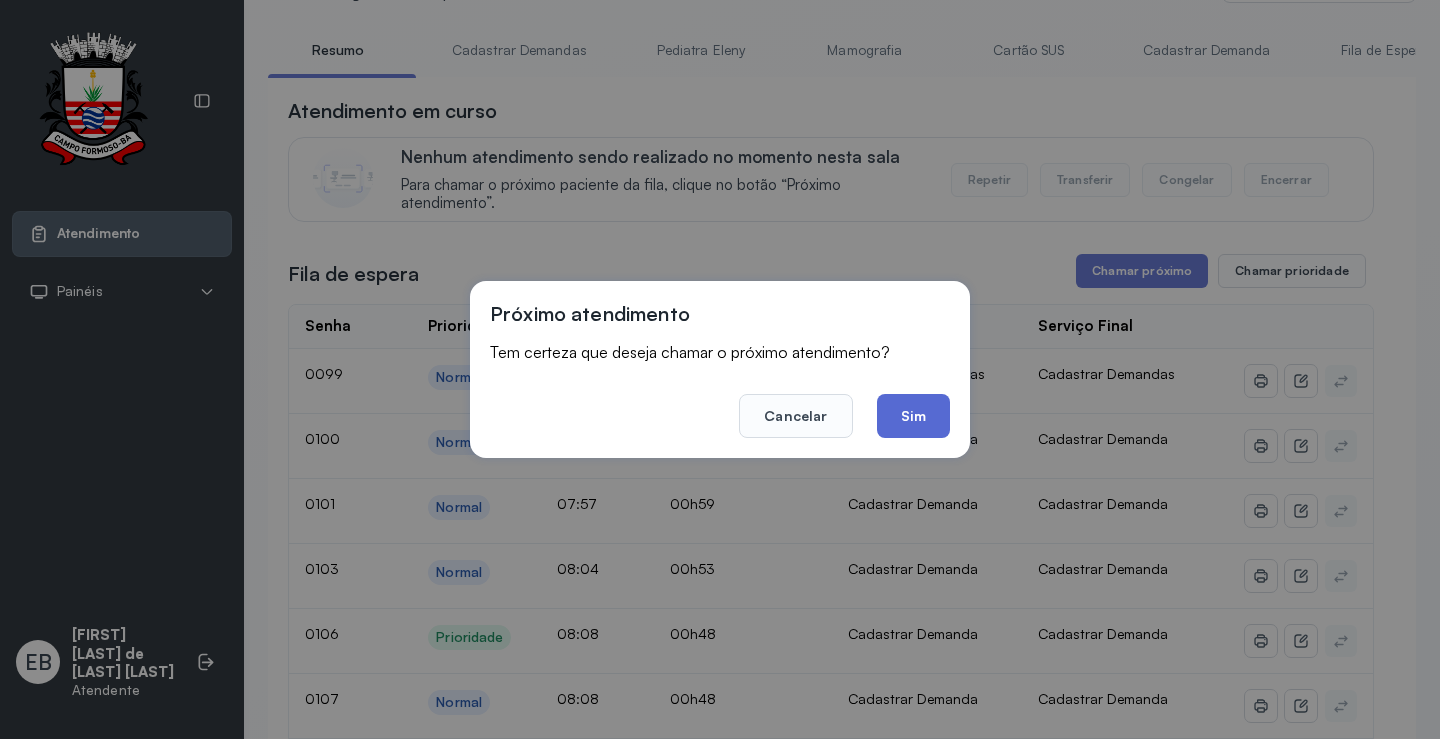 click on "Sim" 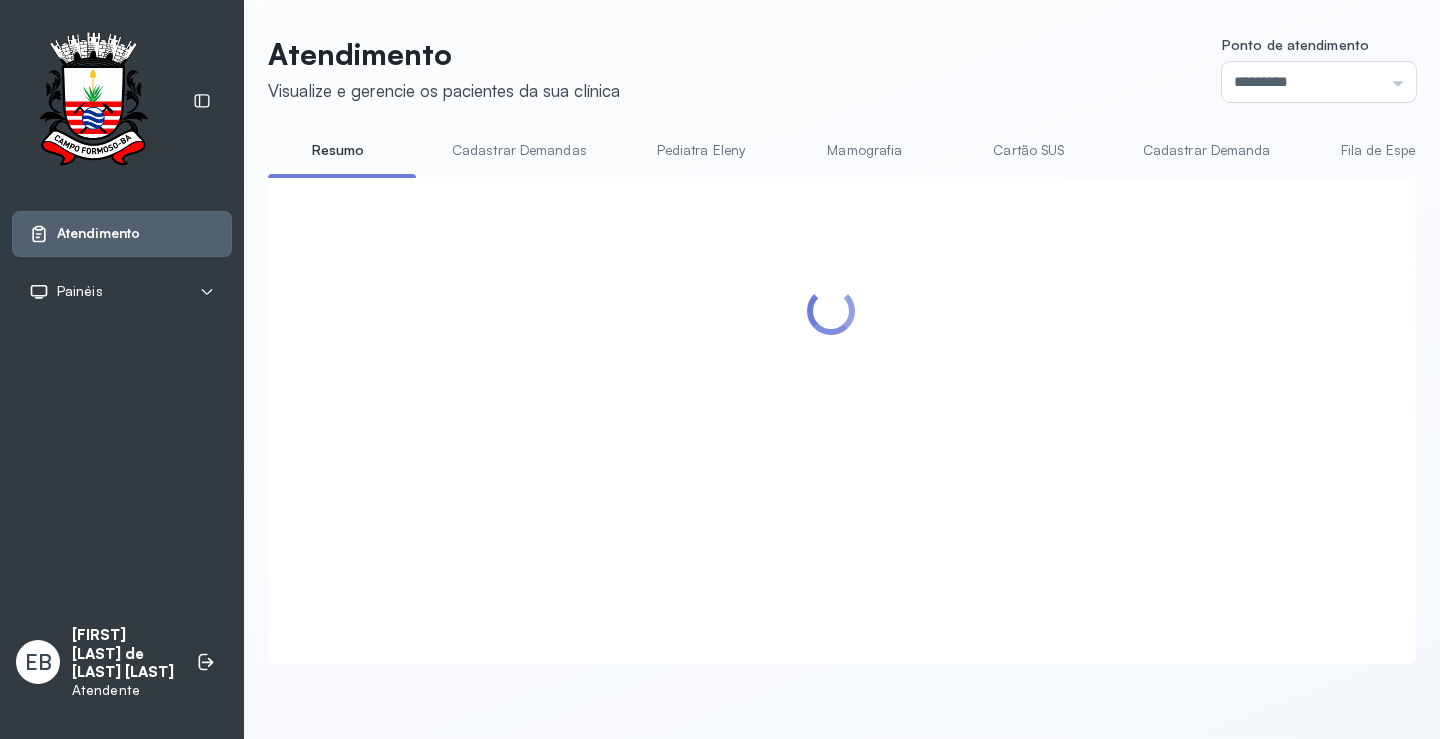 scroll, scrollTop: 100, scrollLeft: 0, axis: vertical 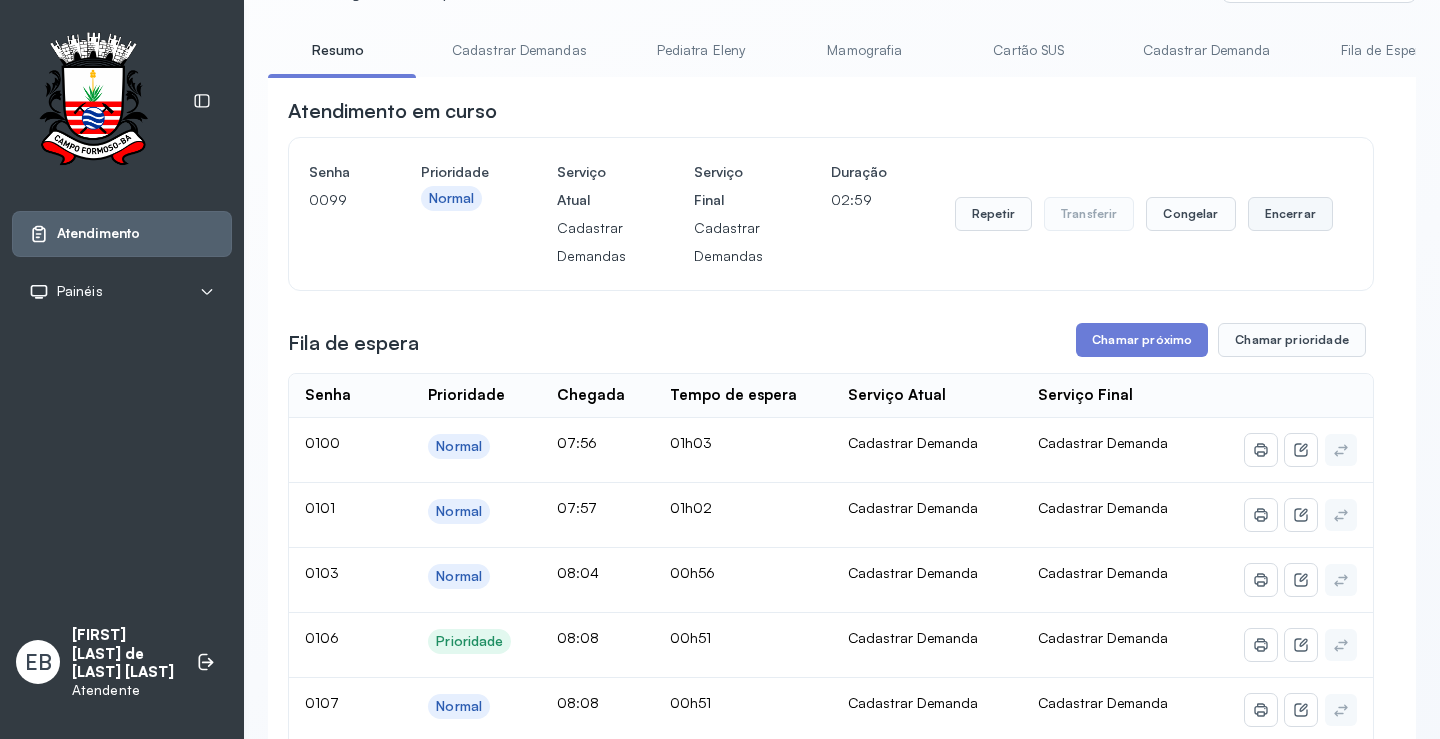 click on "Encerrar" at bounding box center [1290, 214] 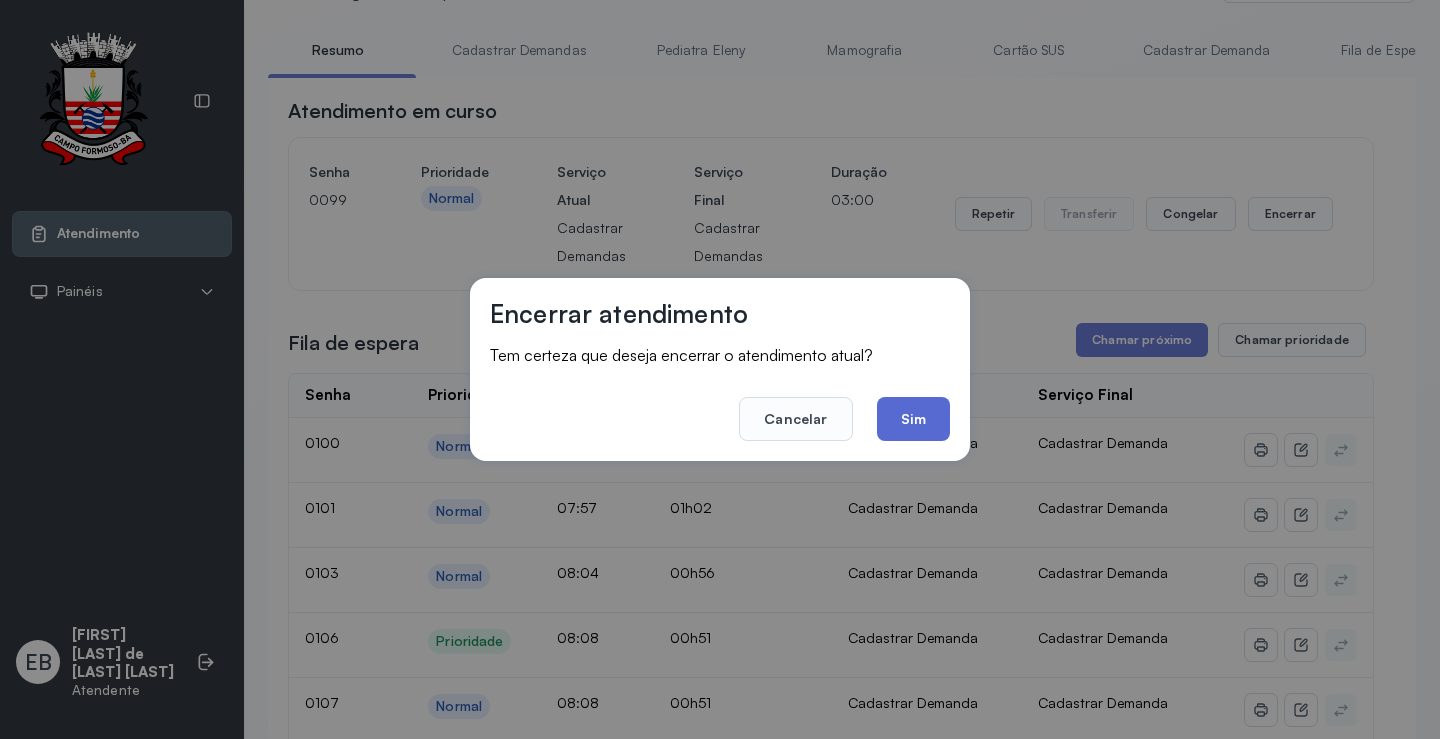 click on "Sim" 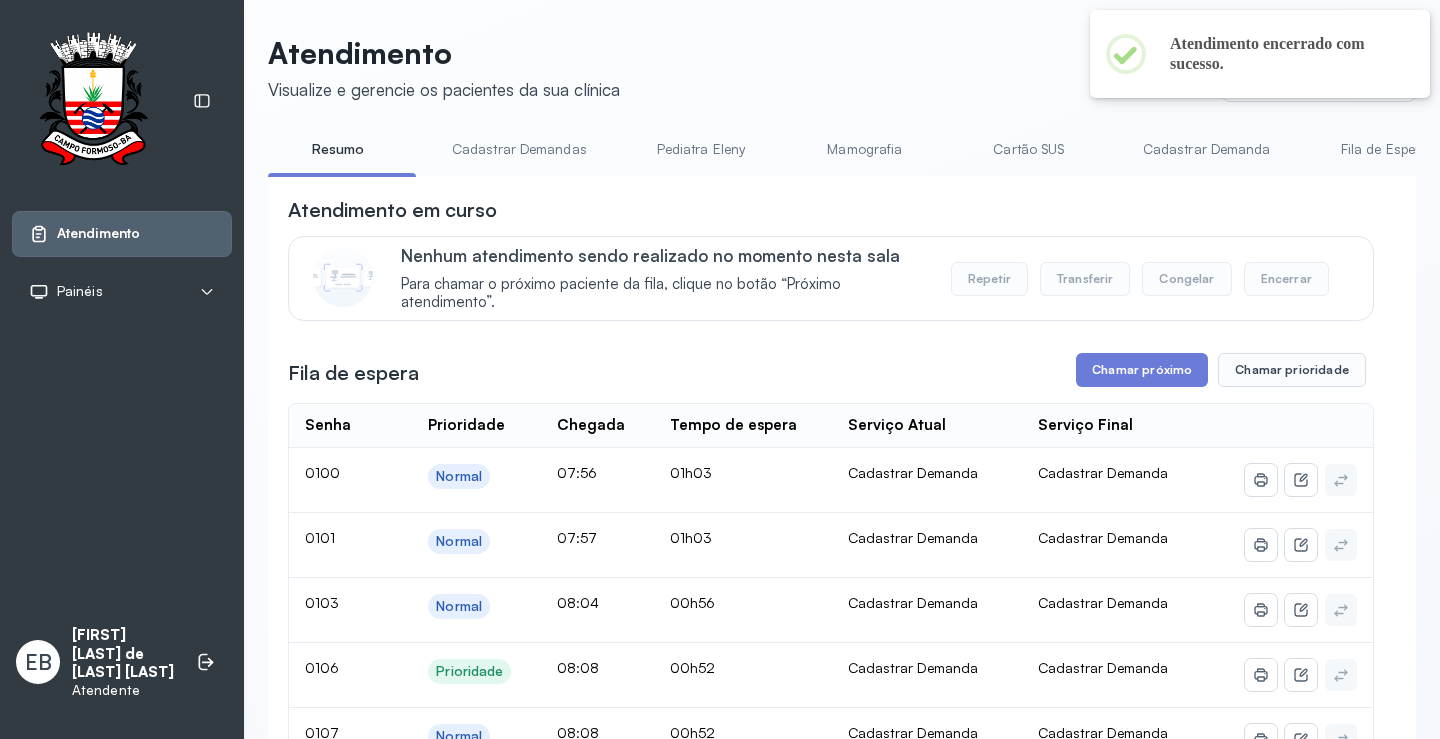 scroll, scrollTop: 100, scrollLeft: 0, axis: vertical 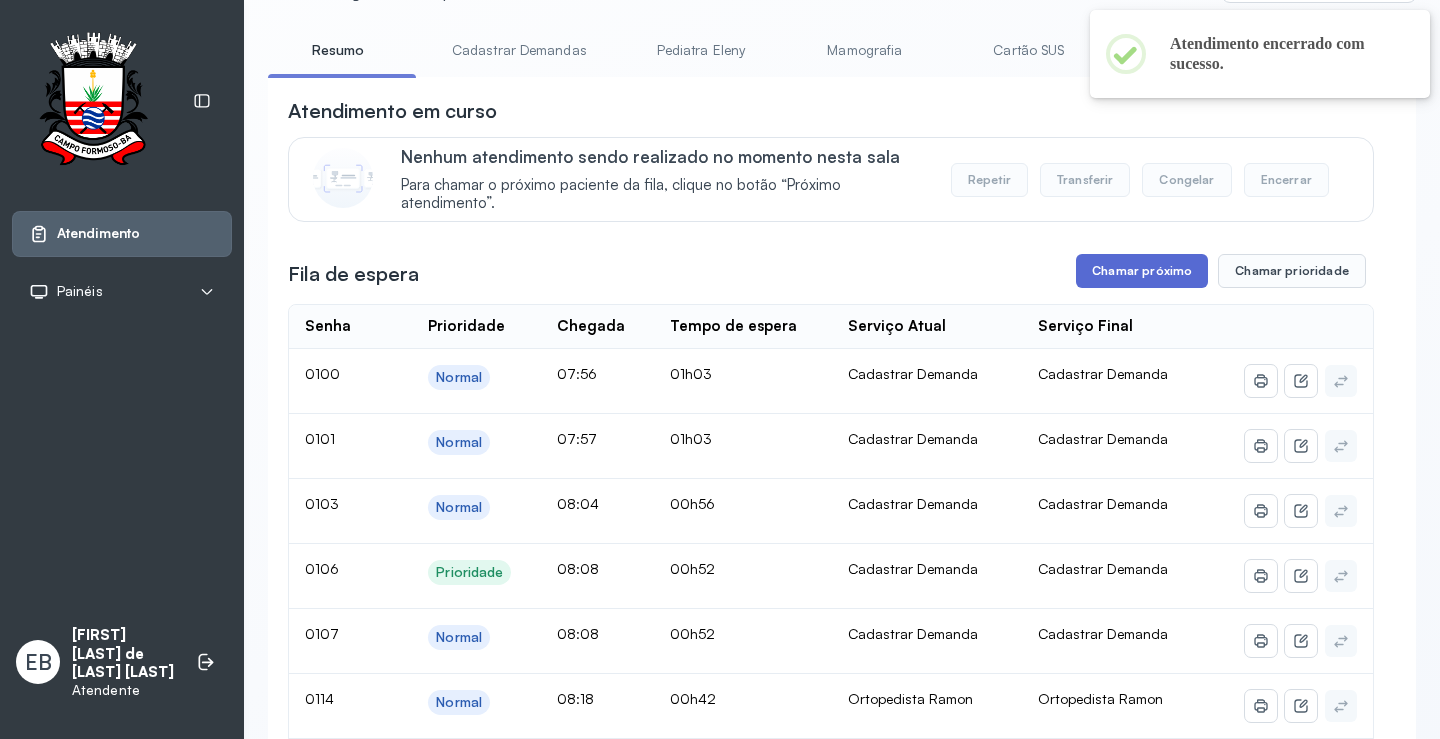click on "Chamar próximo" at bounding box center [1142, 271] 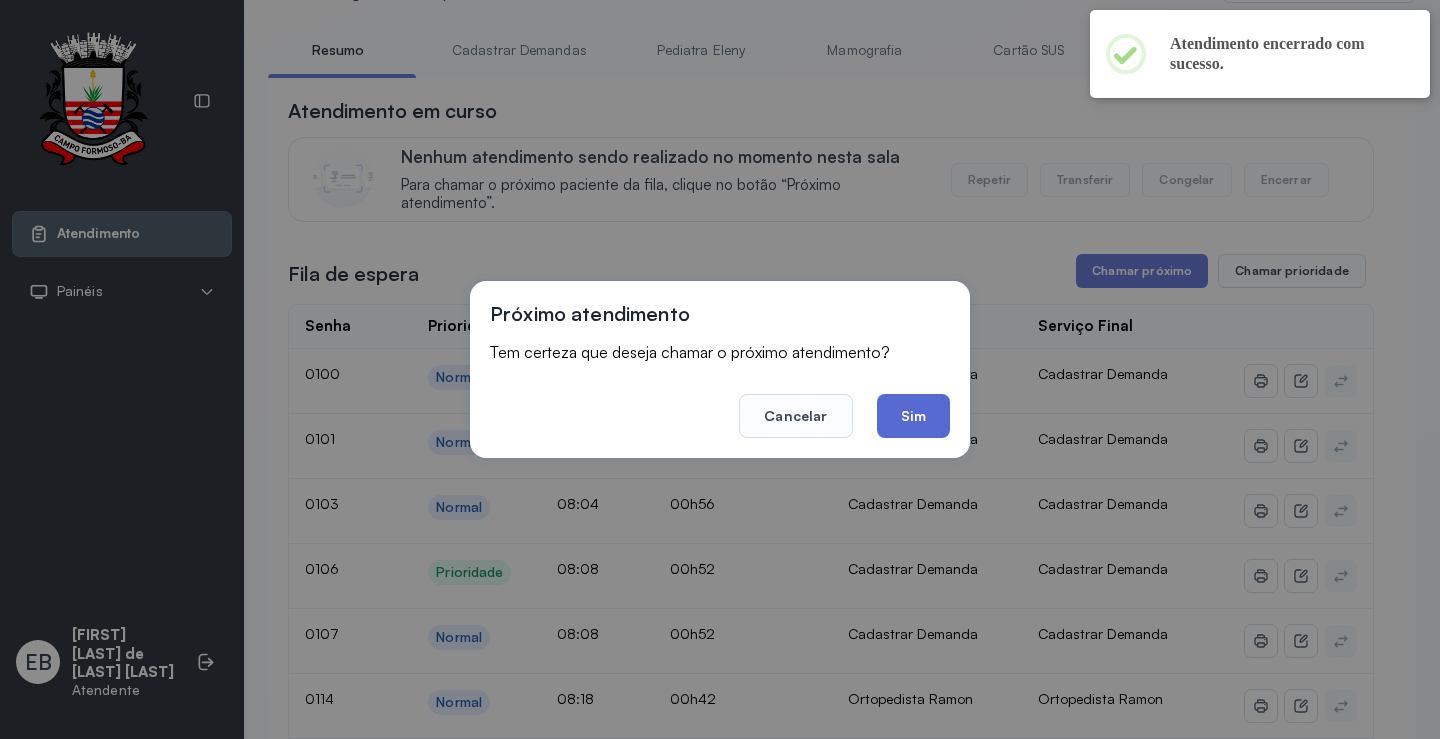 click on "Sim" 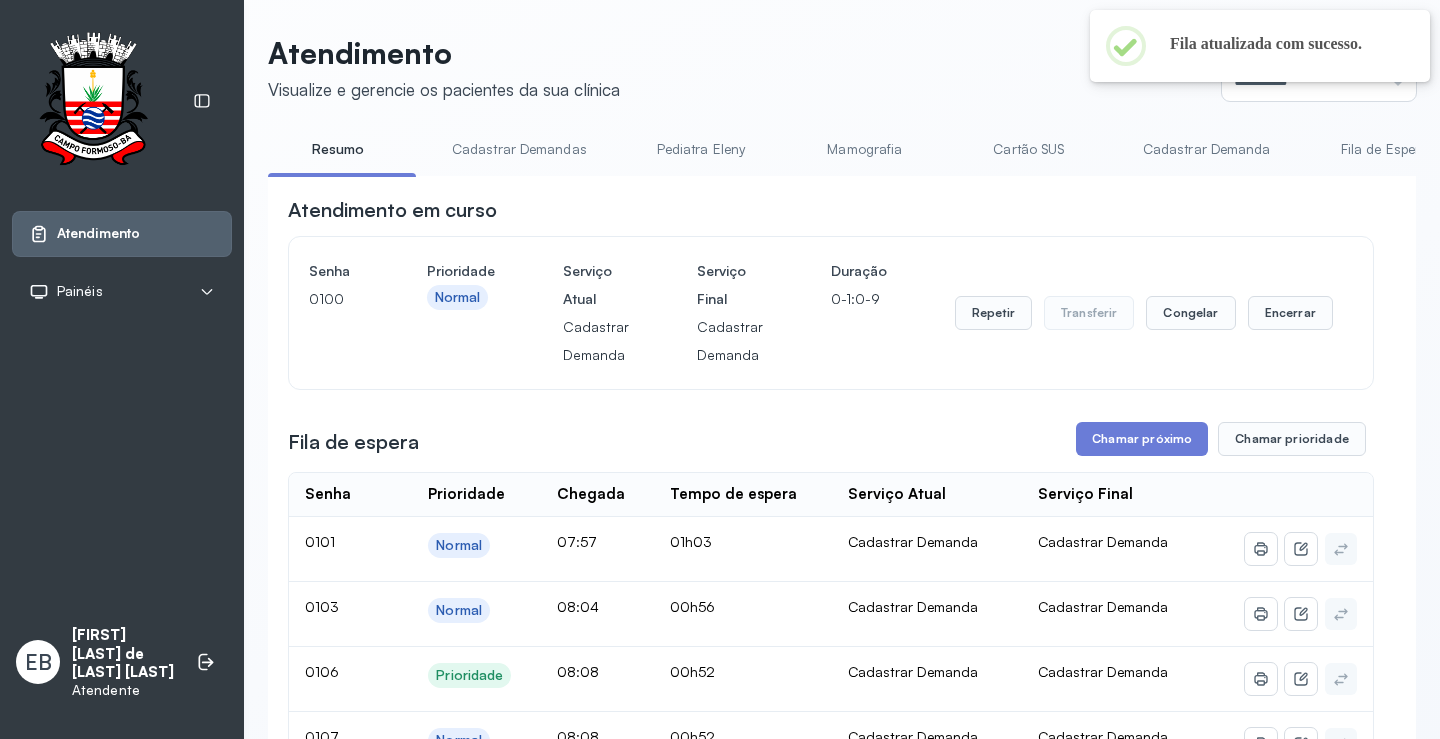 scroll, scrollTop: 100, scrollLeft: 0, axis: vertical 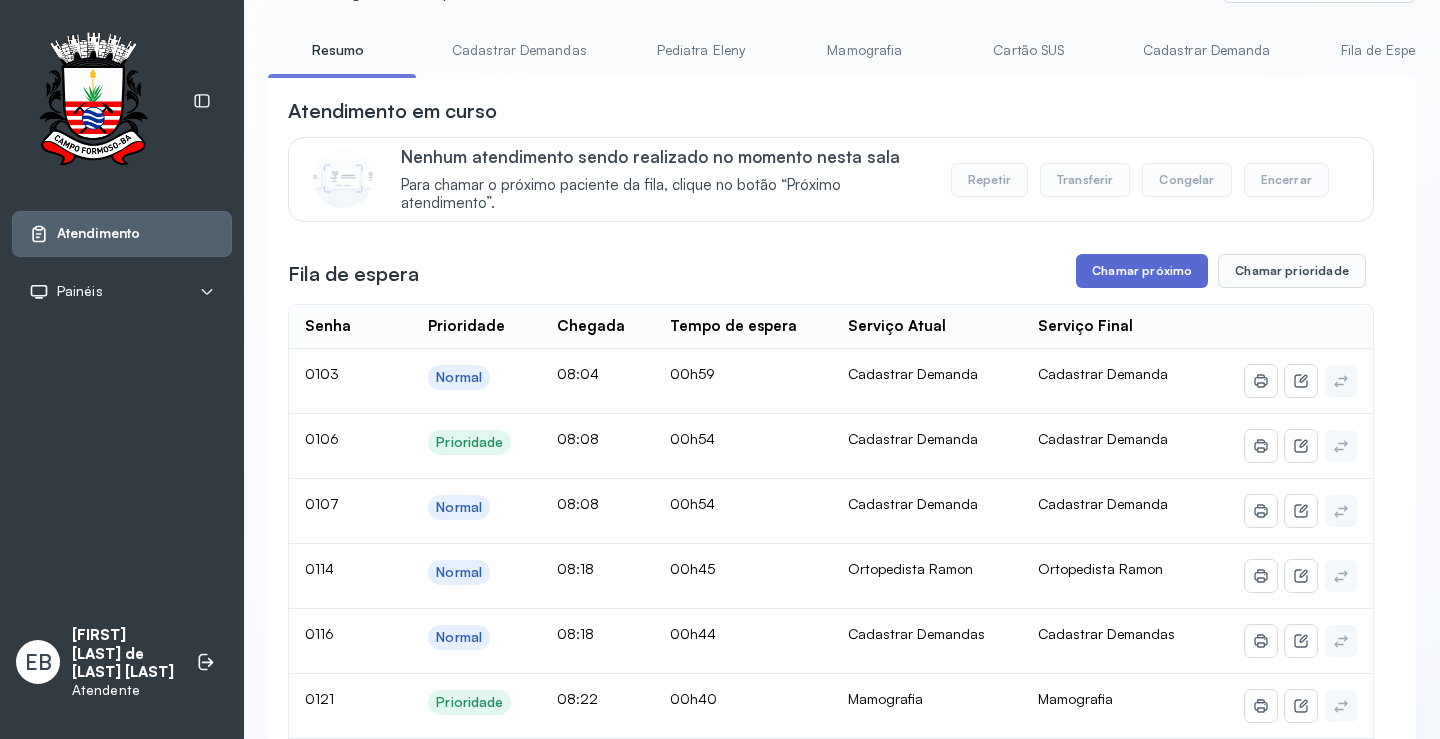 click on "Chamar próximo" at bounding box center [1142, 271] 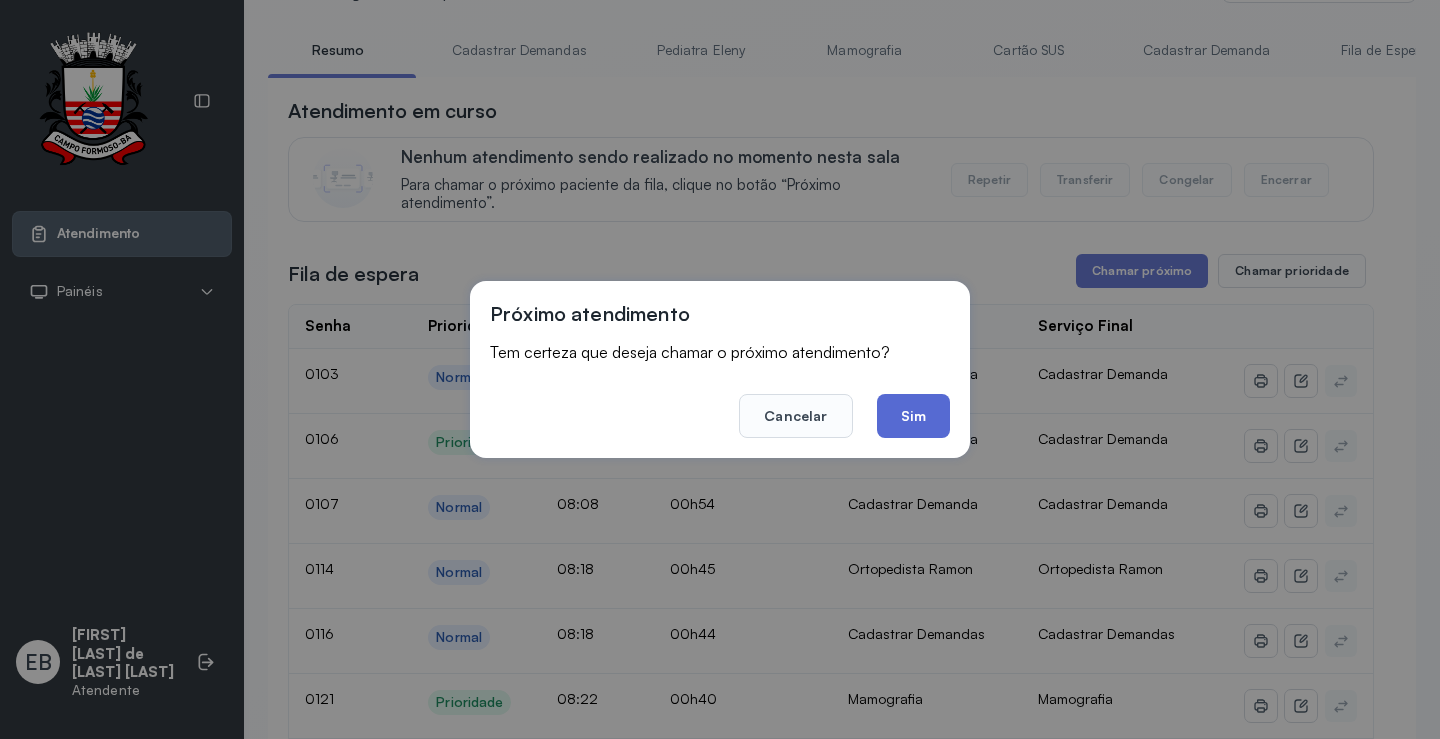 click on "Sim" 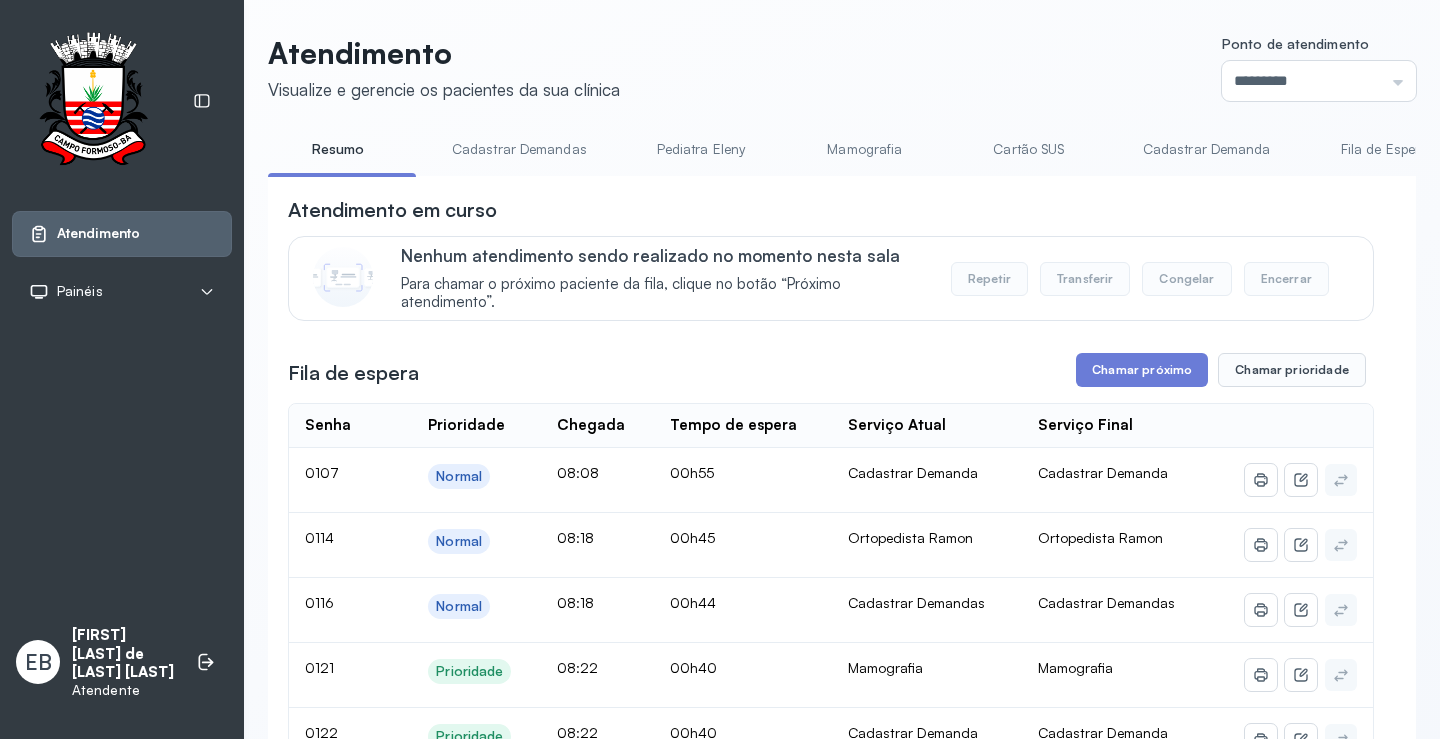 scroll, scrollTop: 100, scrollLeft: 0, axis: vertical 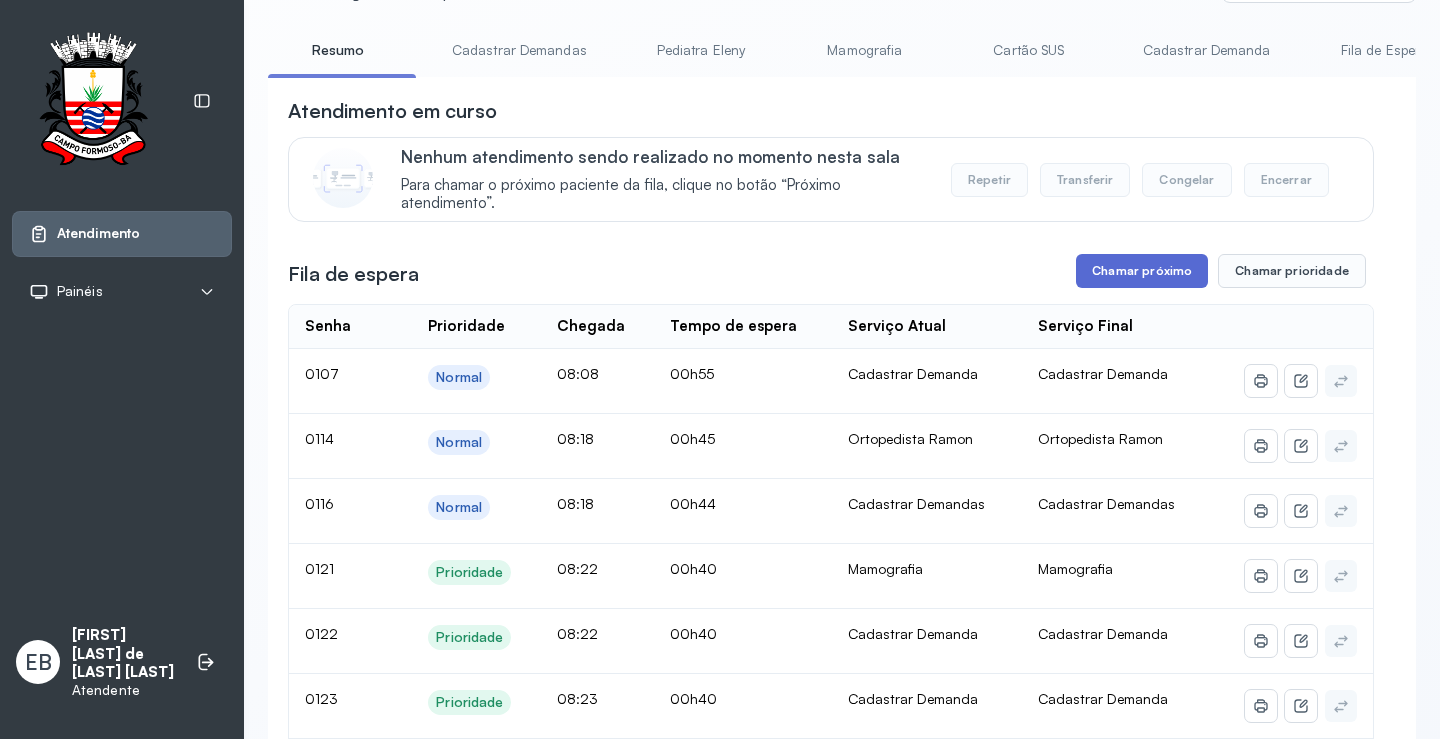 click on "Chamar próximo" at bounding box center [1142, 271] 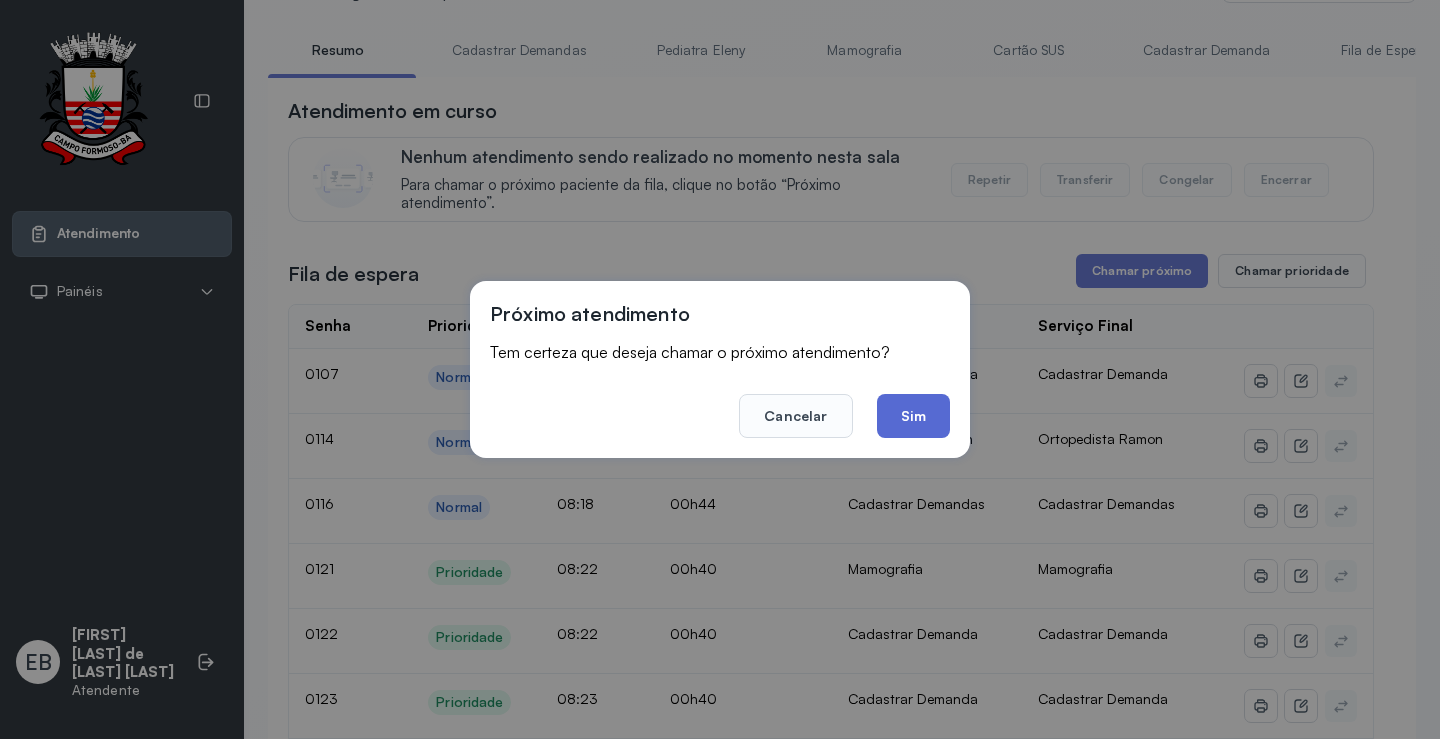 click on "Sim" 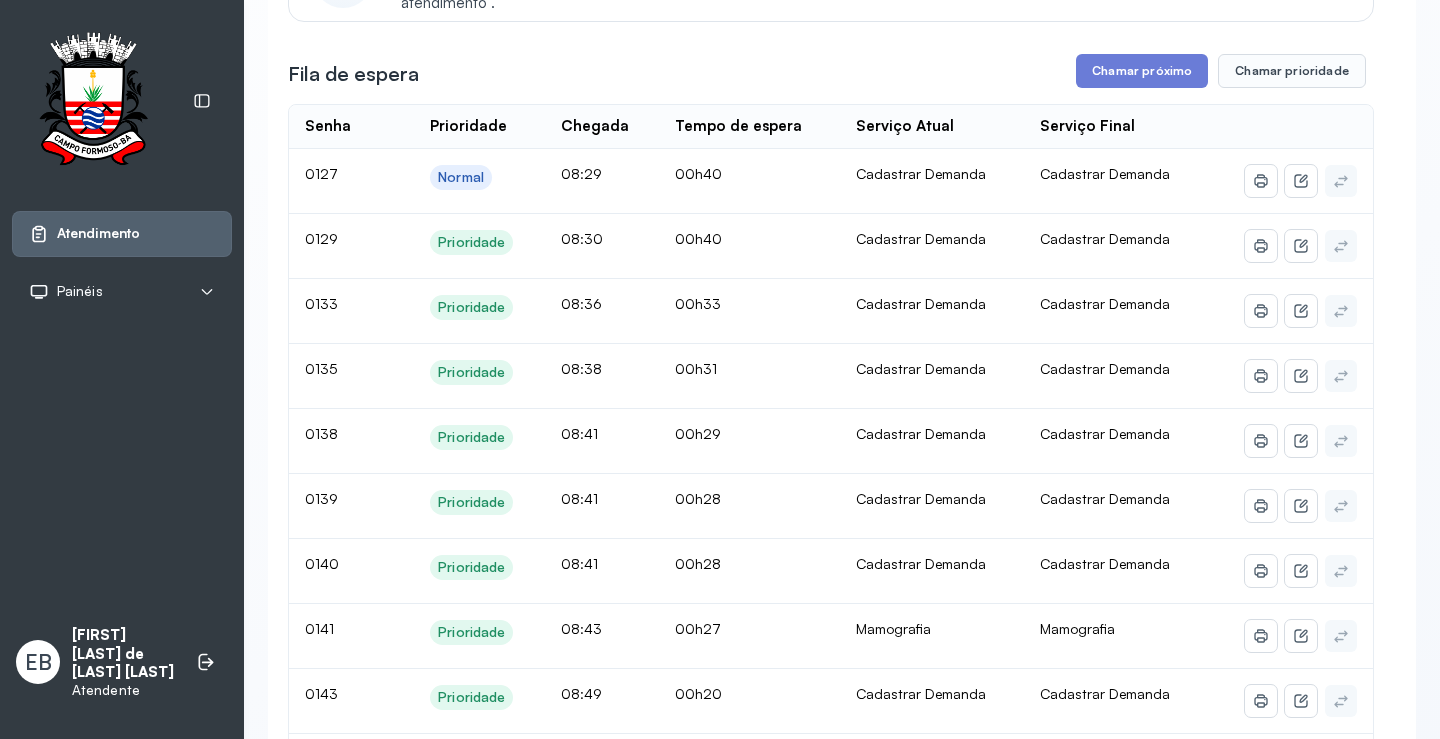 scroll, scrollTop: 0, scrollLeft: 0, axis: both 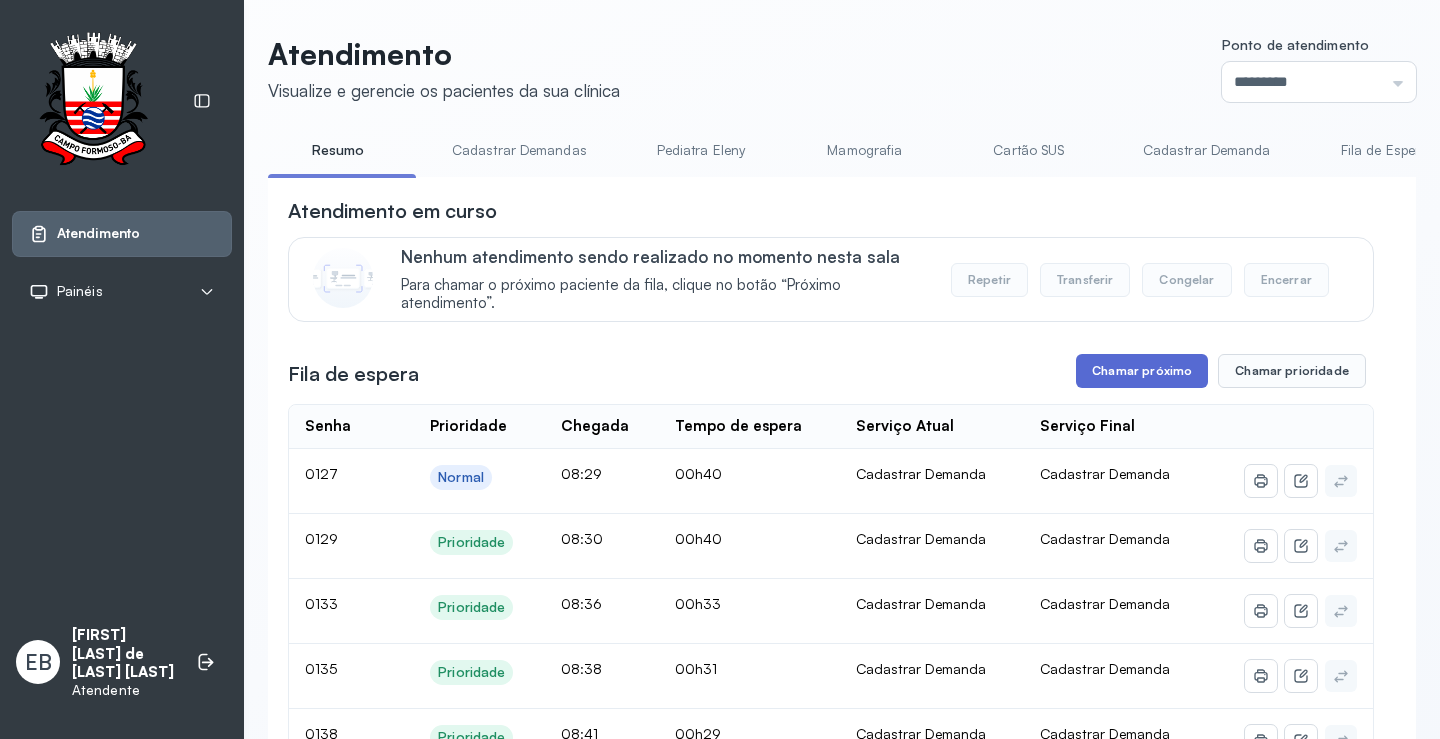 click on "Chamar próximo" at bounding box center (1142, 371) 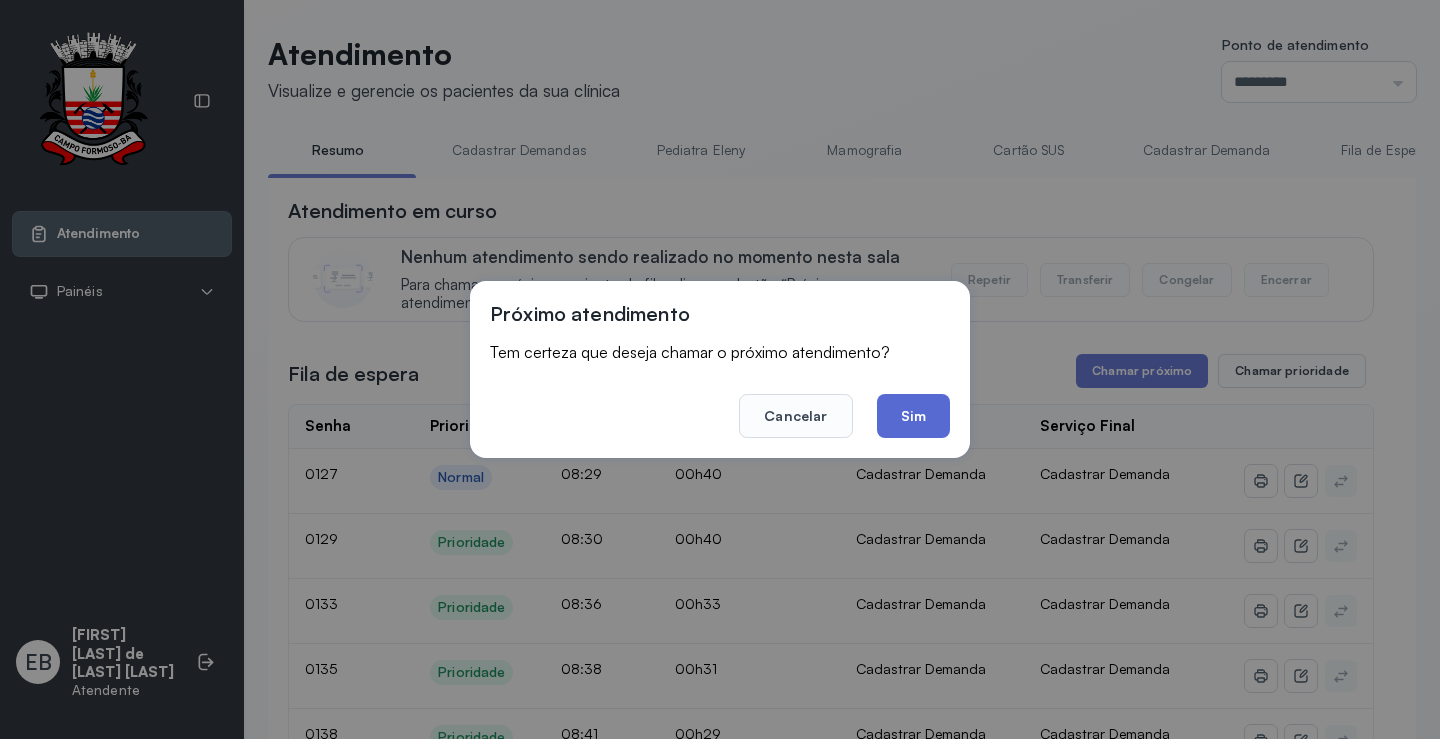 click on "Sim" 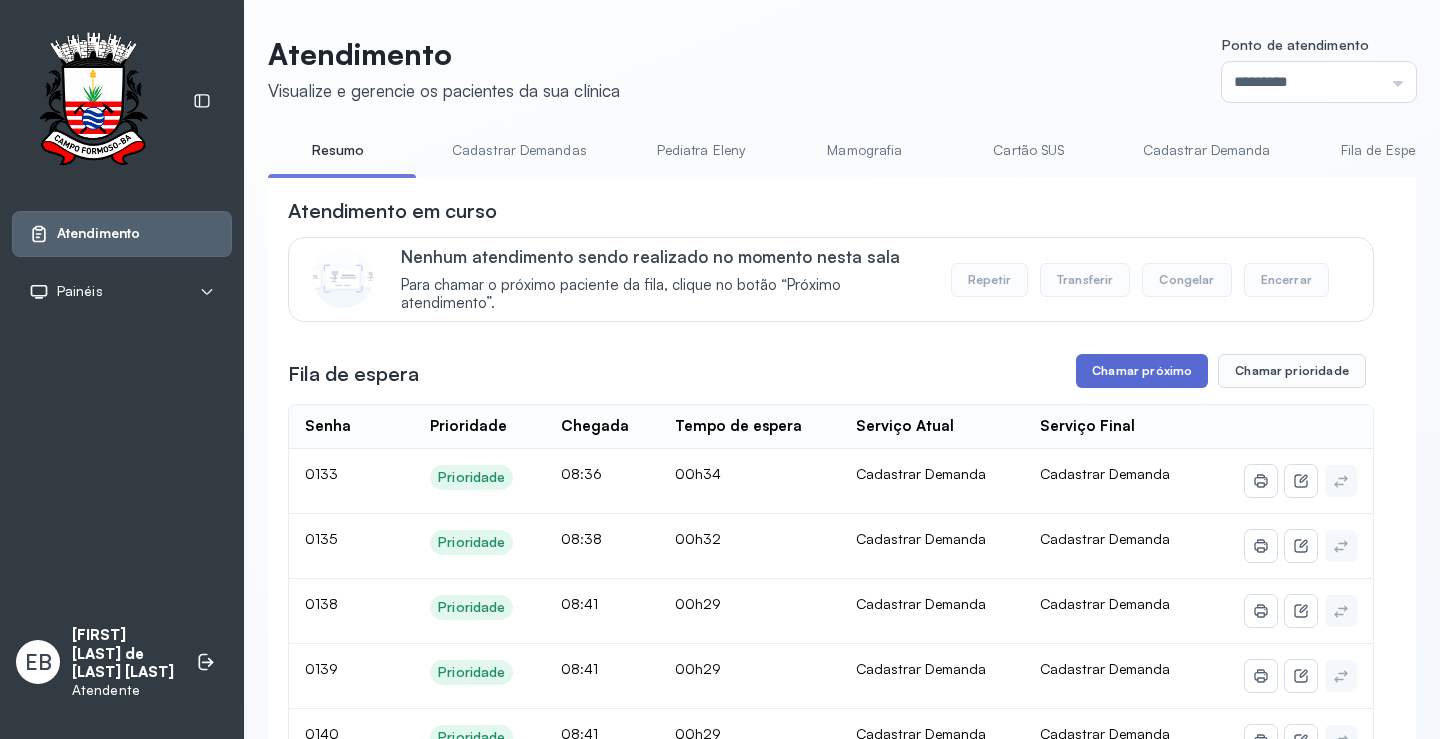 click on "Chamar próximo" at bounding box center [1142, 371] 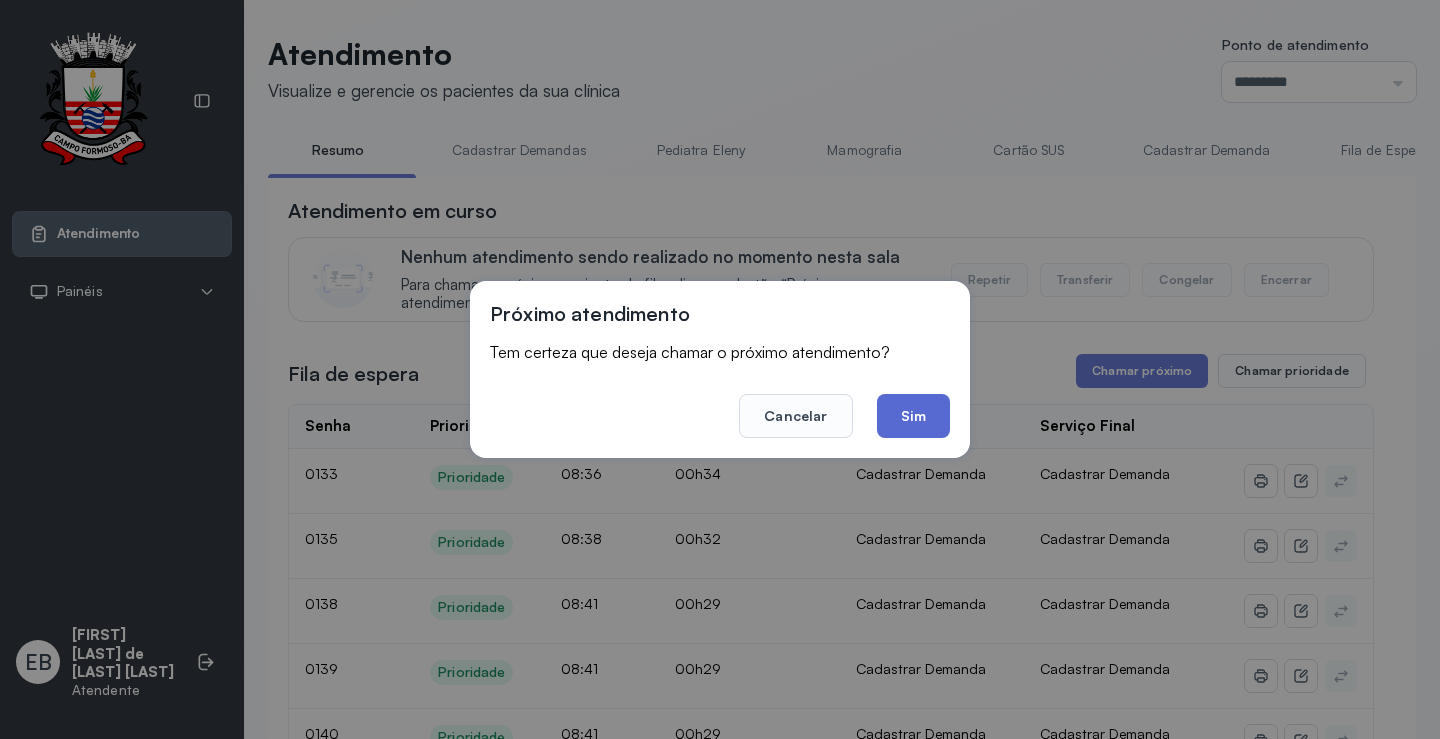 click on "Sim" 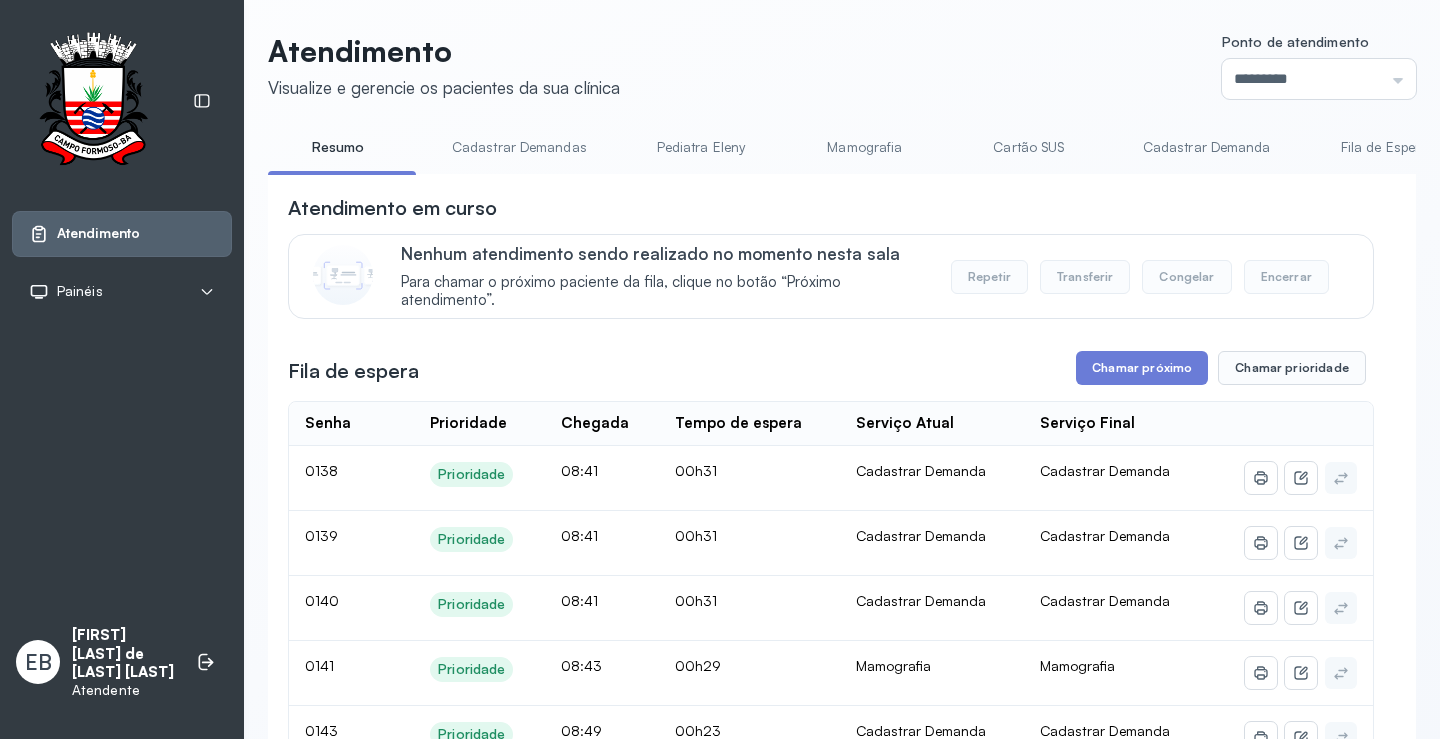 scroll, scrollTop: 0, scrollLeft: 0, axis: both 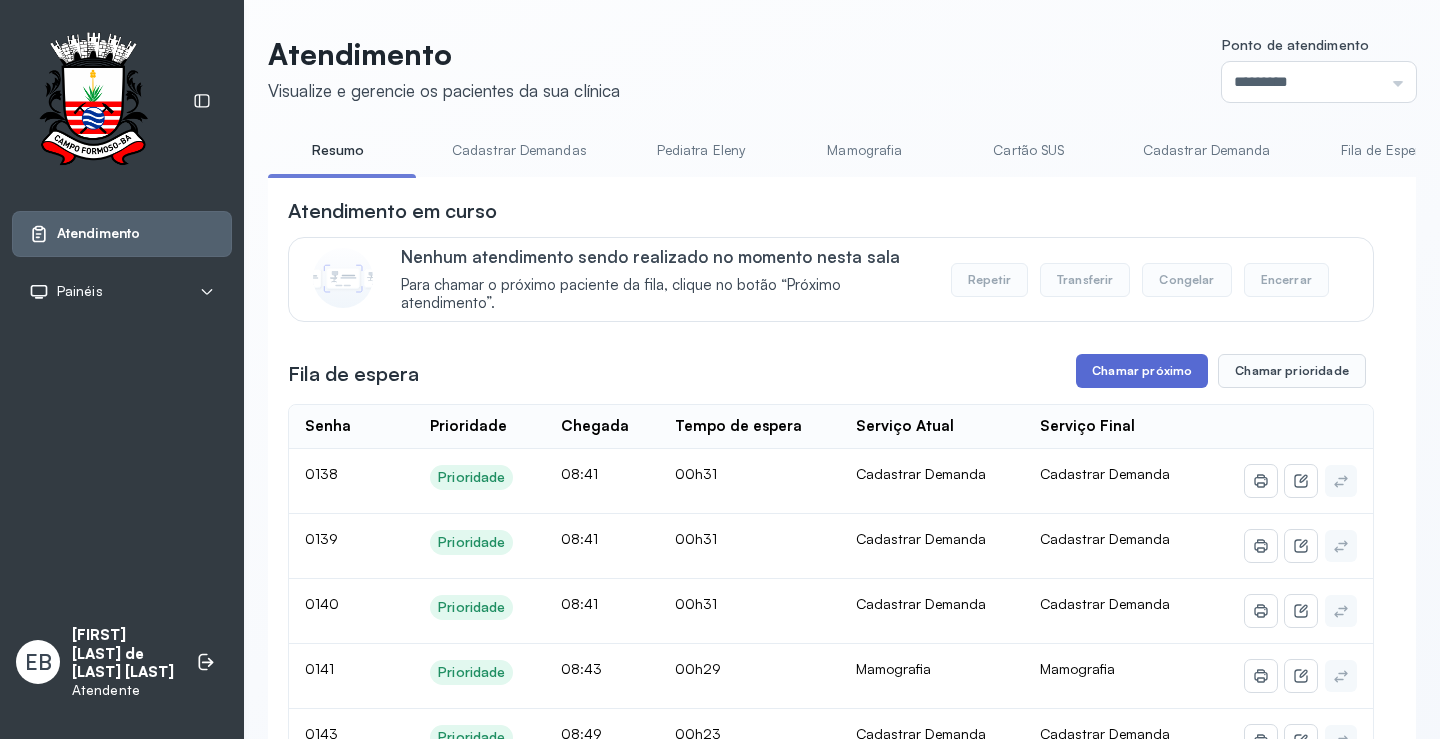 click on "Chamar próximo" at bounding box center [1142, 371] 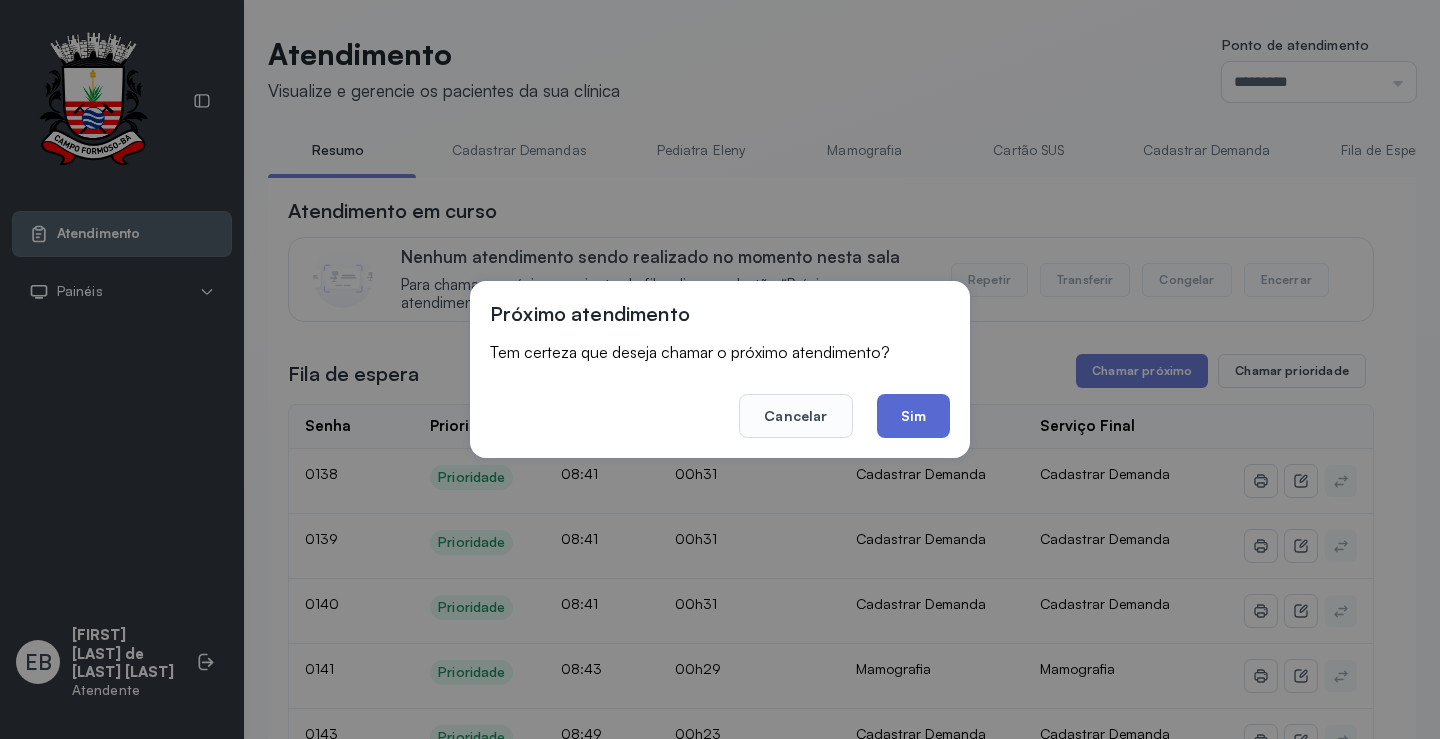 click on "Sim" 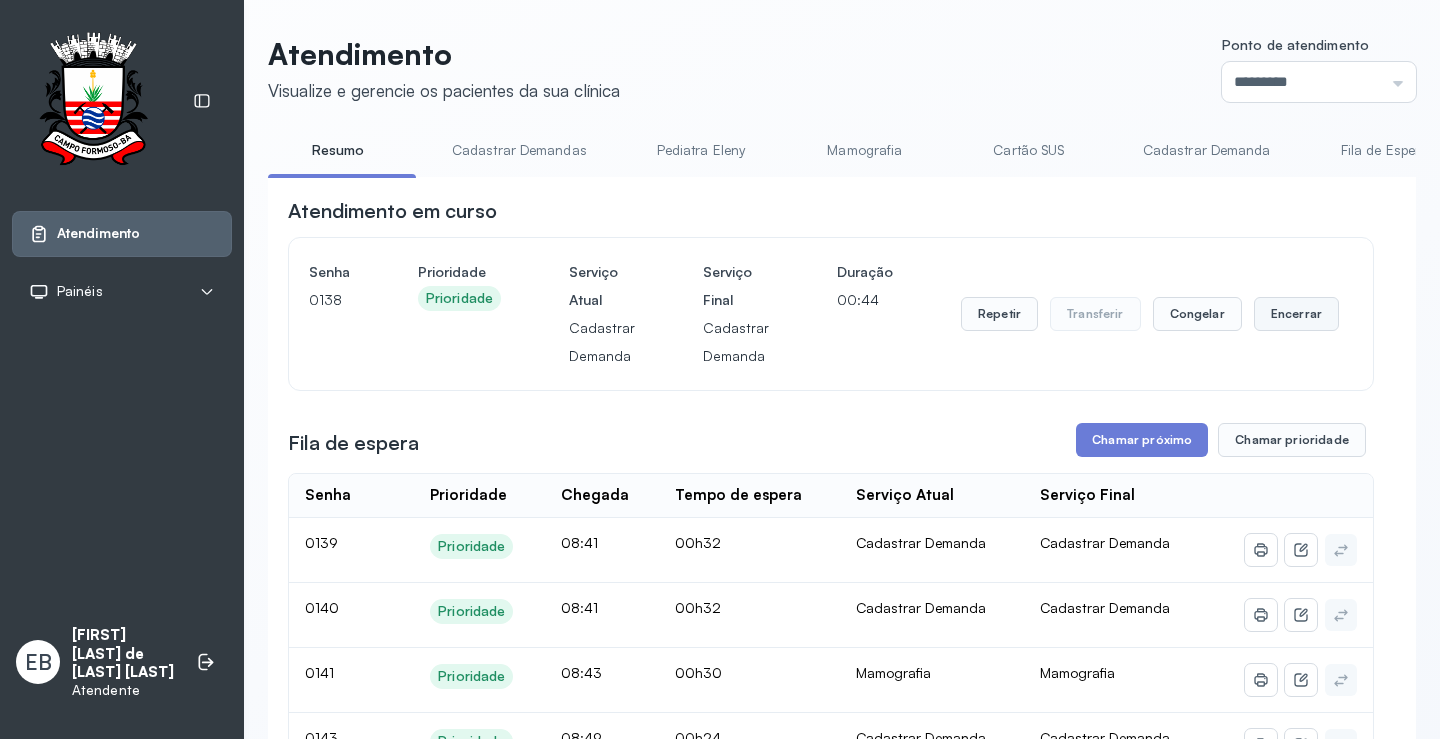 click on "Encerrar" at bounding box center (1296, 314) 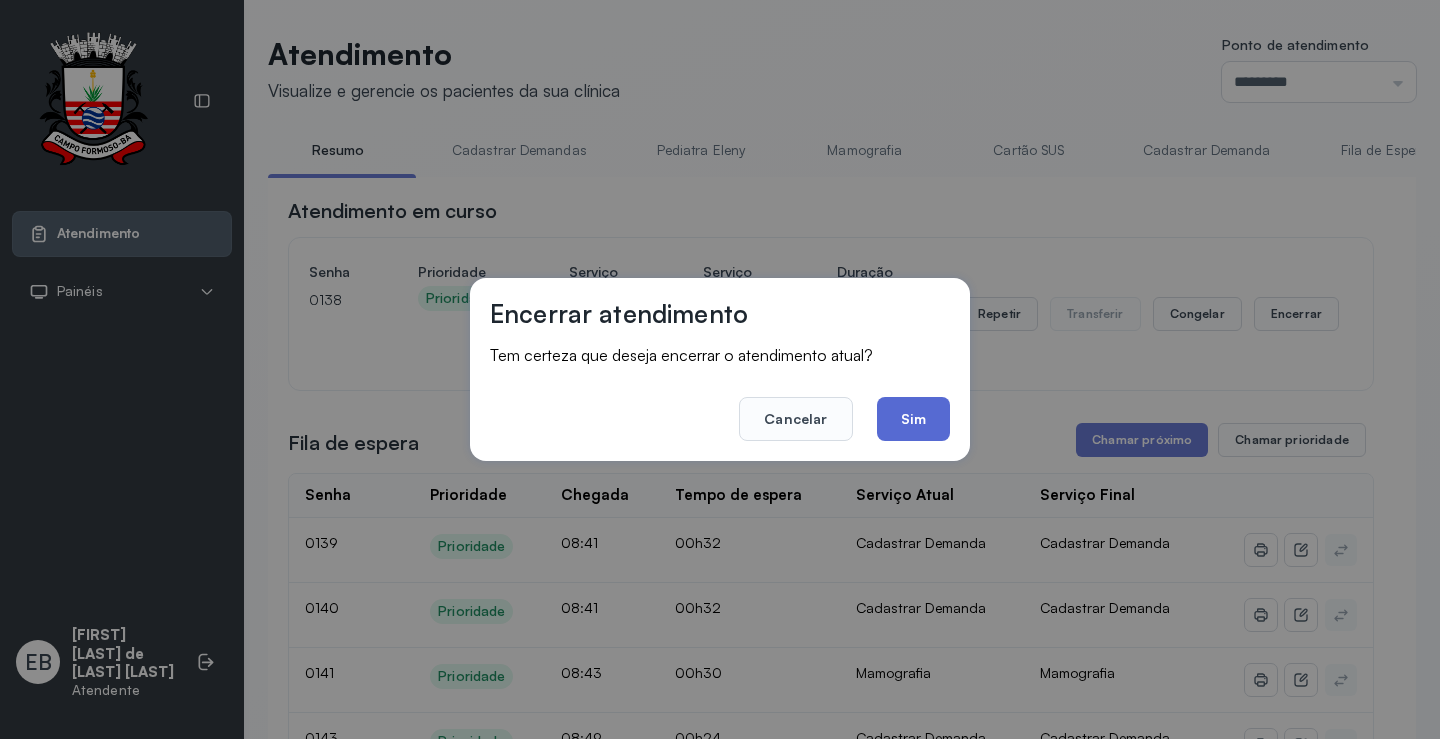click on "Sim" 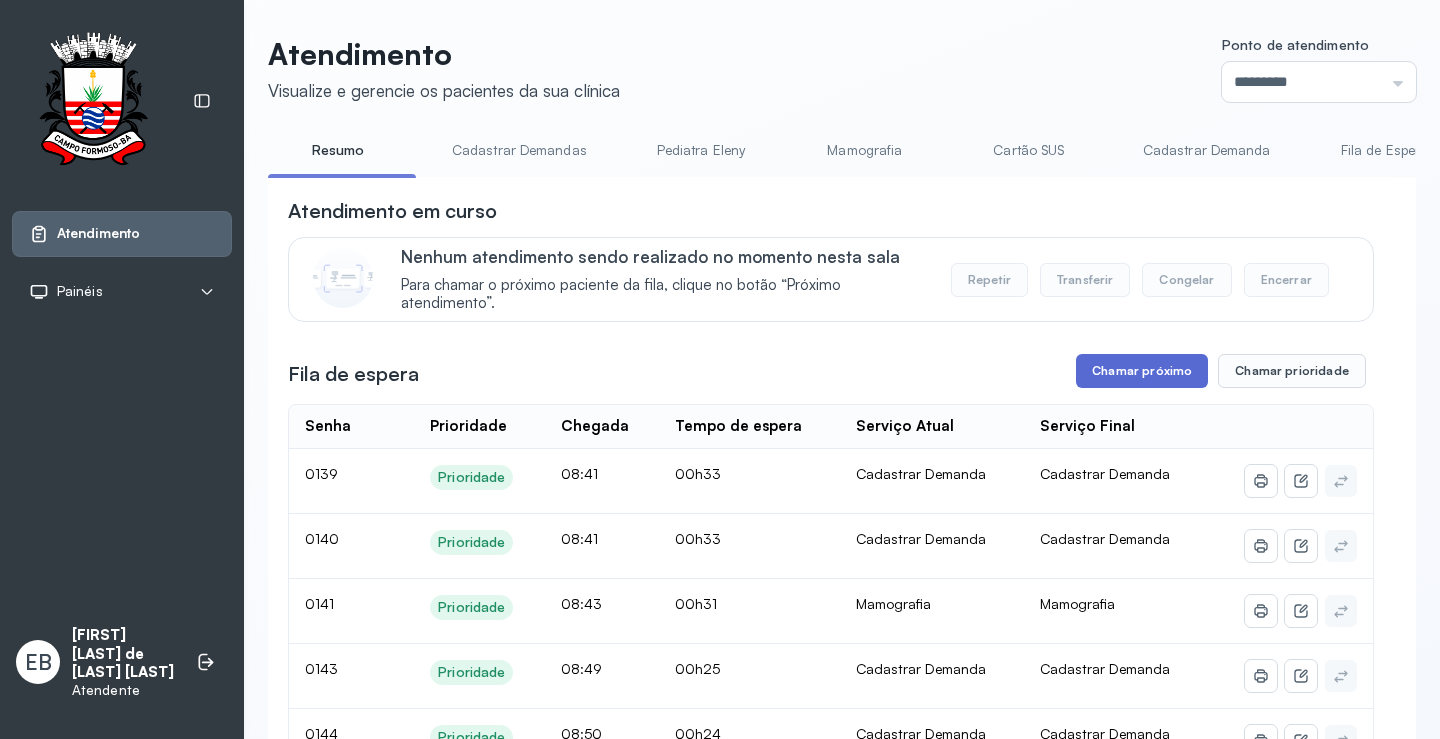 click on "Chamar próximo" at bounding box center (1142, 371) 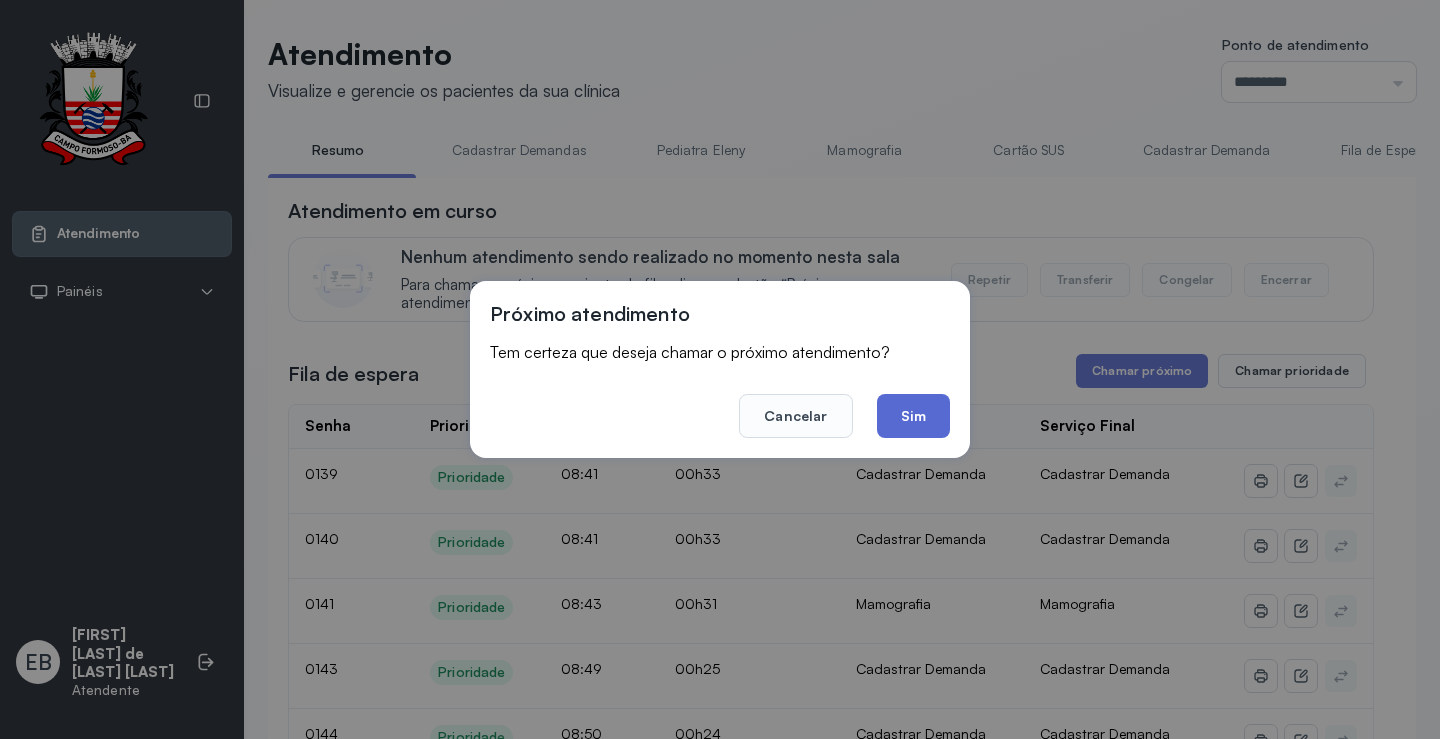click on "Sim" 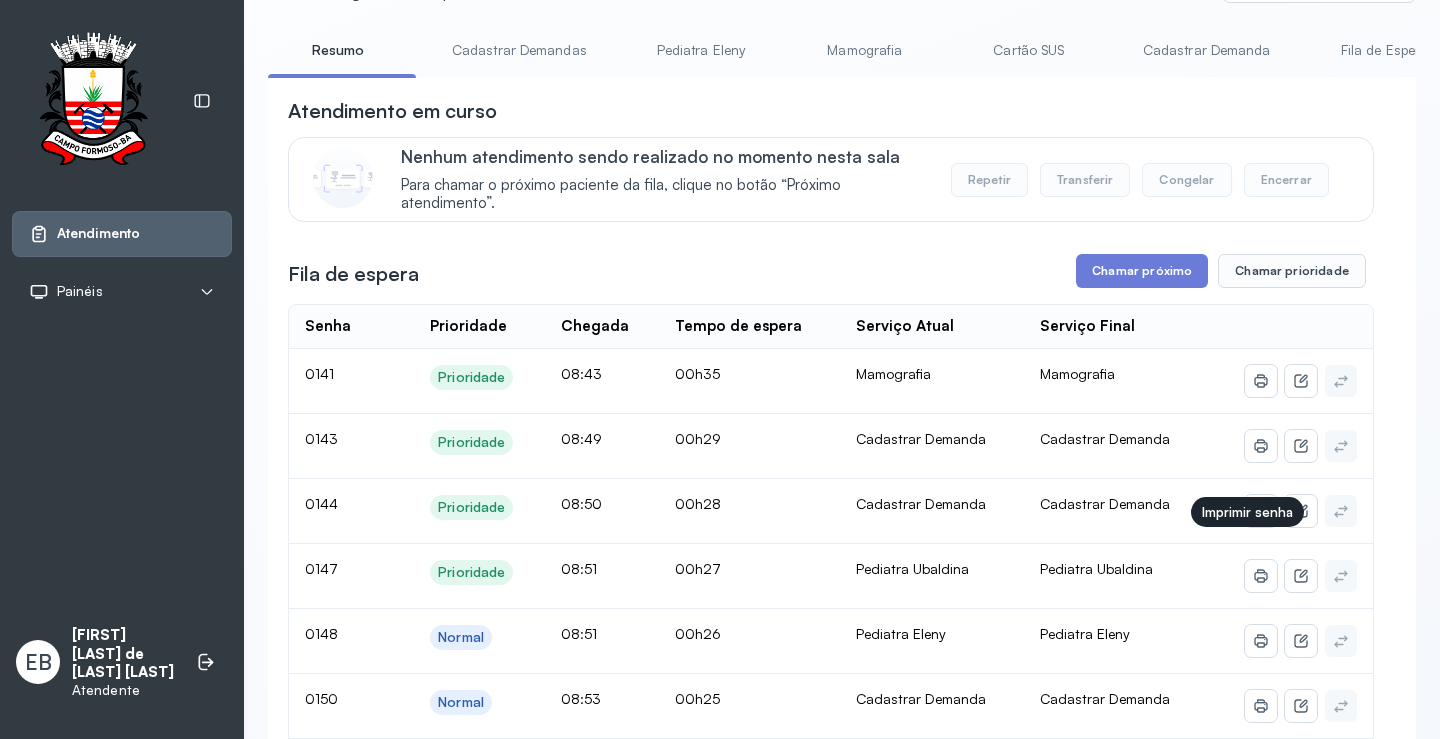scroll, scrollTop: 0, scrollLeft: 0, axis: both 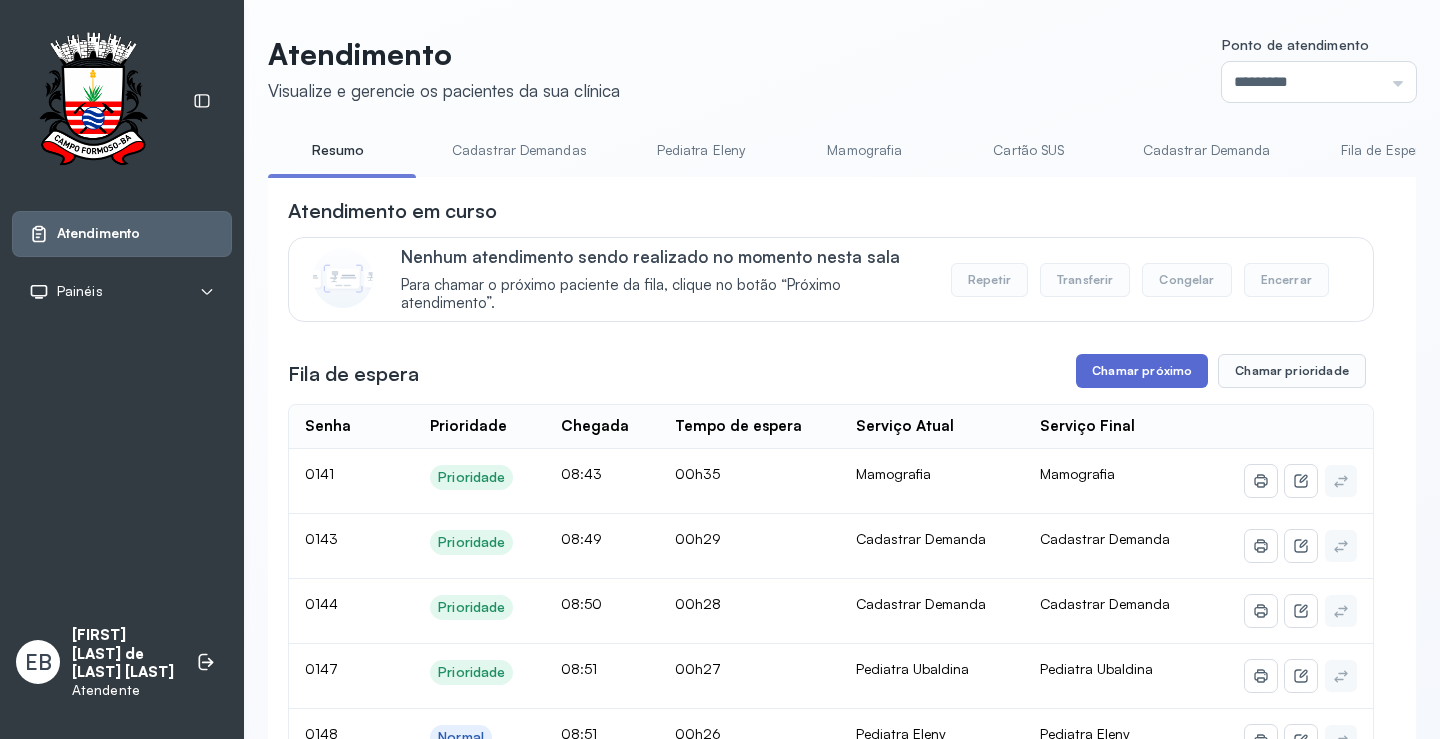click on "Chamar próximo" at bounding box center [1142, 371] 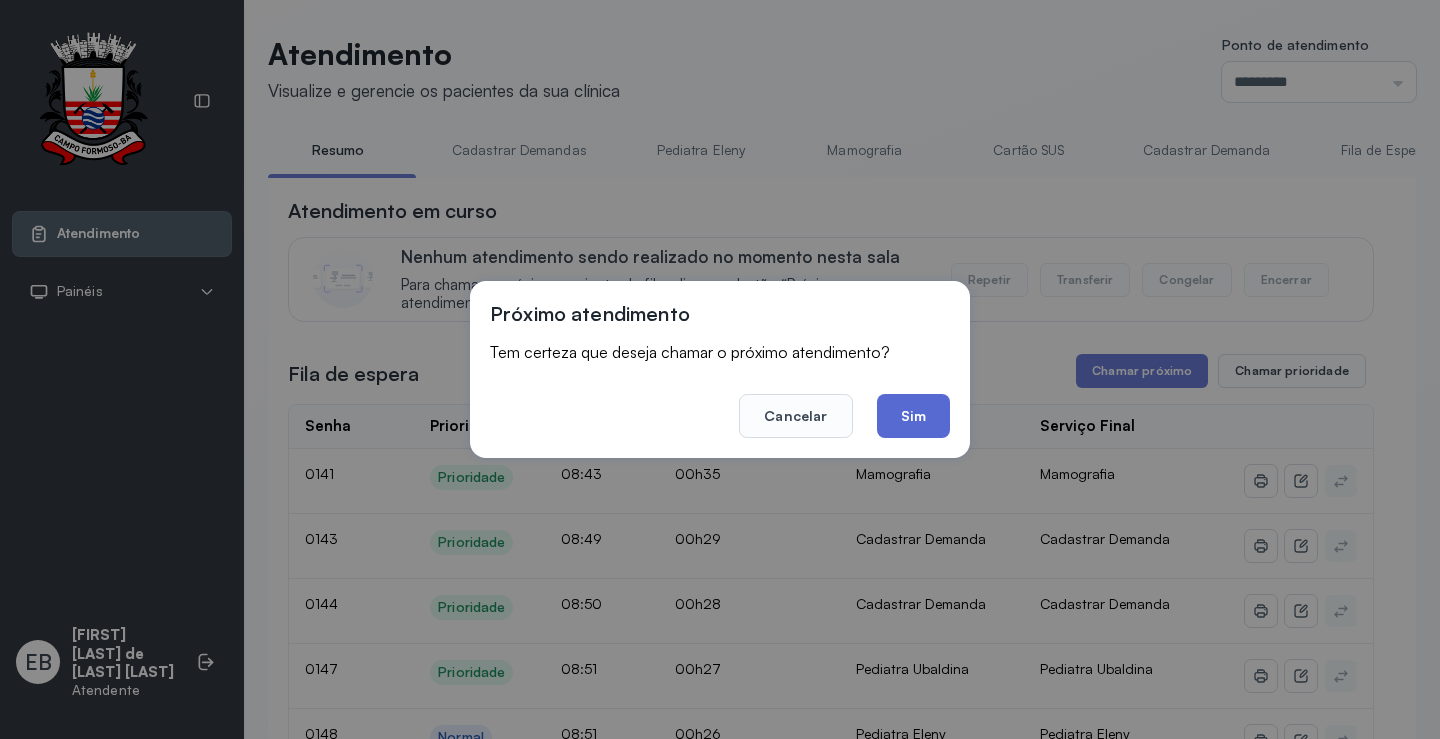 click on "Sim" 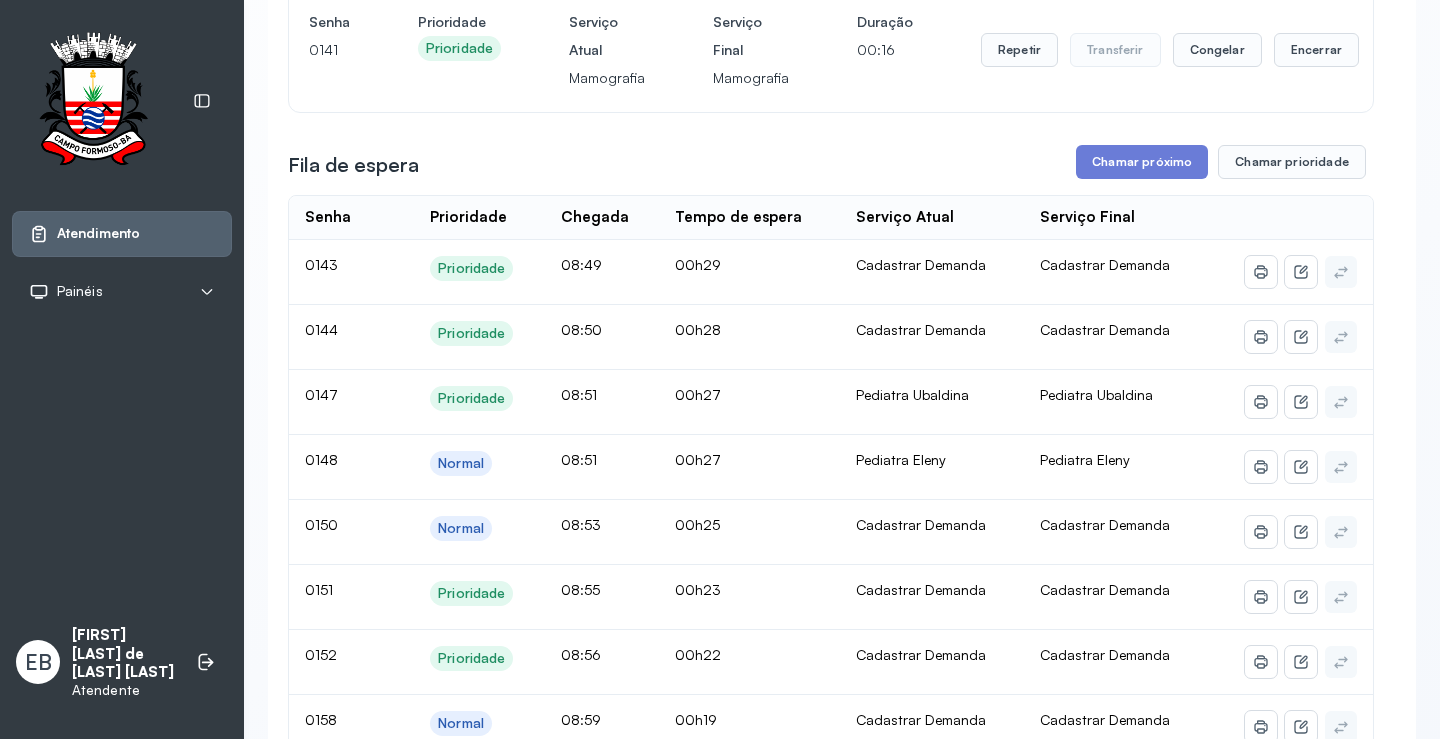scroll, scrollTop: 200, scrollLeft: 0, axis: vertical 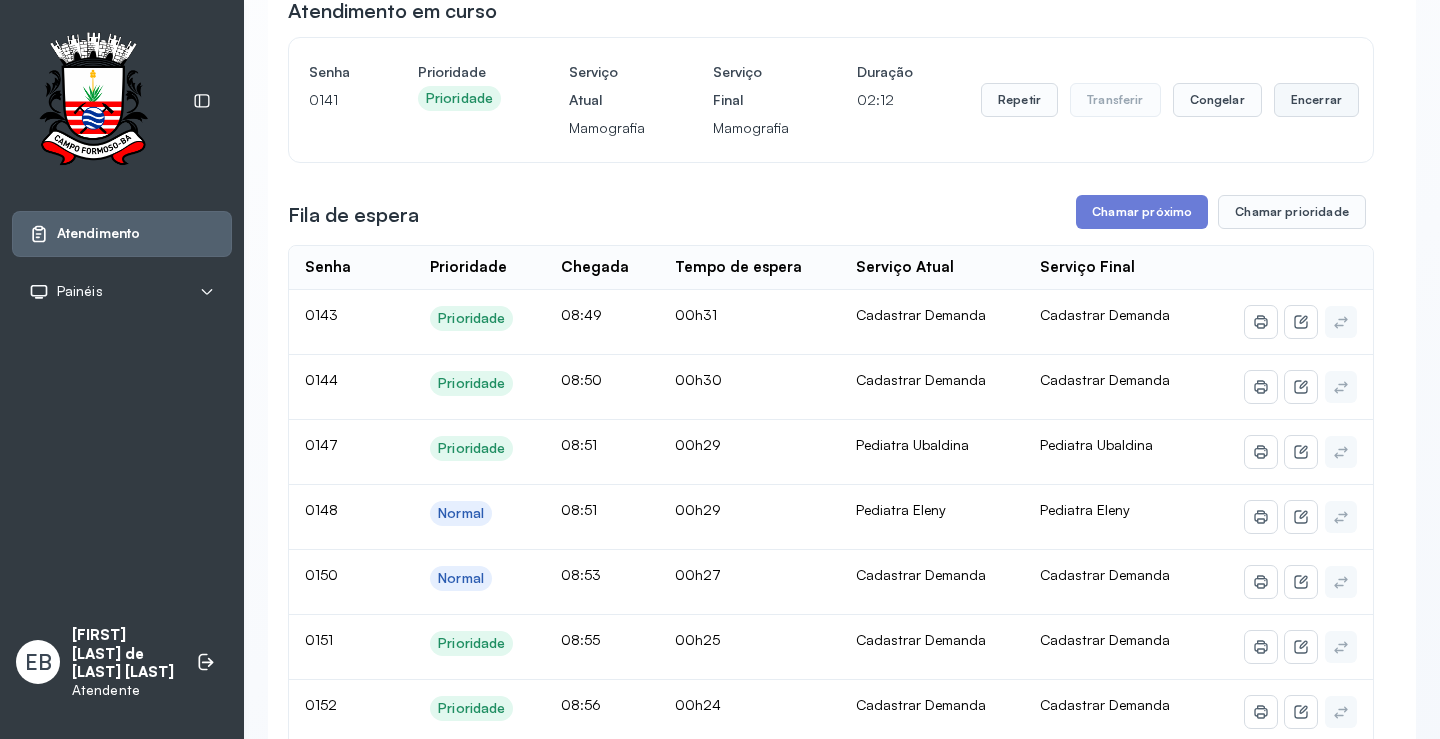 click on "Encerrar" at bounding box center [1316, 100] 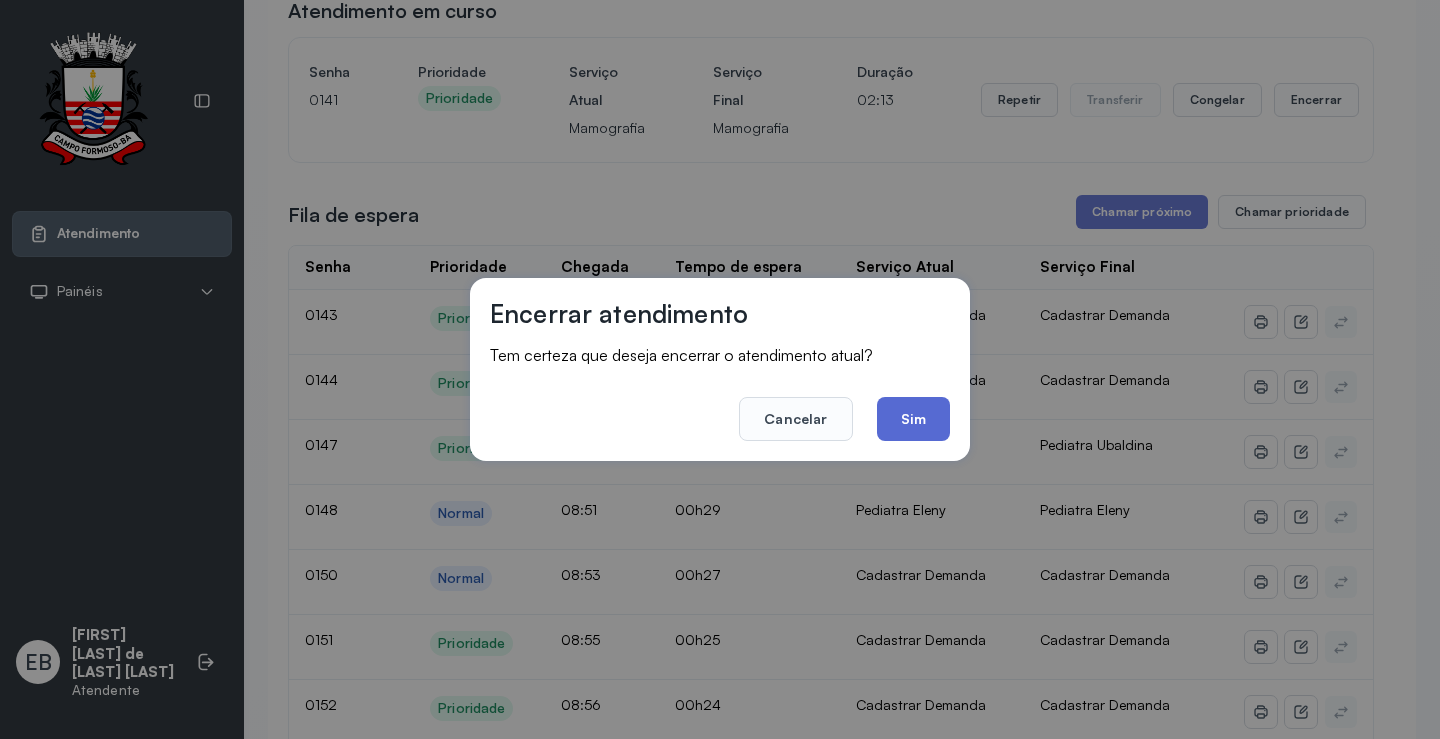 click on "Sim" 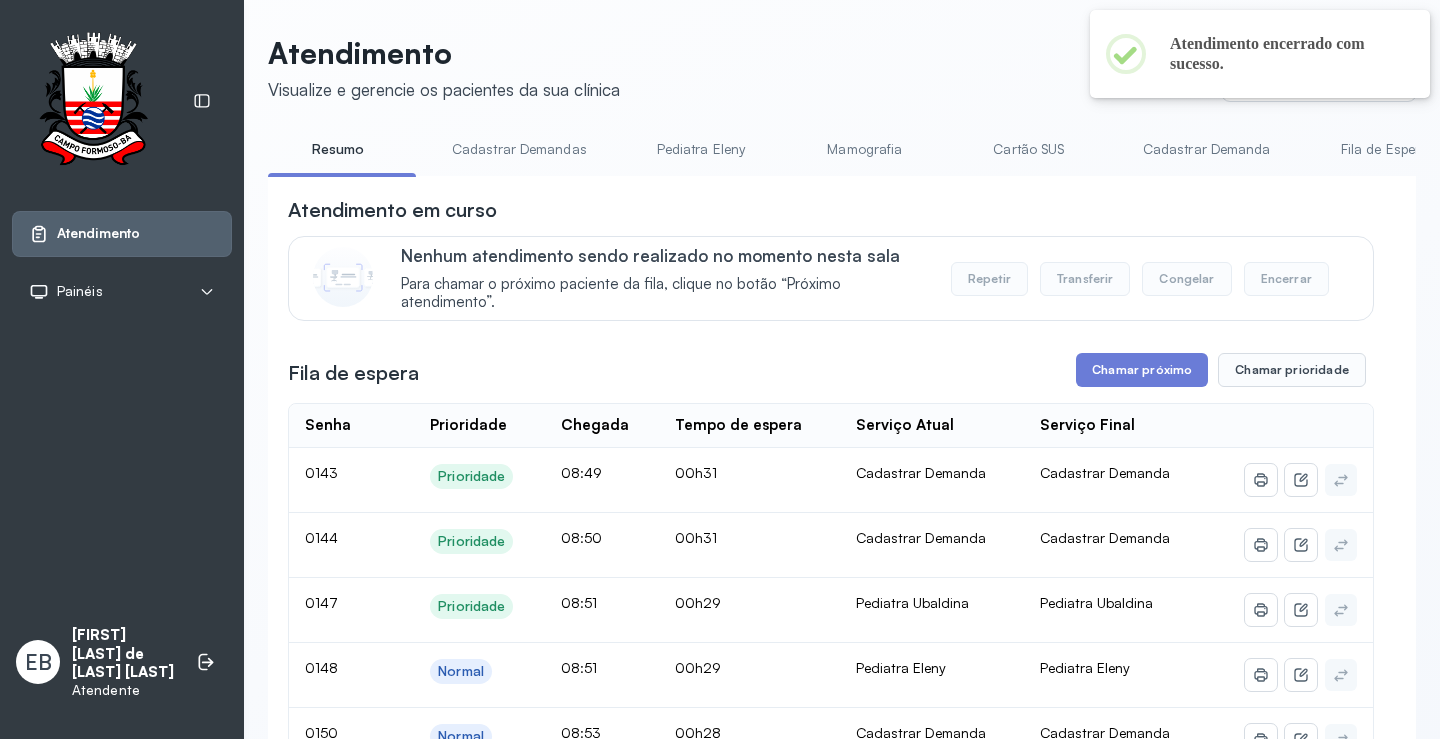 scroll, scrollTop: 200, scrollLeft: 0, axis: vertical 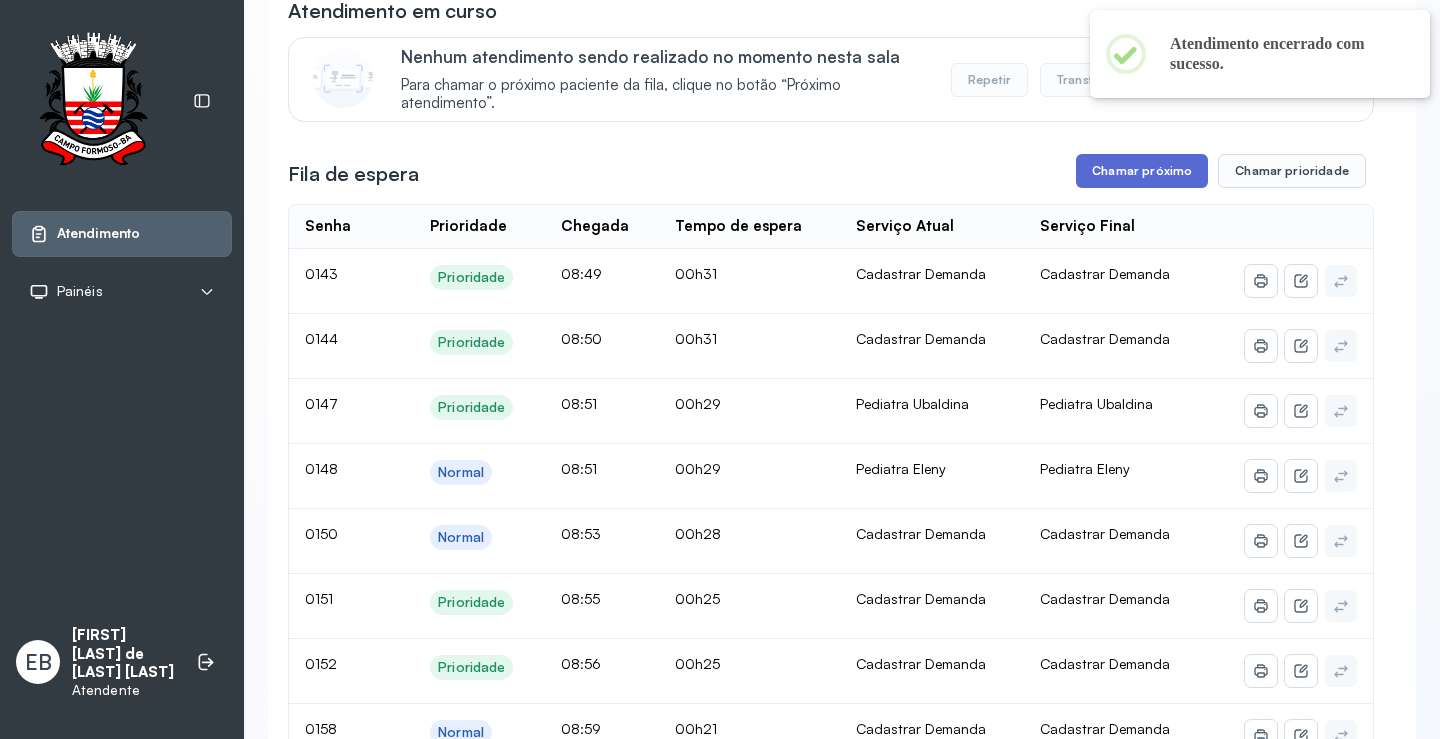 click on "Chamar próximo" at bounding box center (1142, 171) 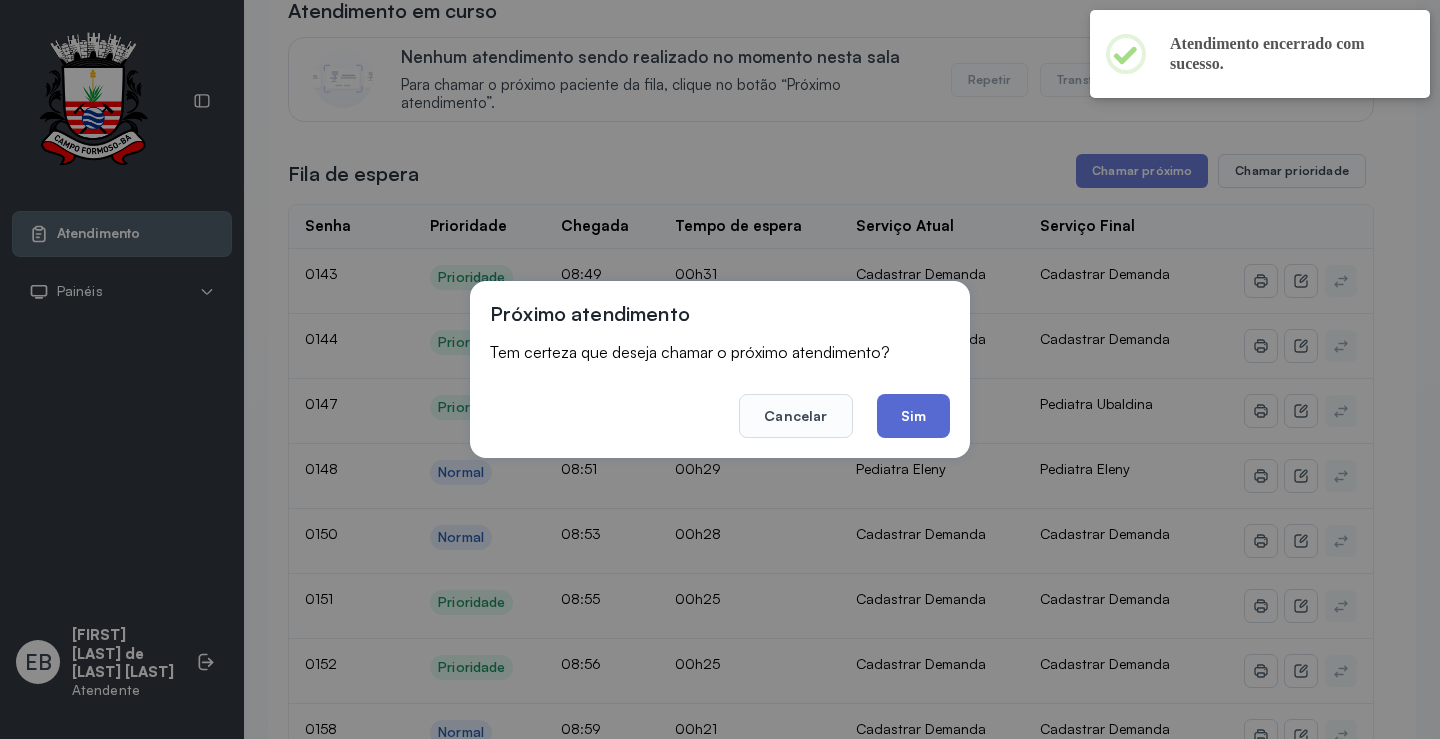 click on "Sim" 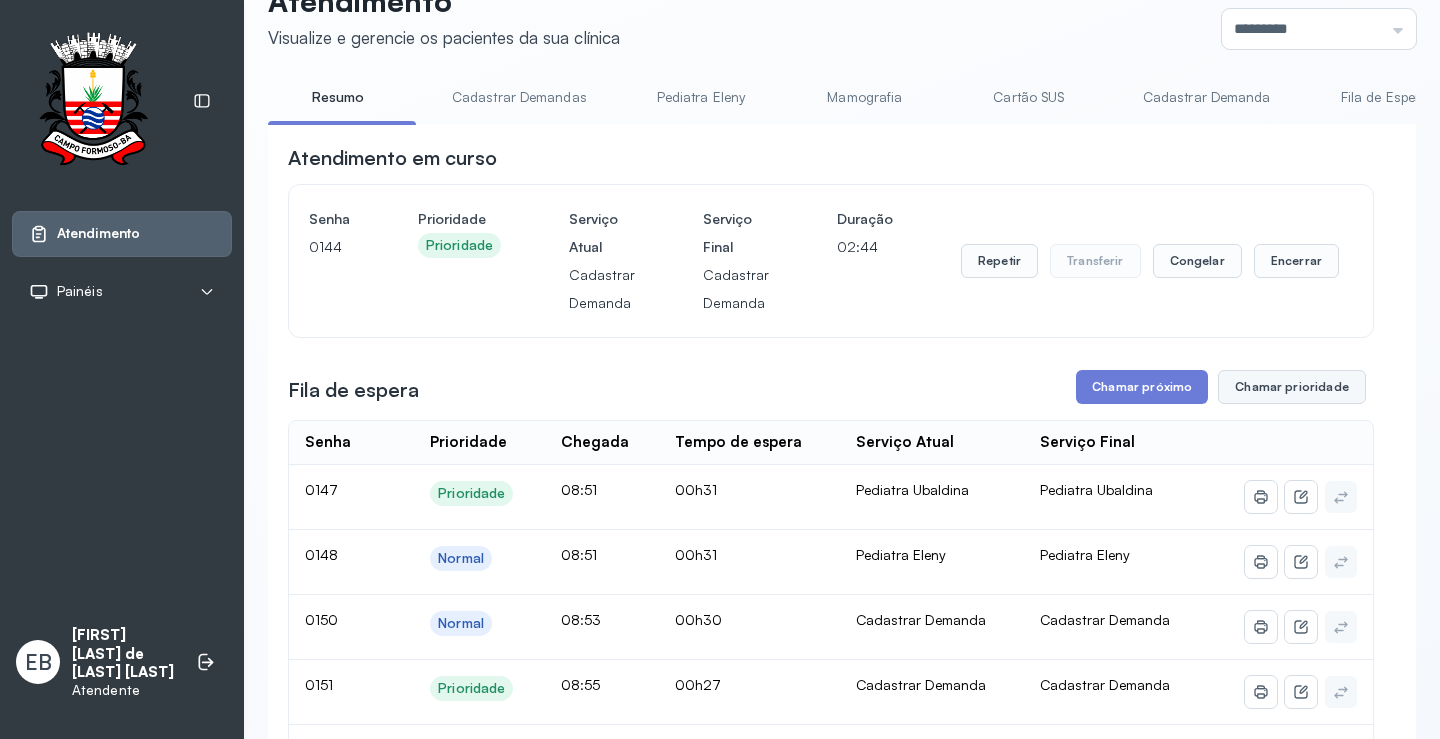 scroll, scrollTop: 100, scrollLeft: 0, axis: vertical 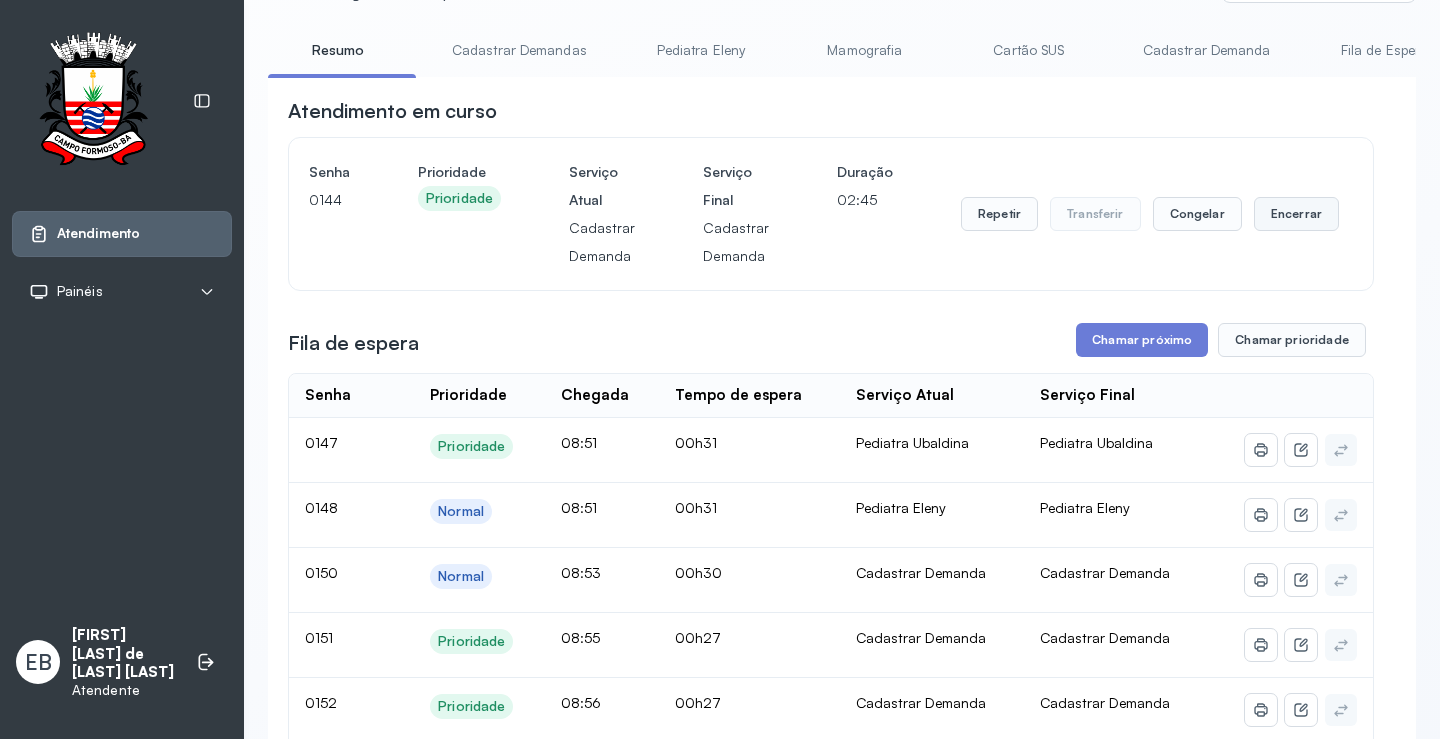 click on "Encerrar" at bounding box center (1296, 214) 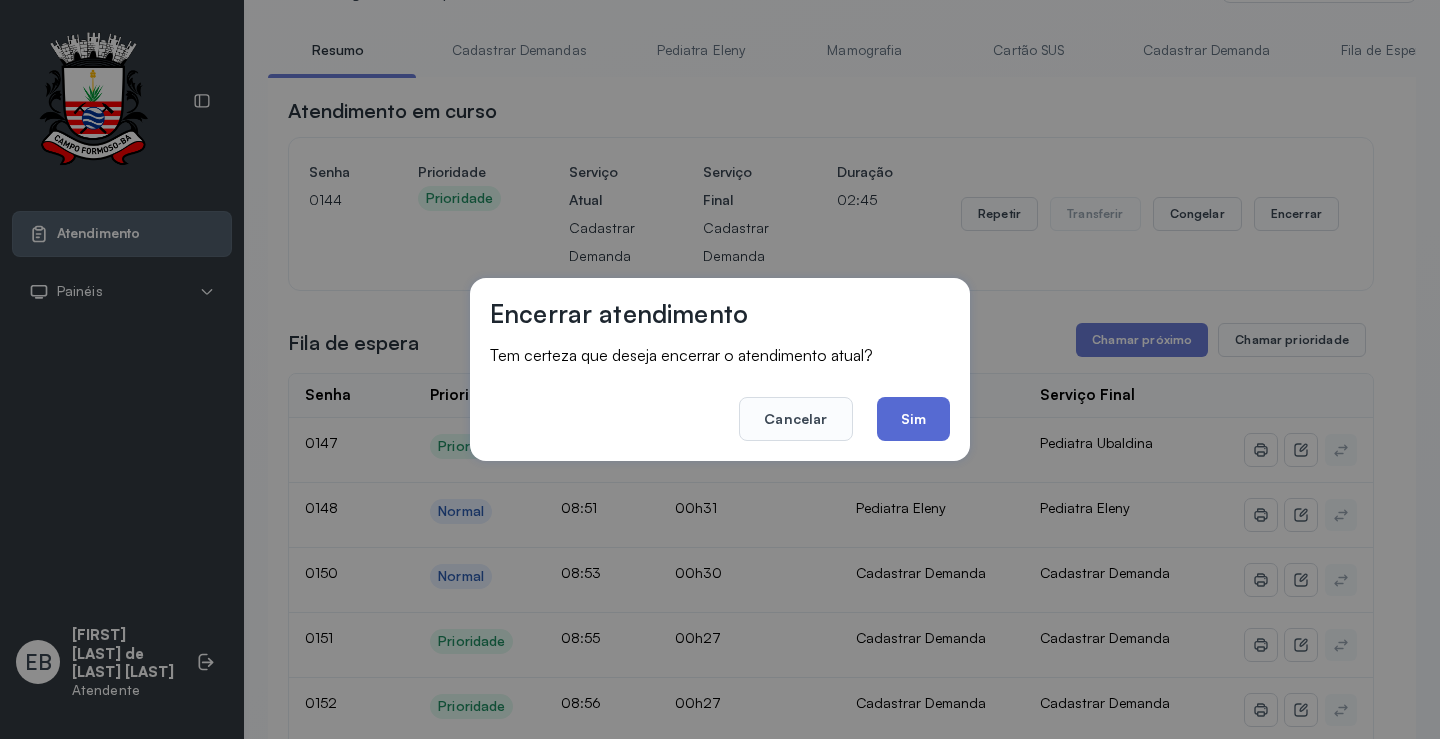 click on "Sim" 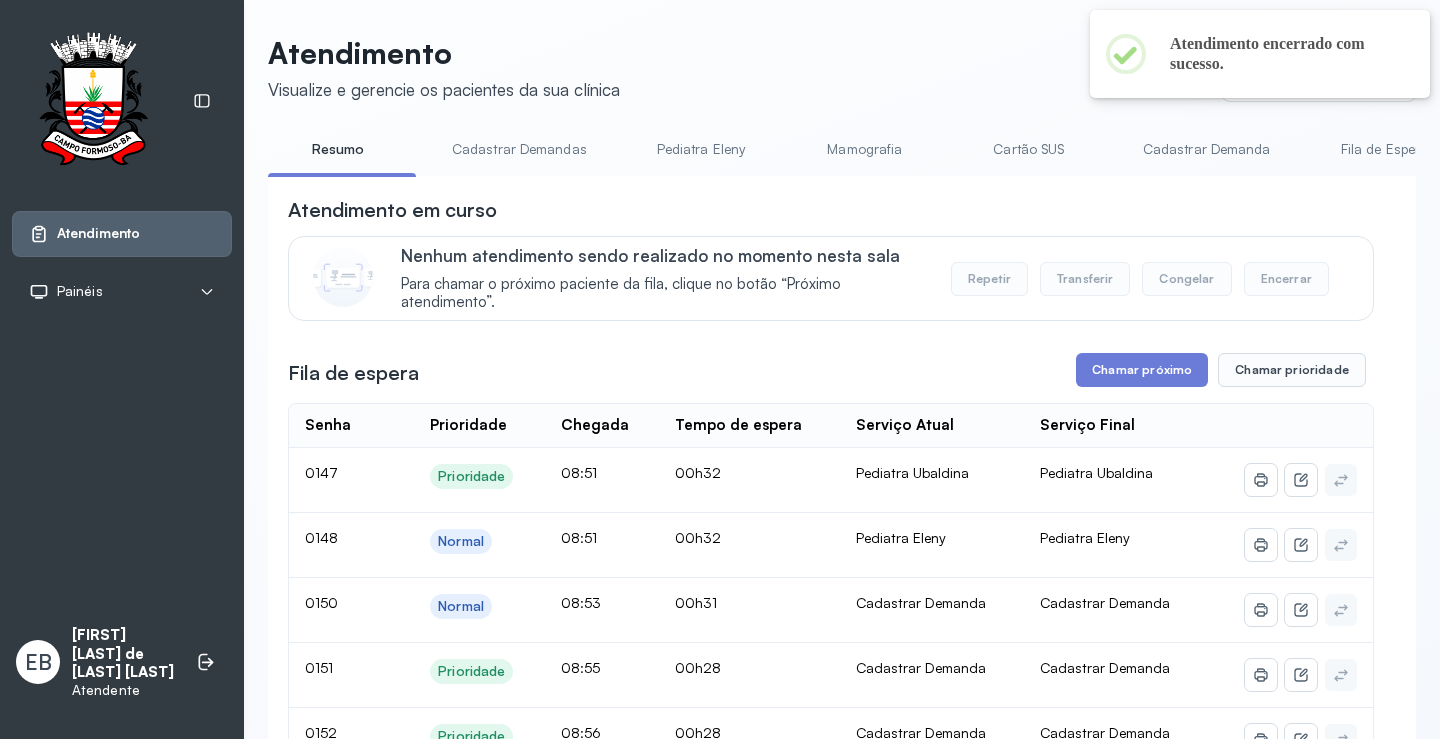 scroll, scrollTop: 100, scrollLeft: 0, axis: vertical 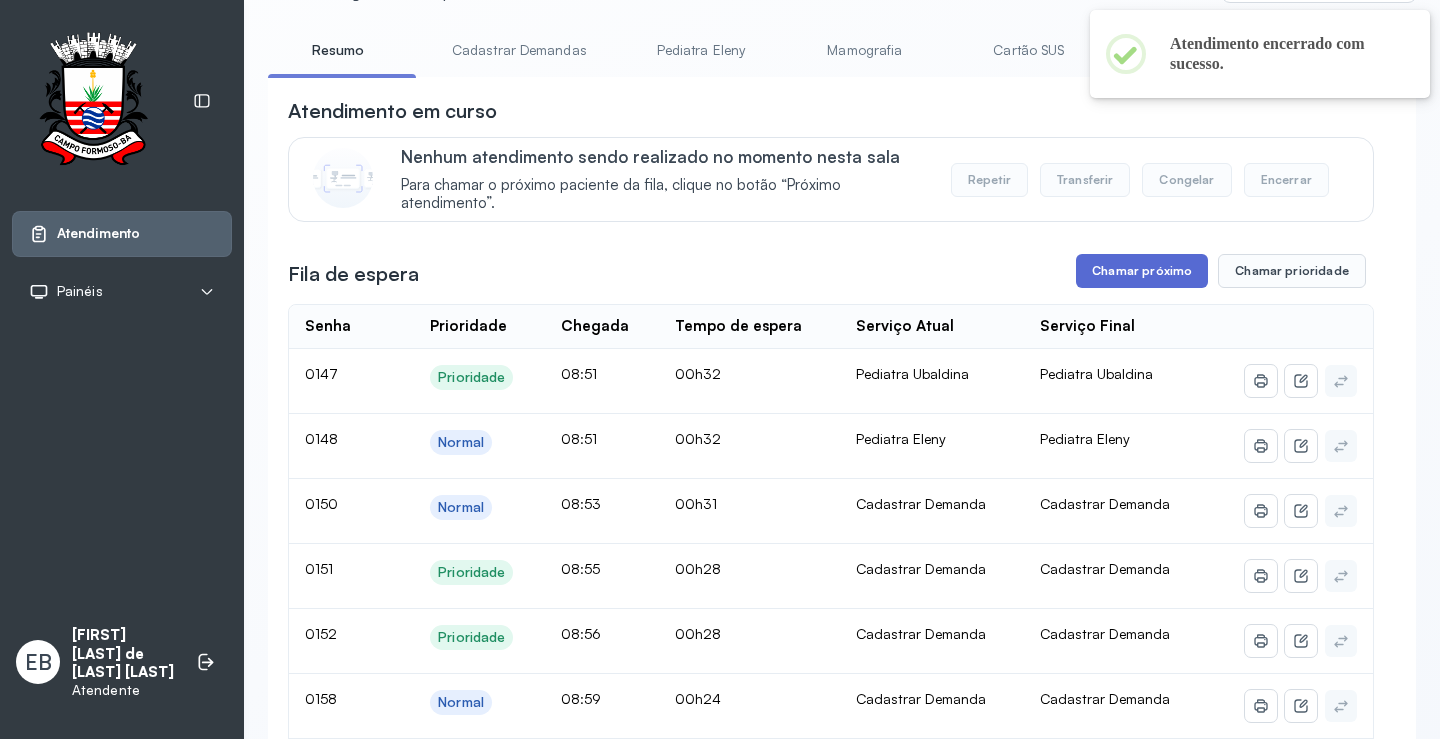 click on "Chamar próximo" at bounding box center [1142, 271] 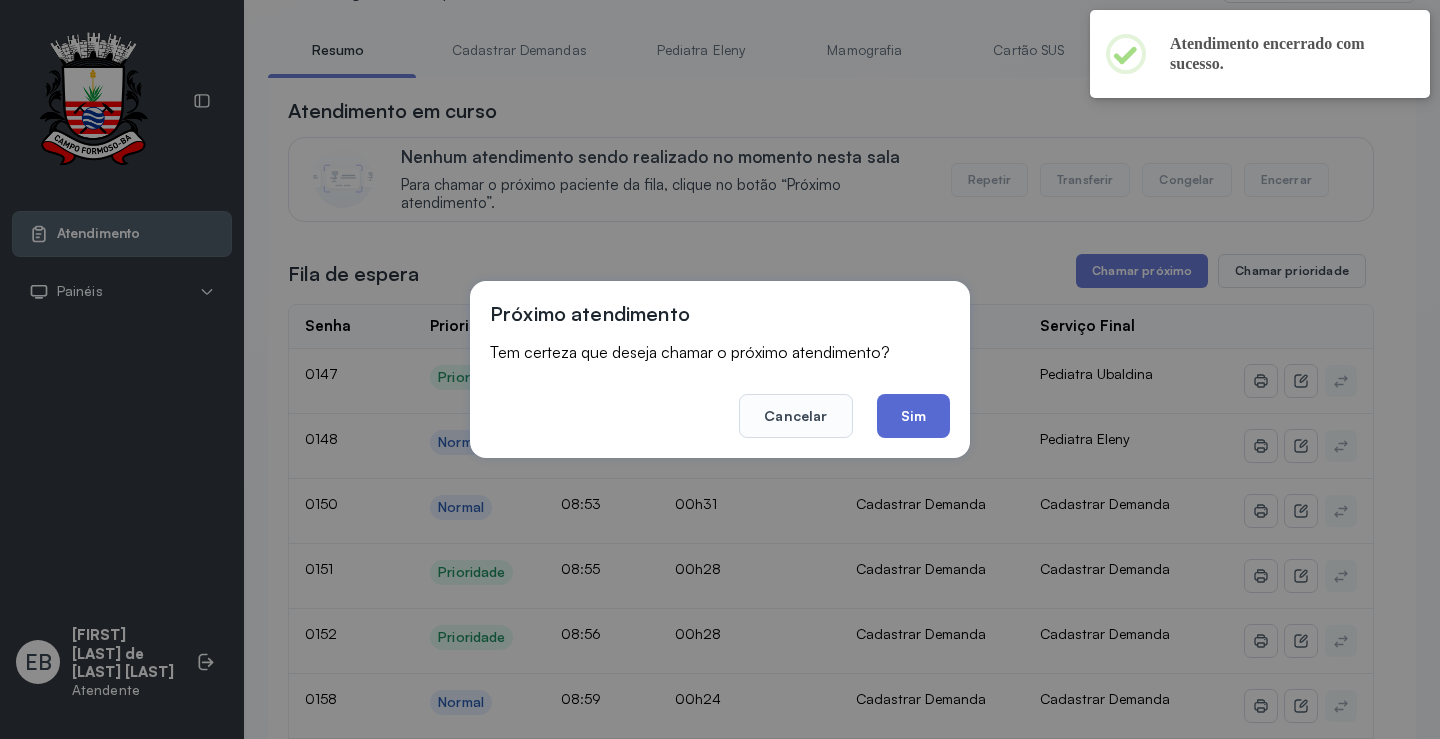 click on "Sim" 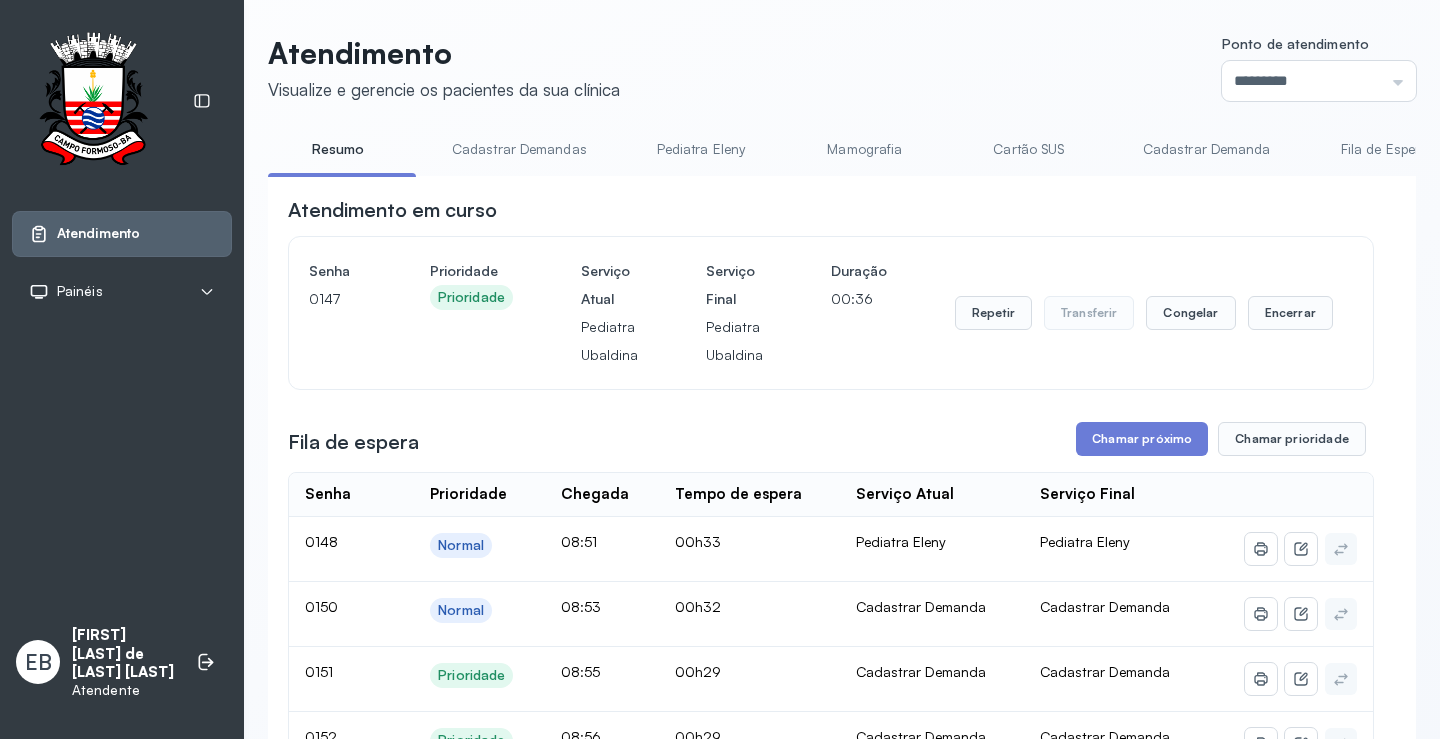 scroll, scrollTop: 100, scrollLeft: 0, axis: vertical 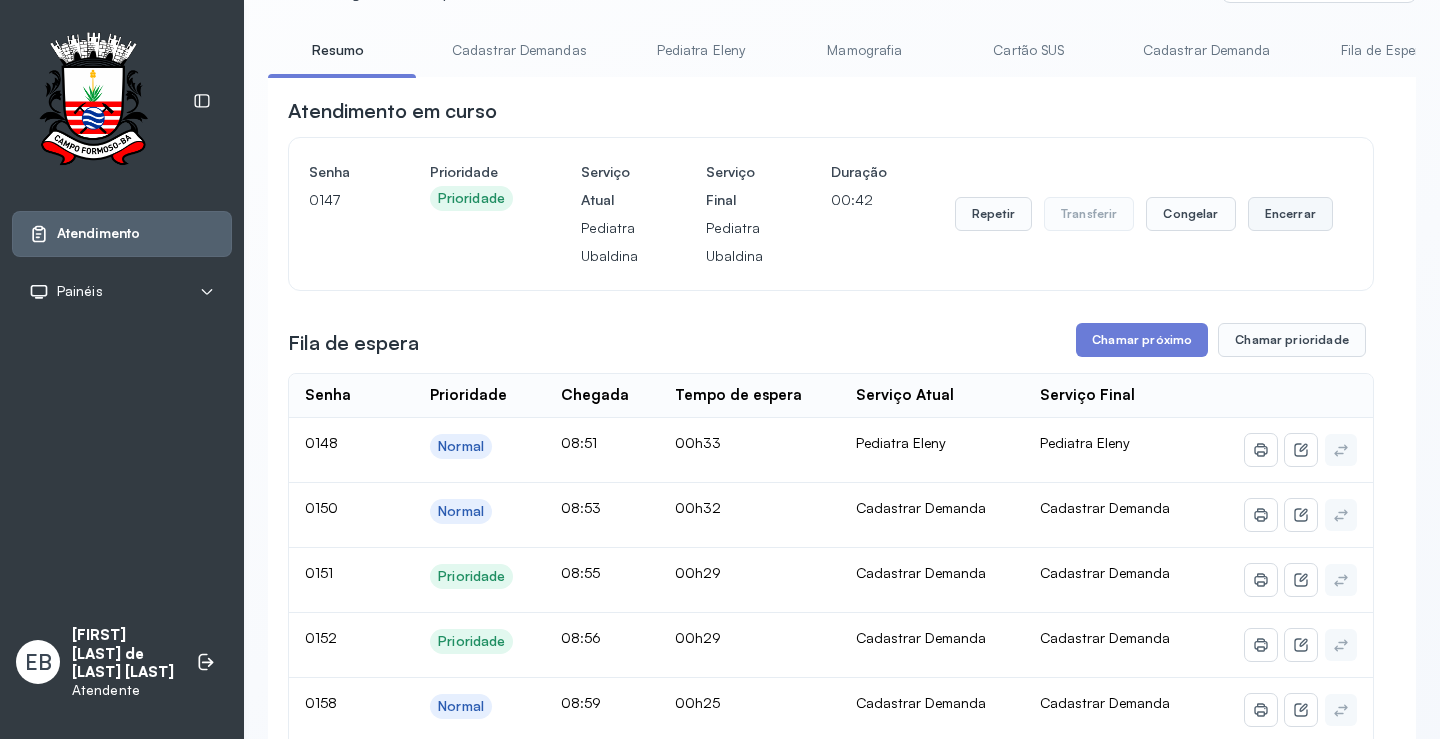 click on "Encerrar" at bounding box center (1290, 214) 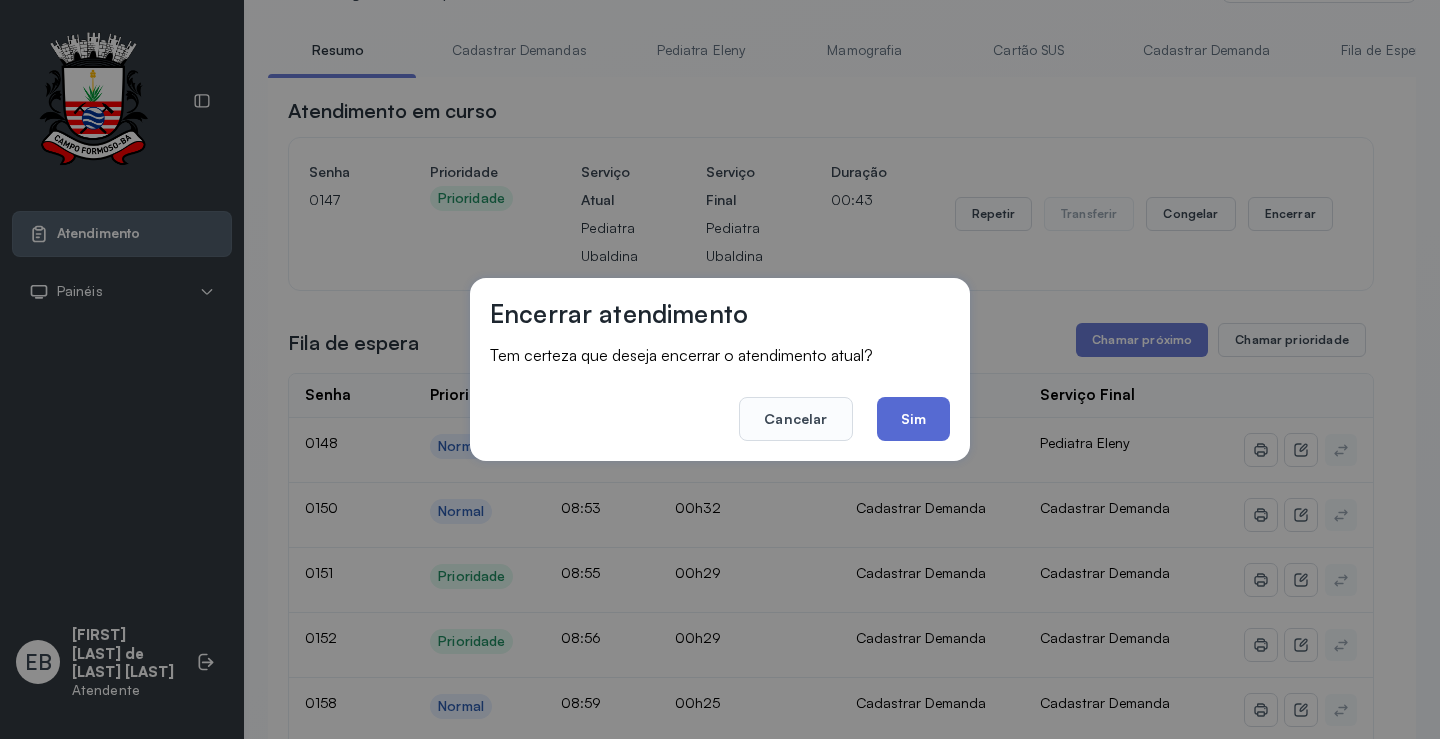 click on "Sim" 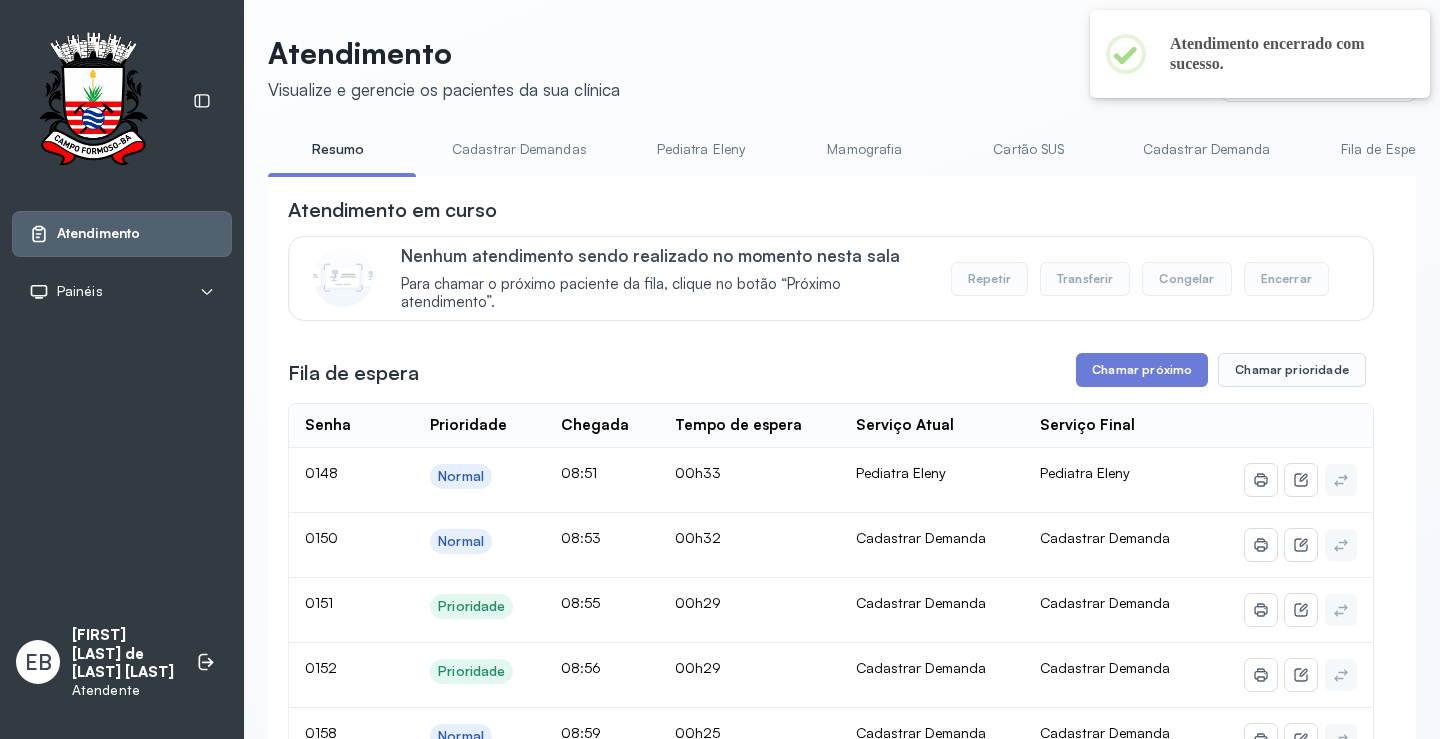 scroll, scrollTop: 100, scrollLeft: 0, axis: vertical 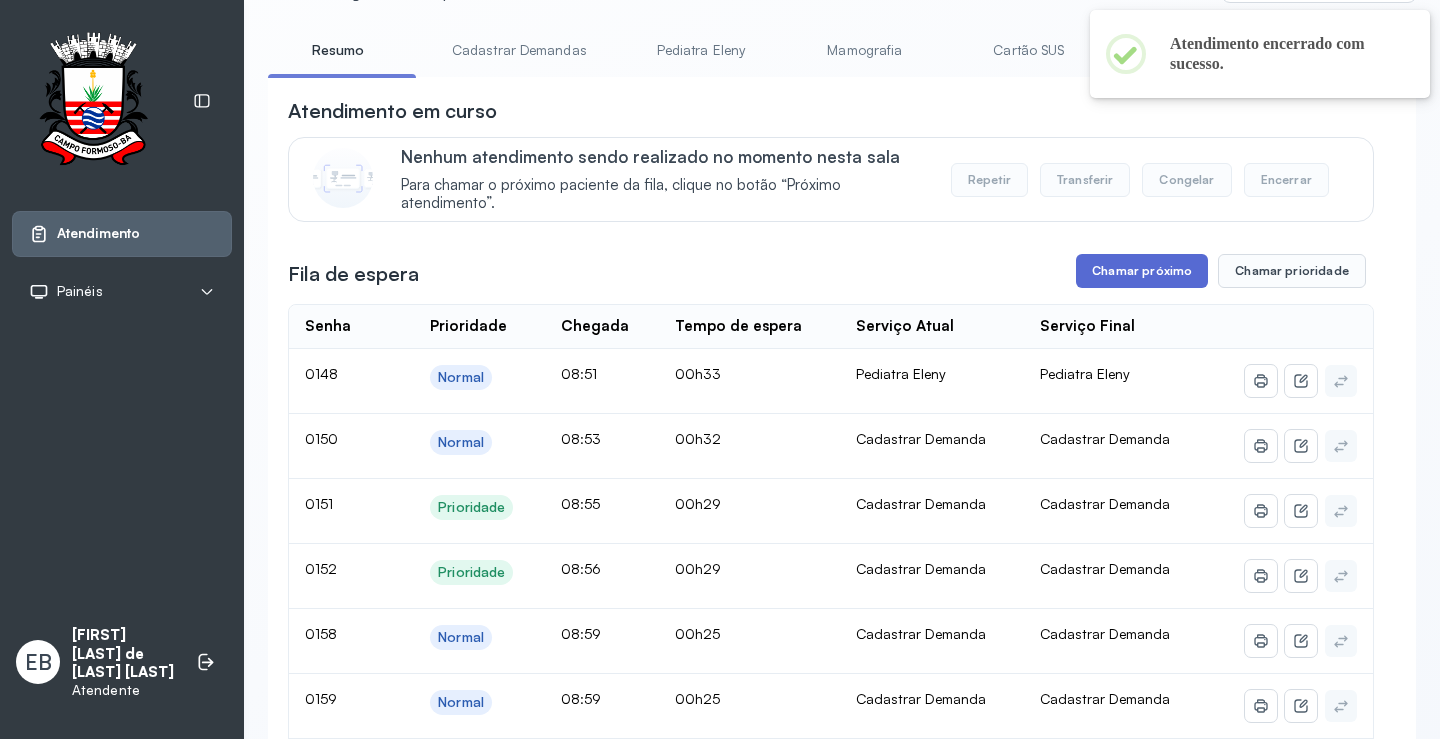 click on "Chamar próximo" at bounding box center [1142, 271] 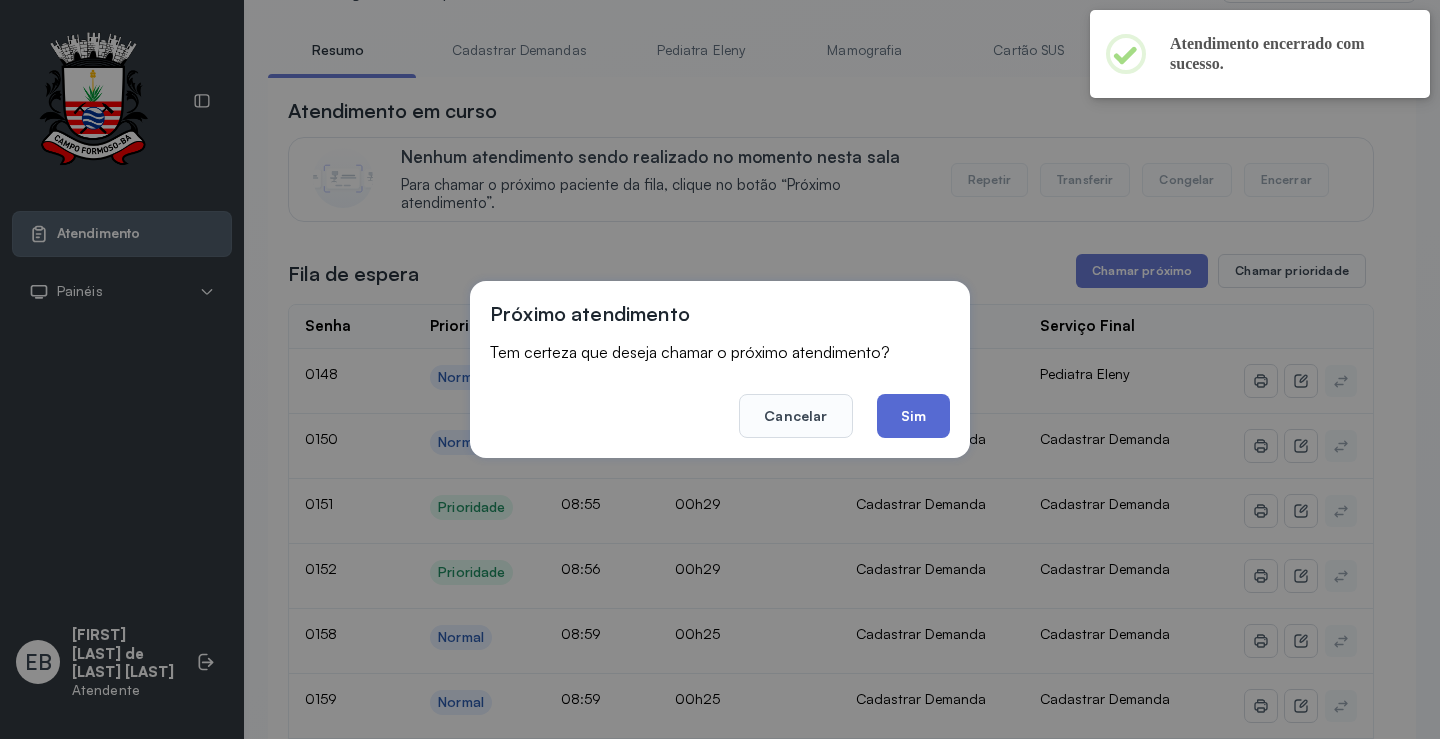 click on "Sim" 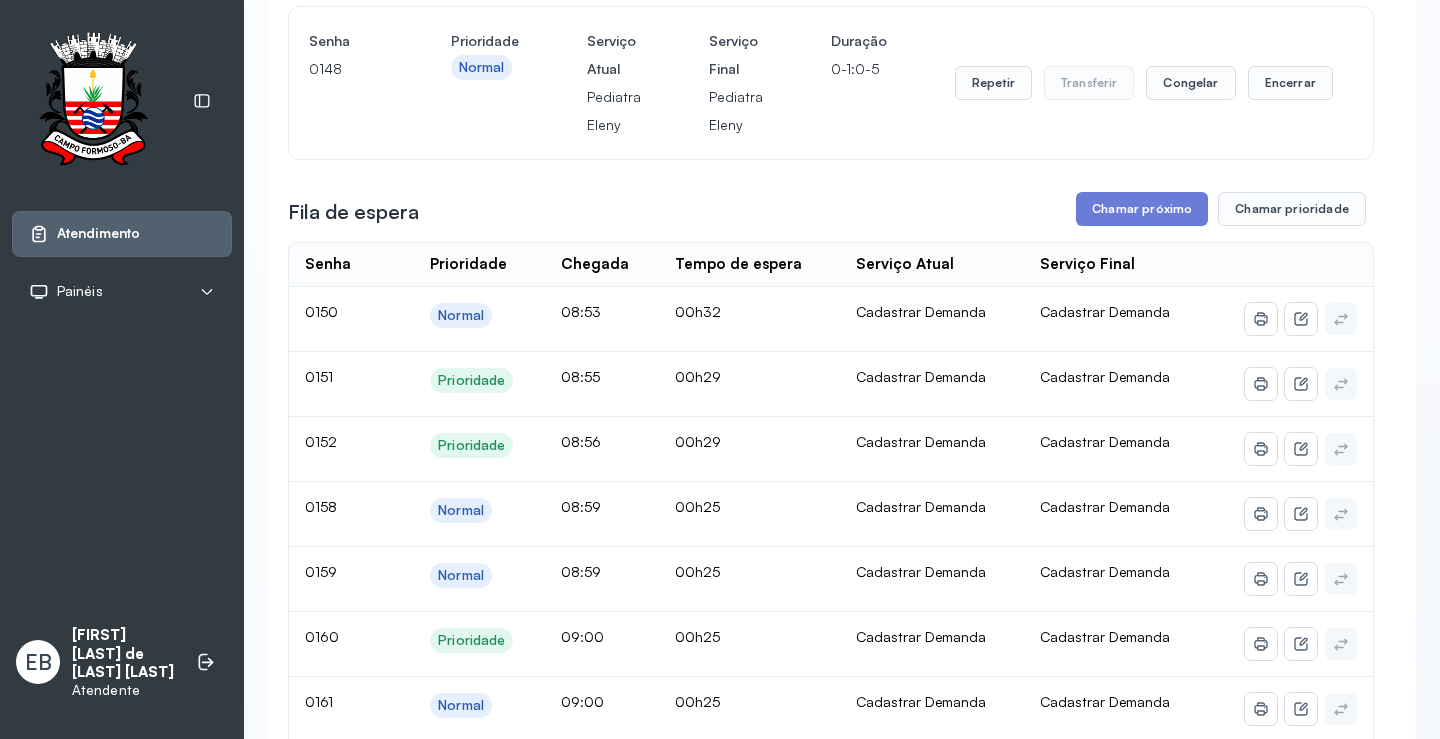 scroll, scrollTop: 200, scrollLeft: 0, axis: vertical 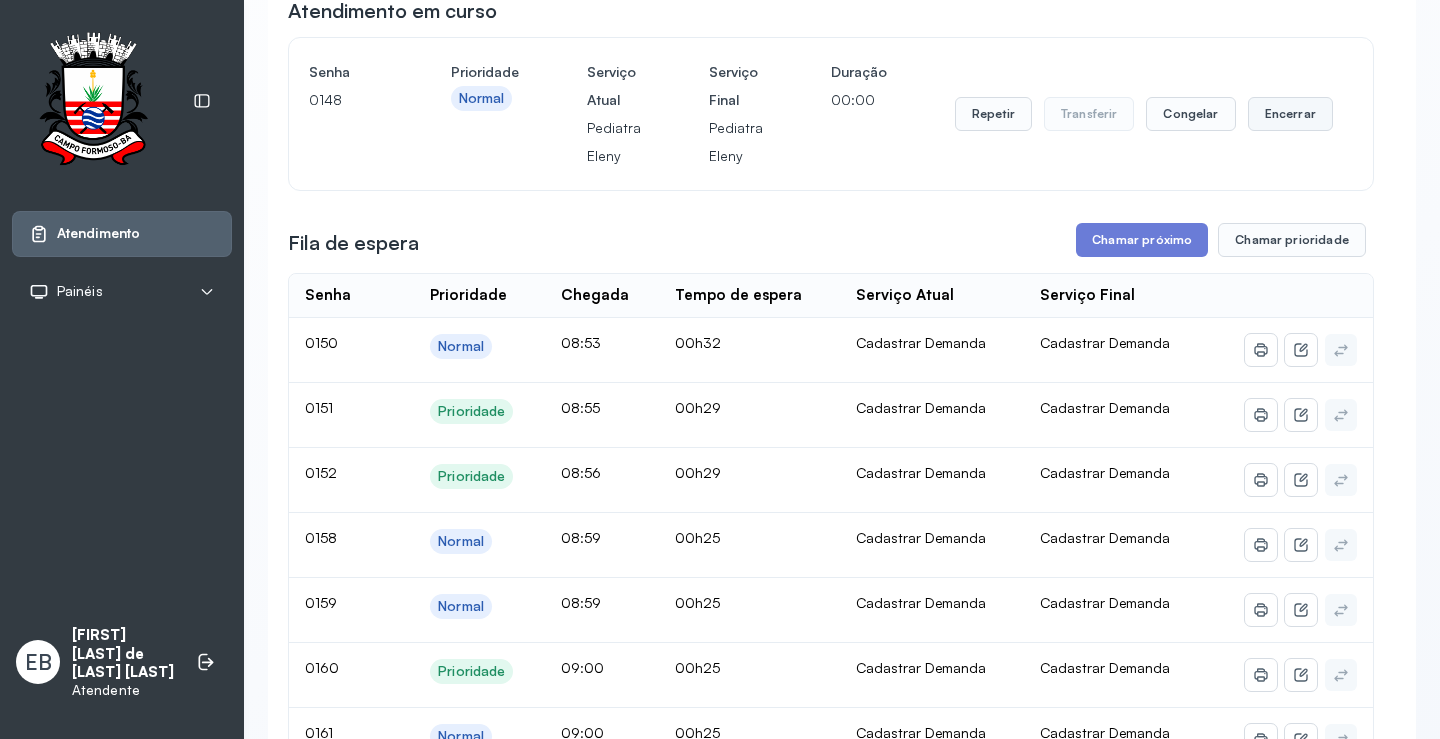 click on "Encerrar" at bounding box center [1290, 114] 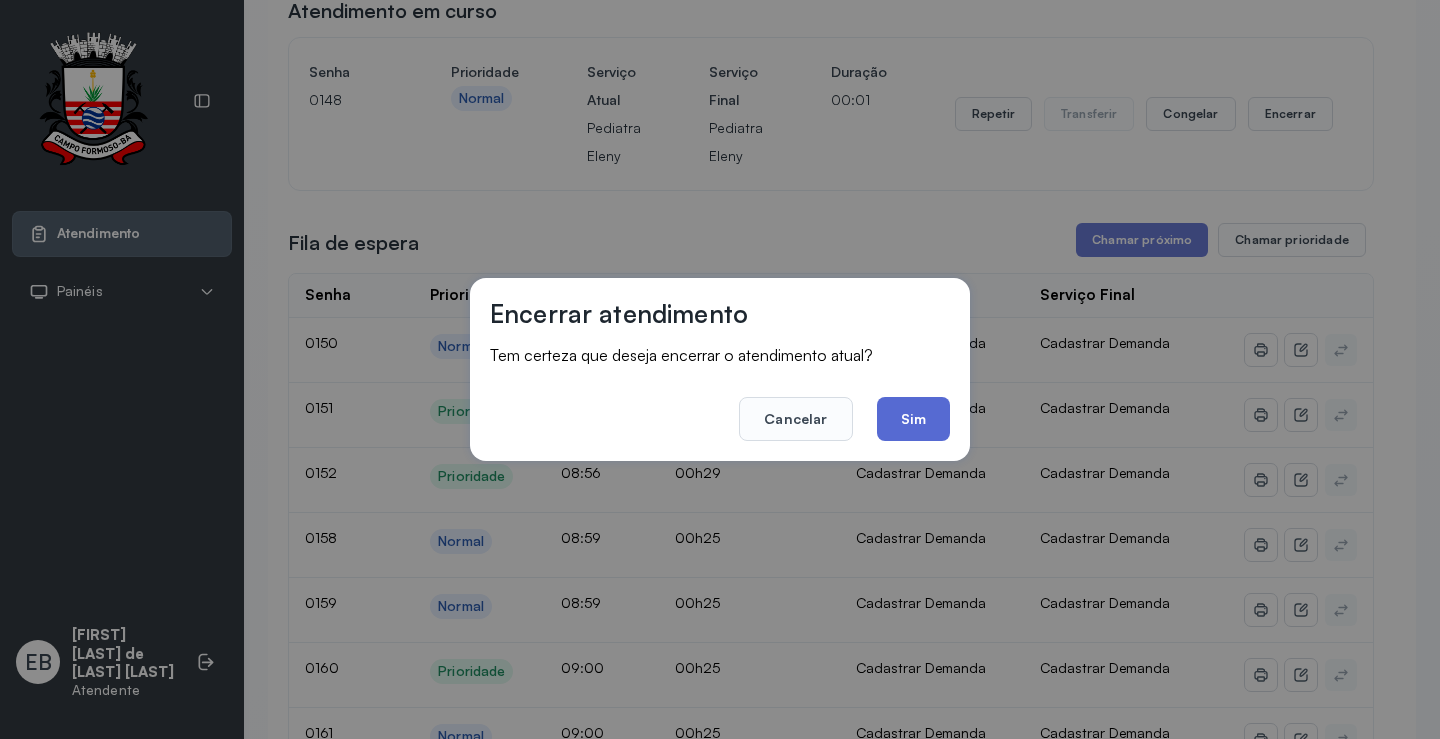 click on "Sim" 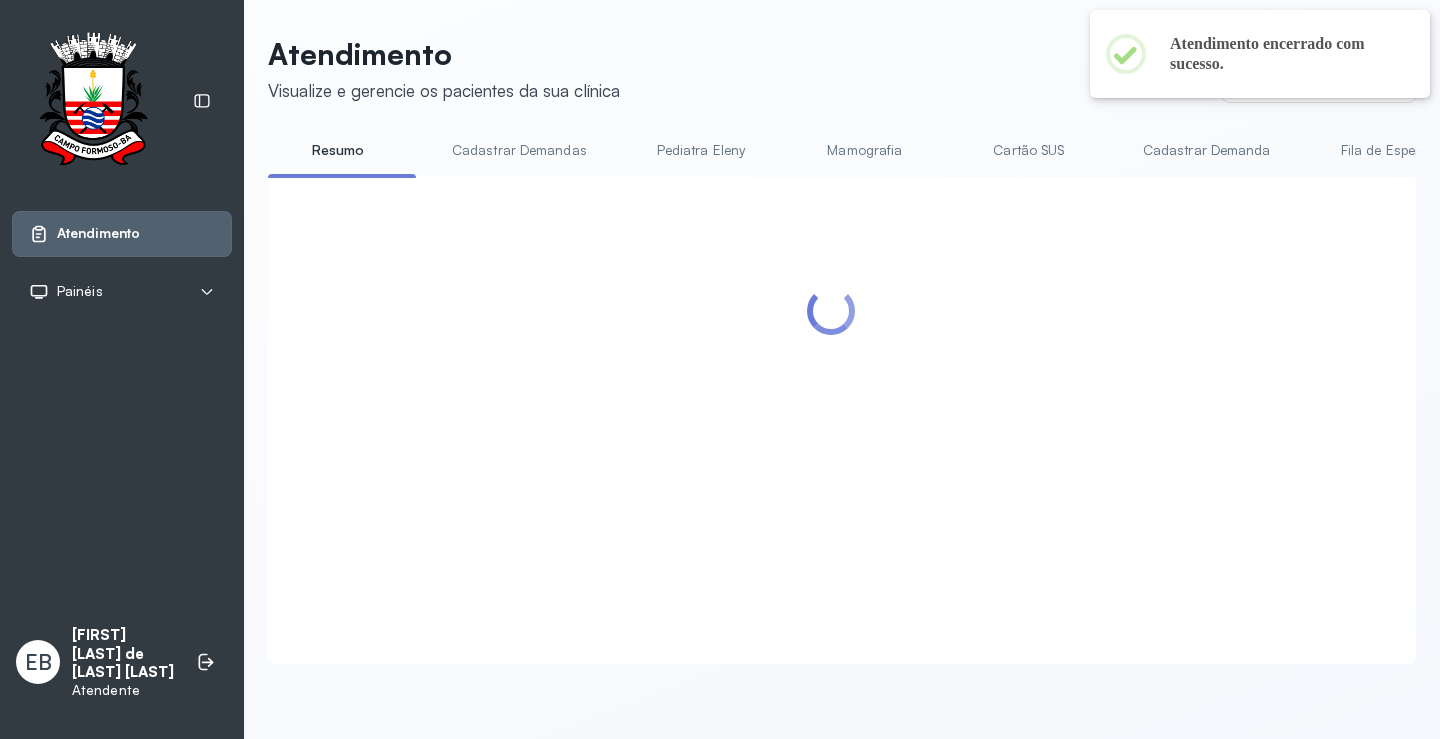 scroll, scrollTop: 200, scrollLeft: 0, axis: vertical 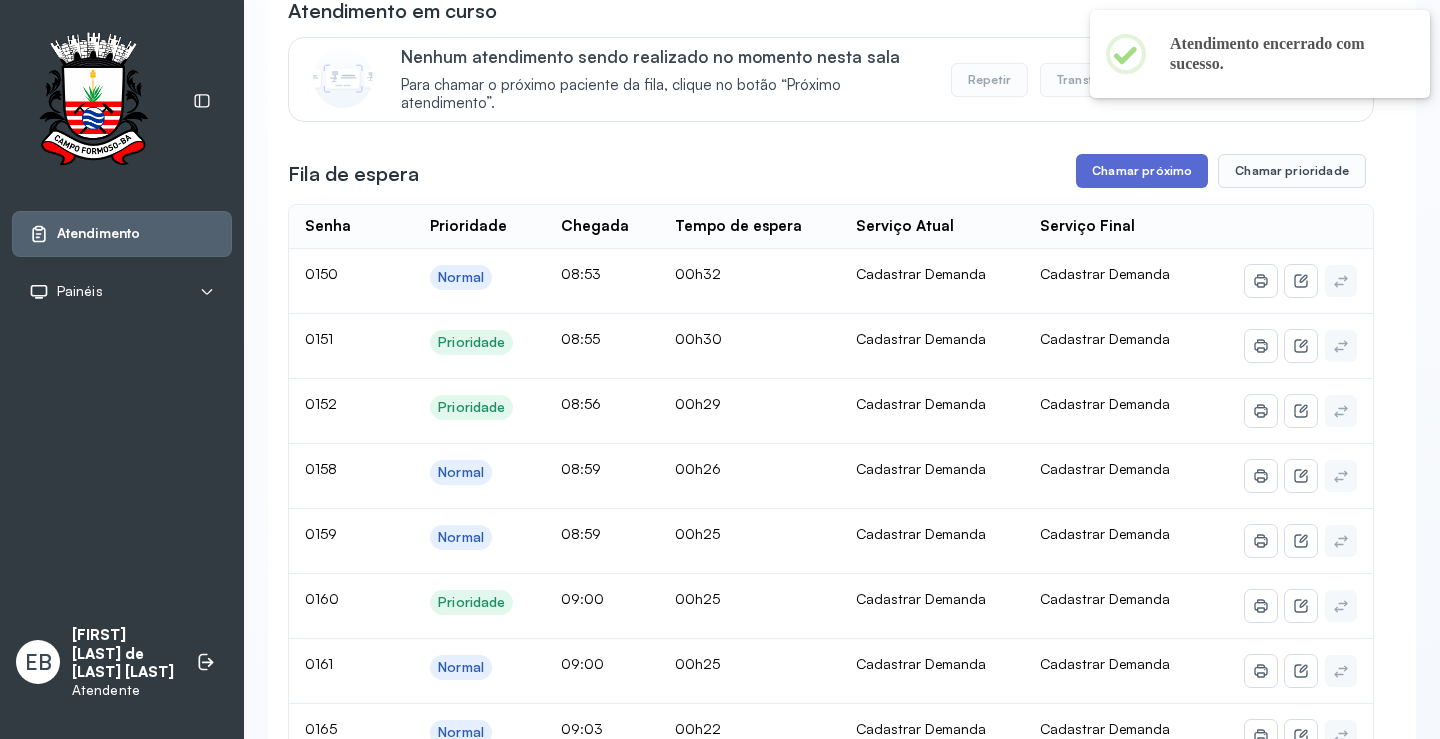 click on "Chamar próximo" at bounding box center [1142, 171] 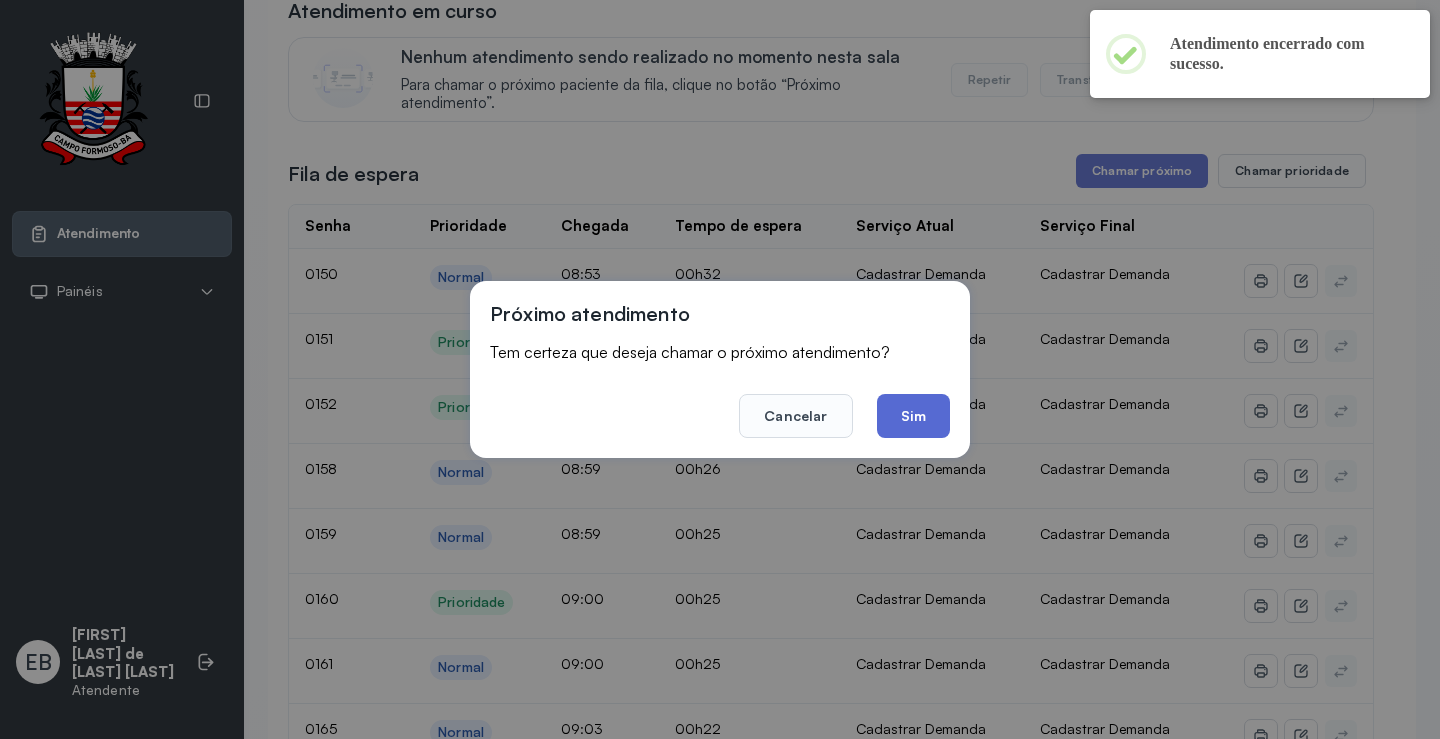 click on "Sim" 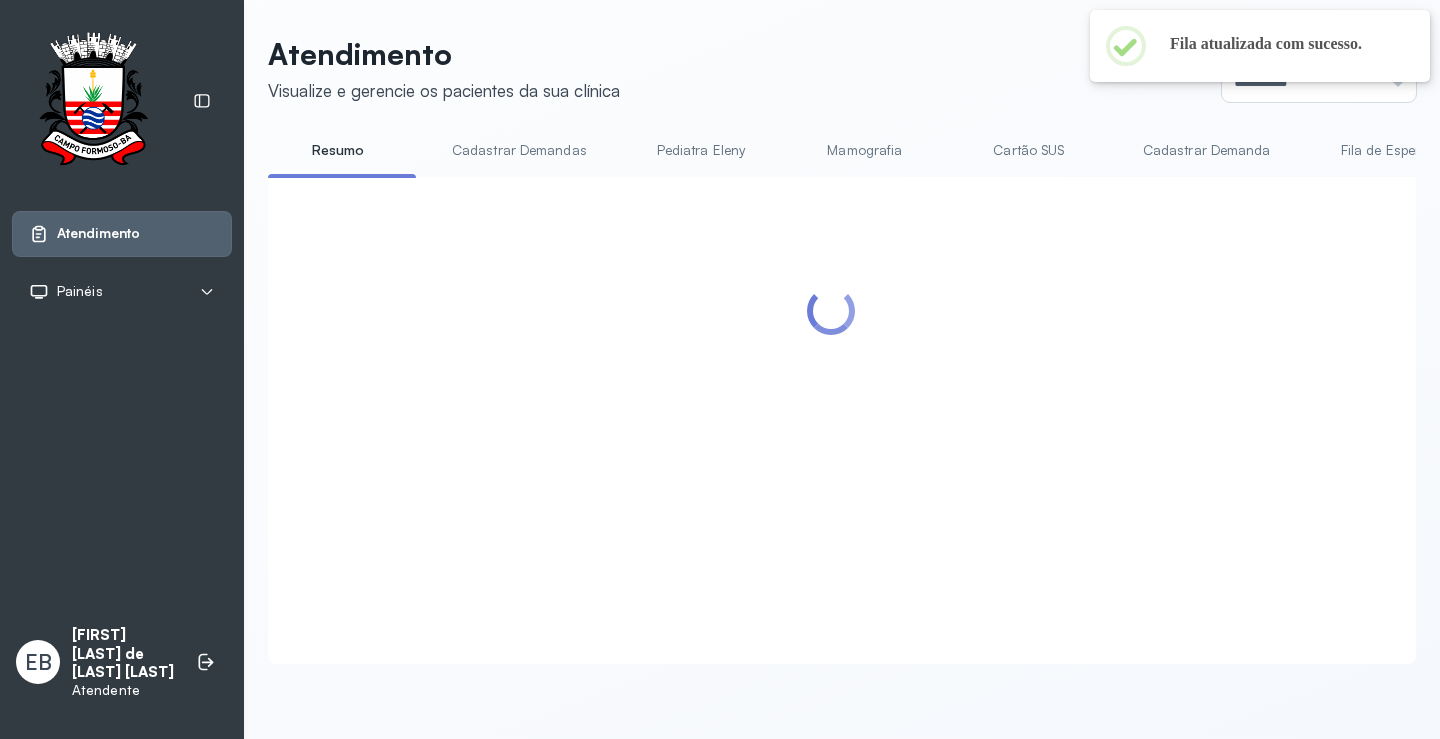 scroll, scrollTop: 200, scrollLeft: 0, axis: vertical 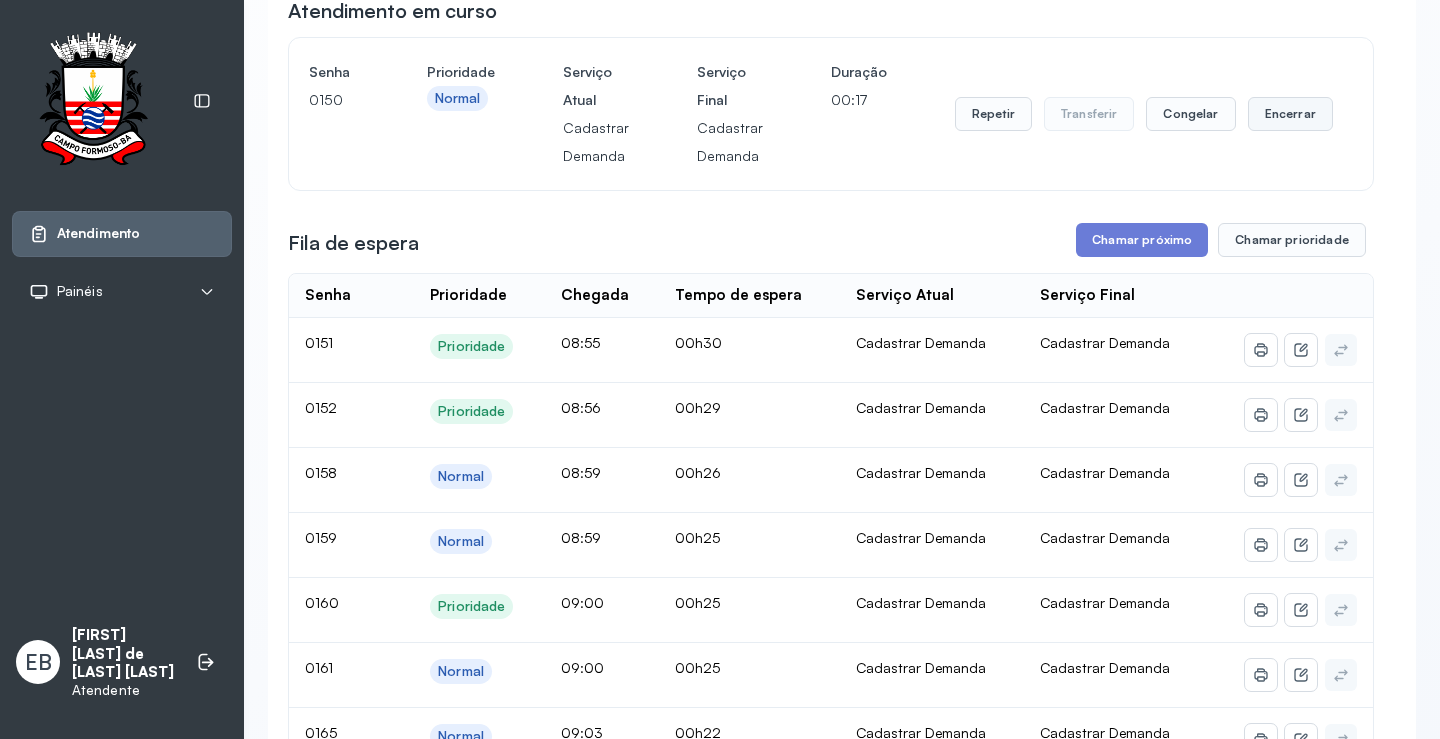 click on "Encerrar" at bounding box center [1290, 114] 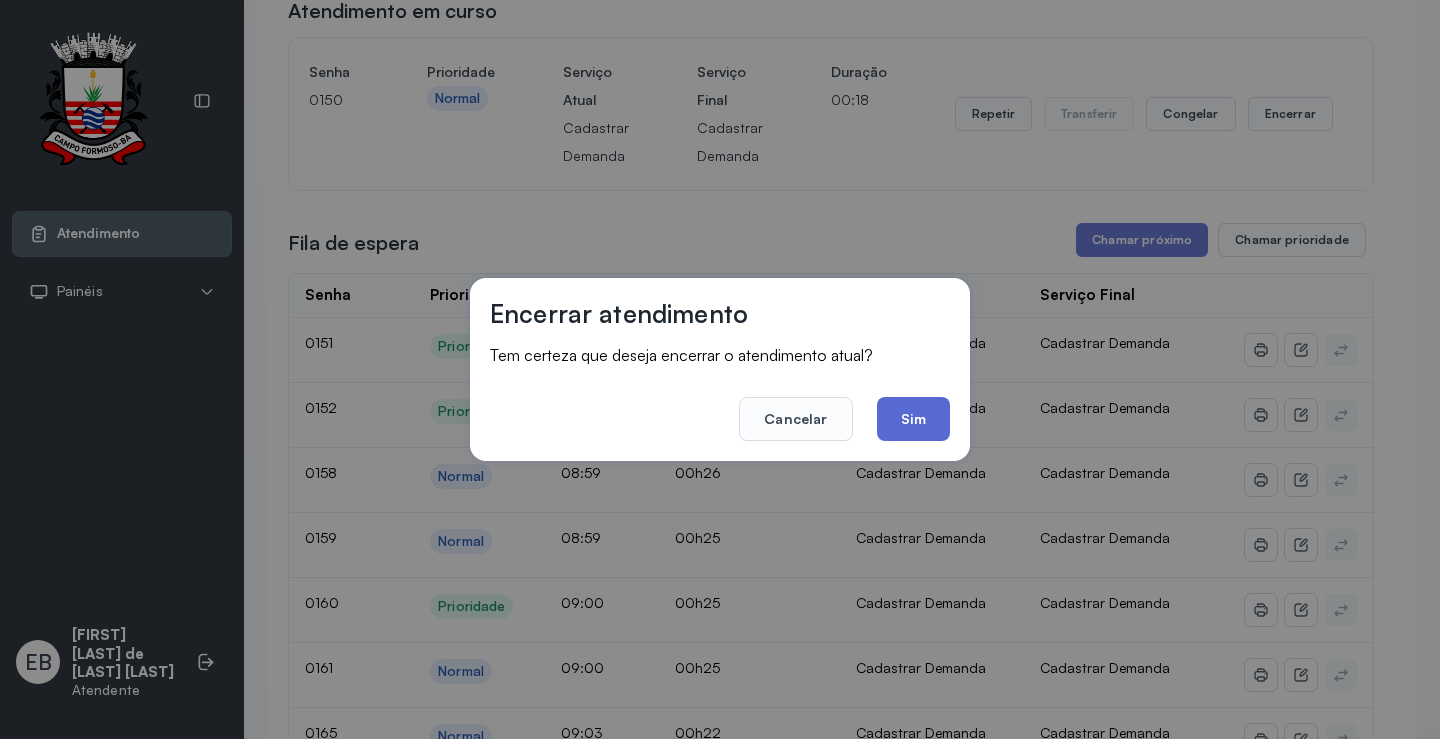 click on "Sim" 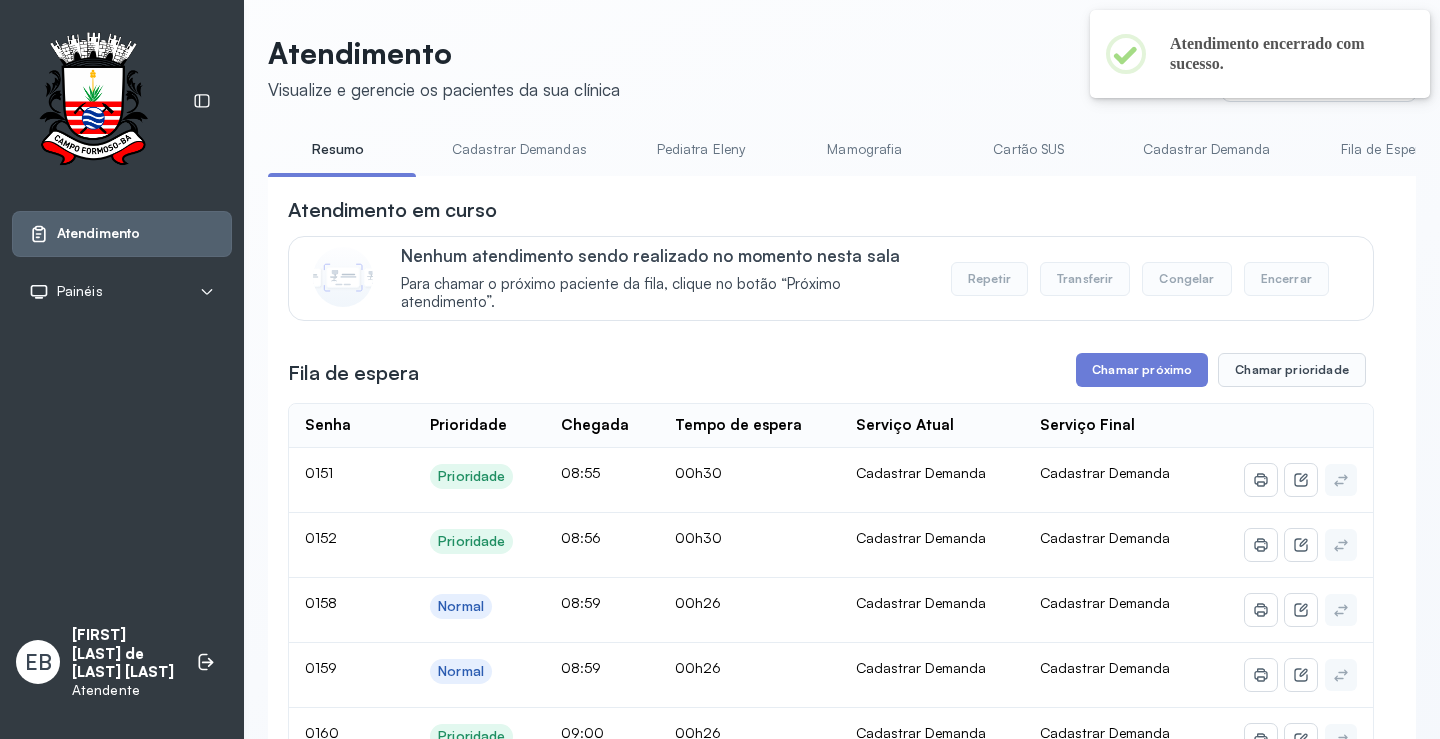 scroll, scrollTop: 200, scrollLeft: 0, axis: vertical 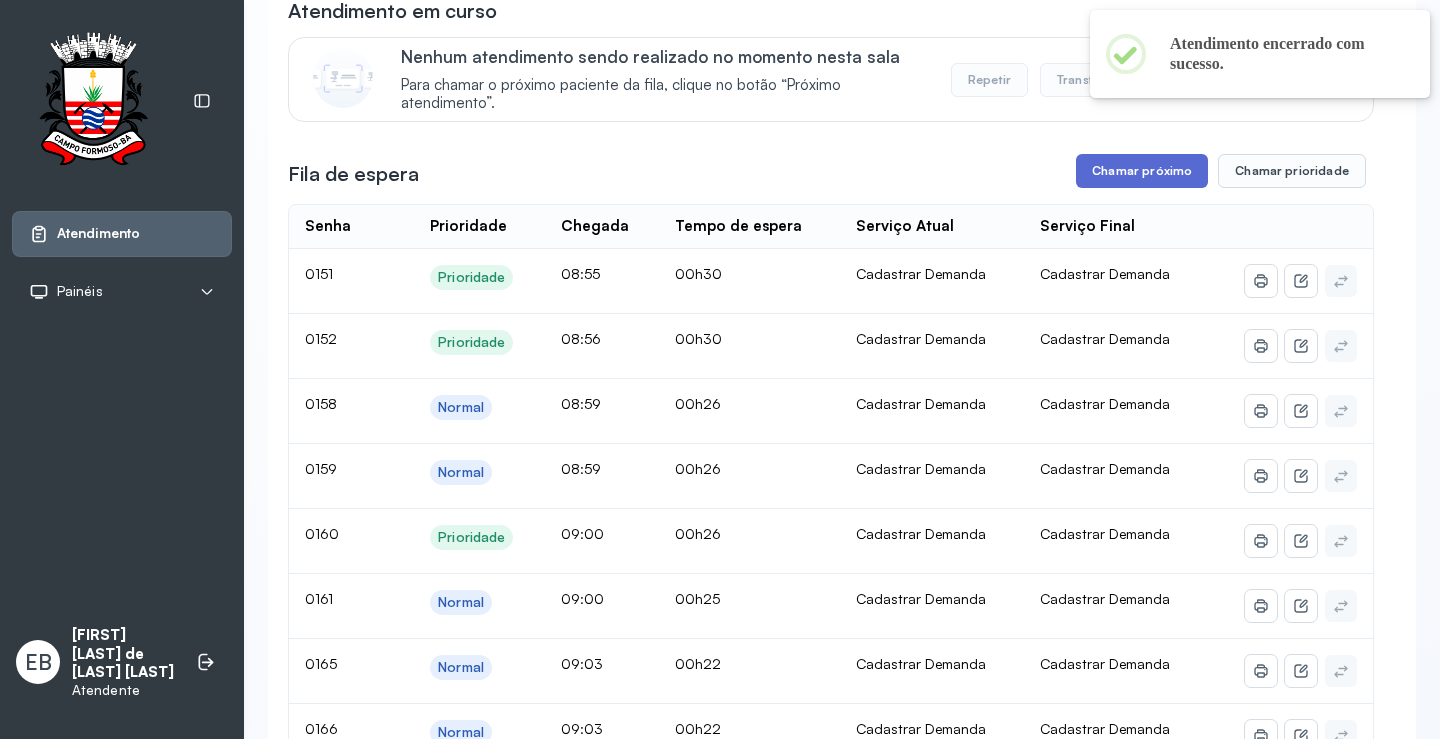 click on "Chamar próximo" at bounding box center (1142, 171) 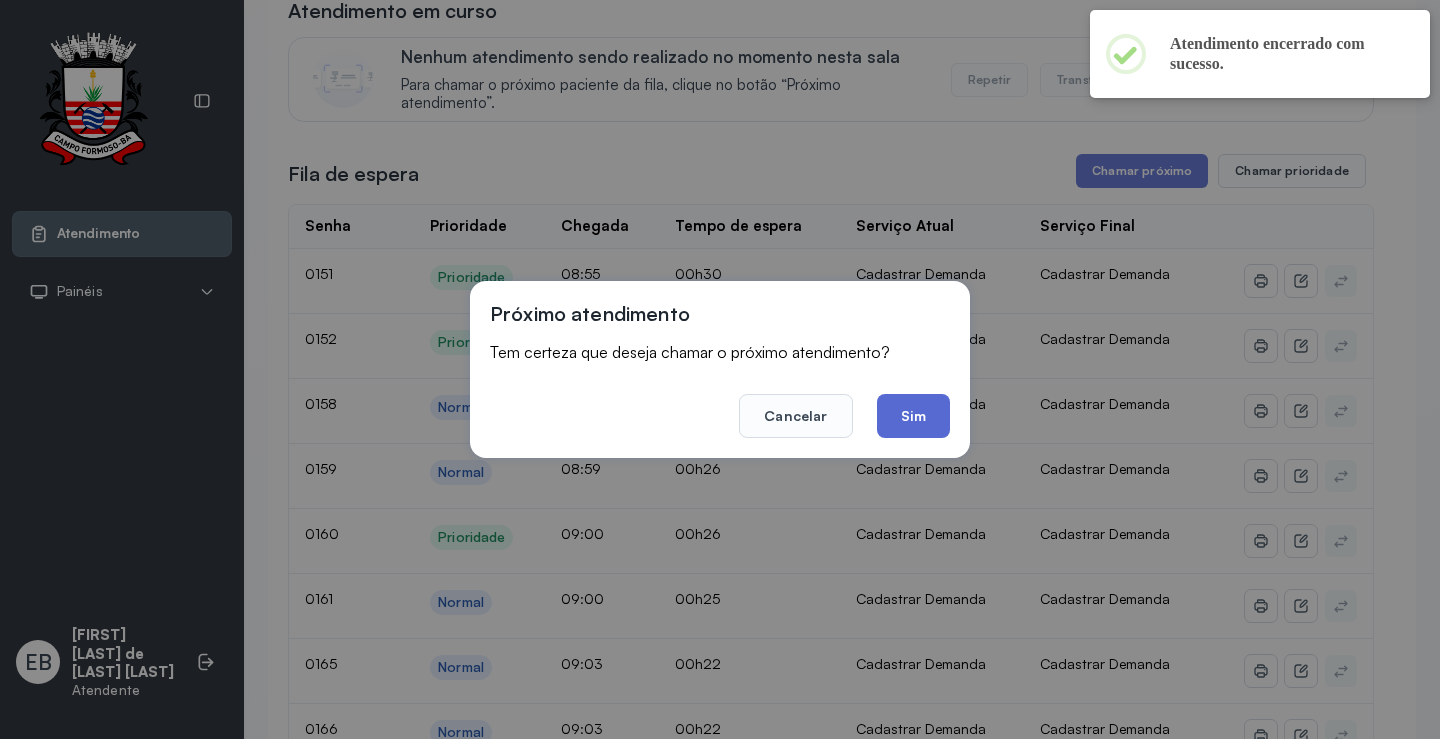 click on "Sim" 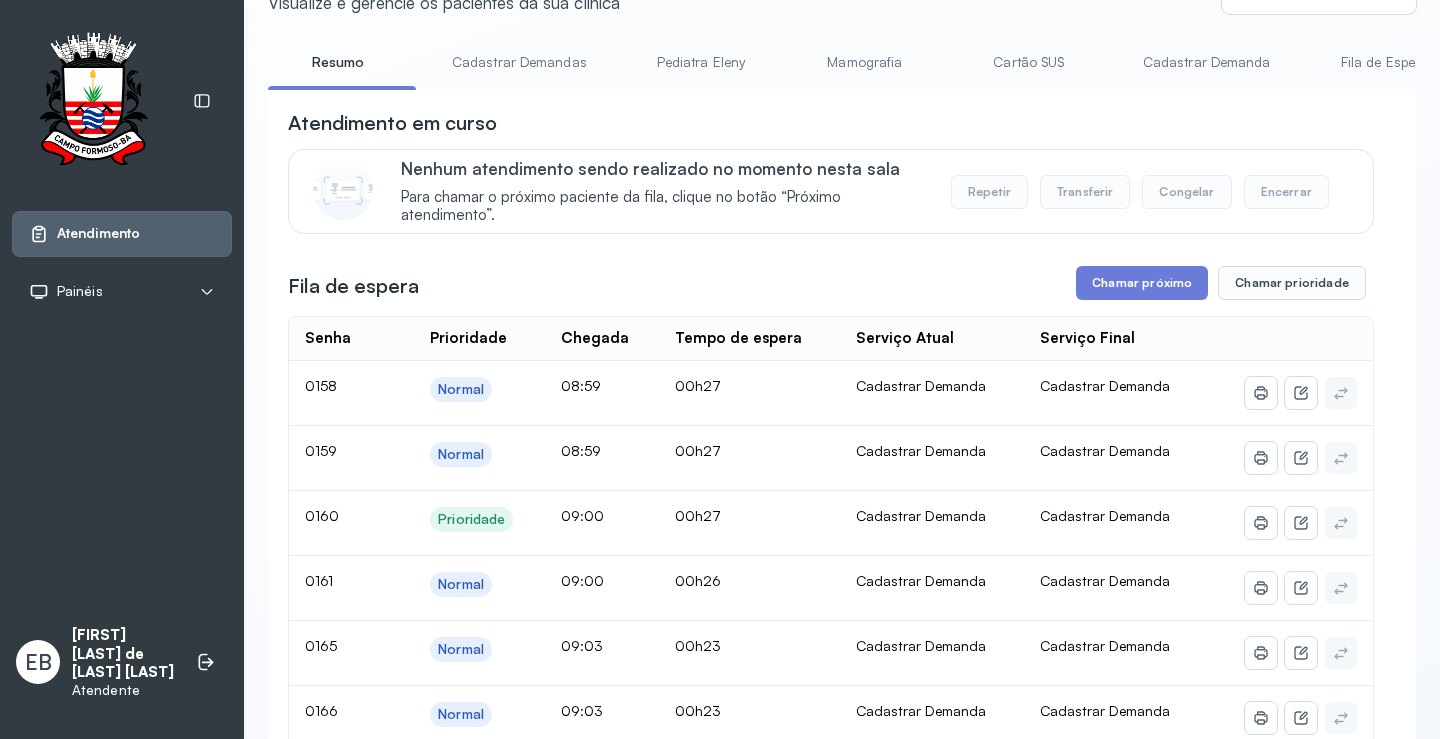 scroll, scrollTop: 0, scrollLeft: 0, axis: both 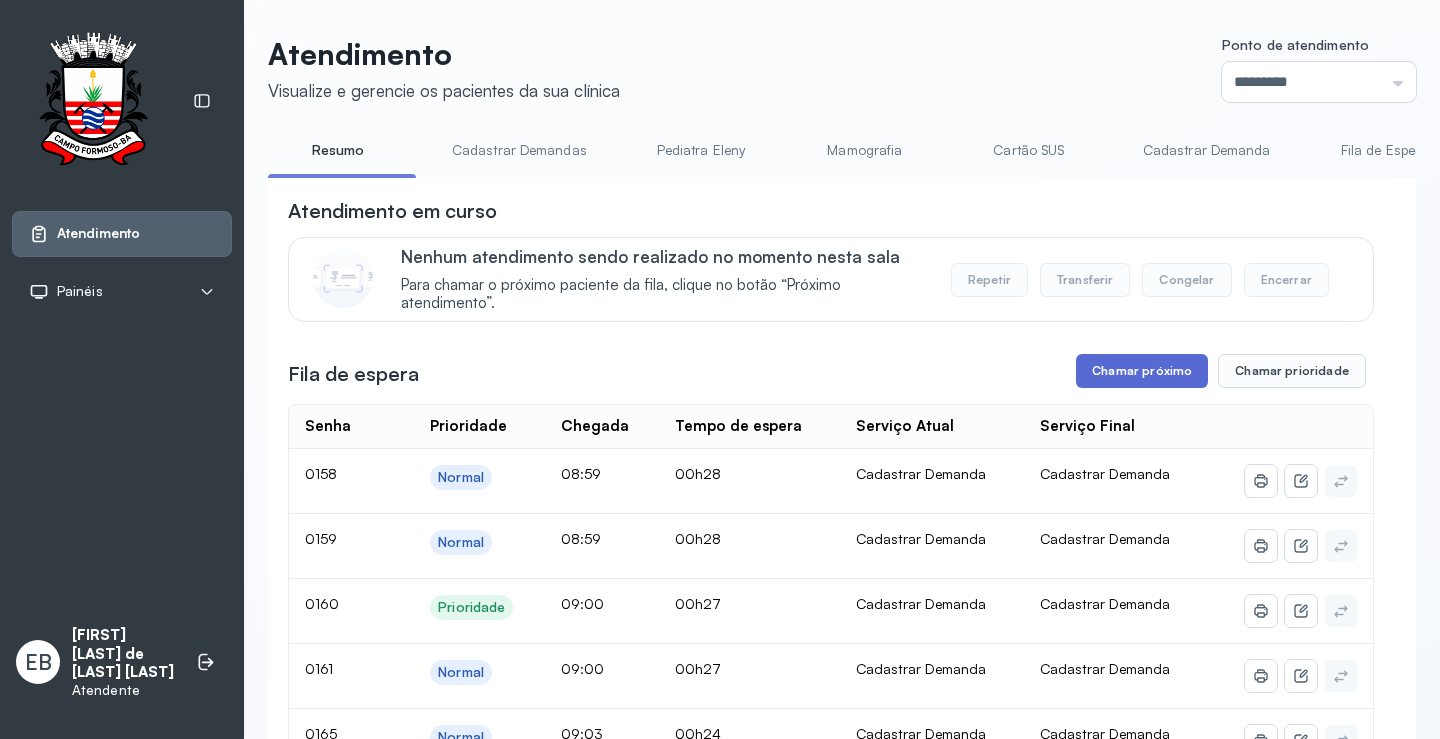 click on "Chamar próximo" at bounding box center (1142, 371) 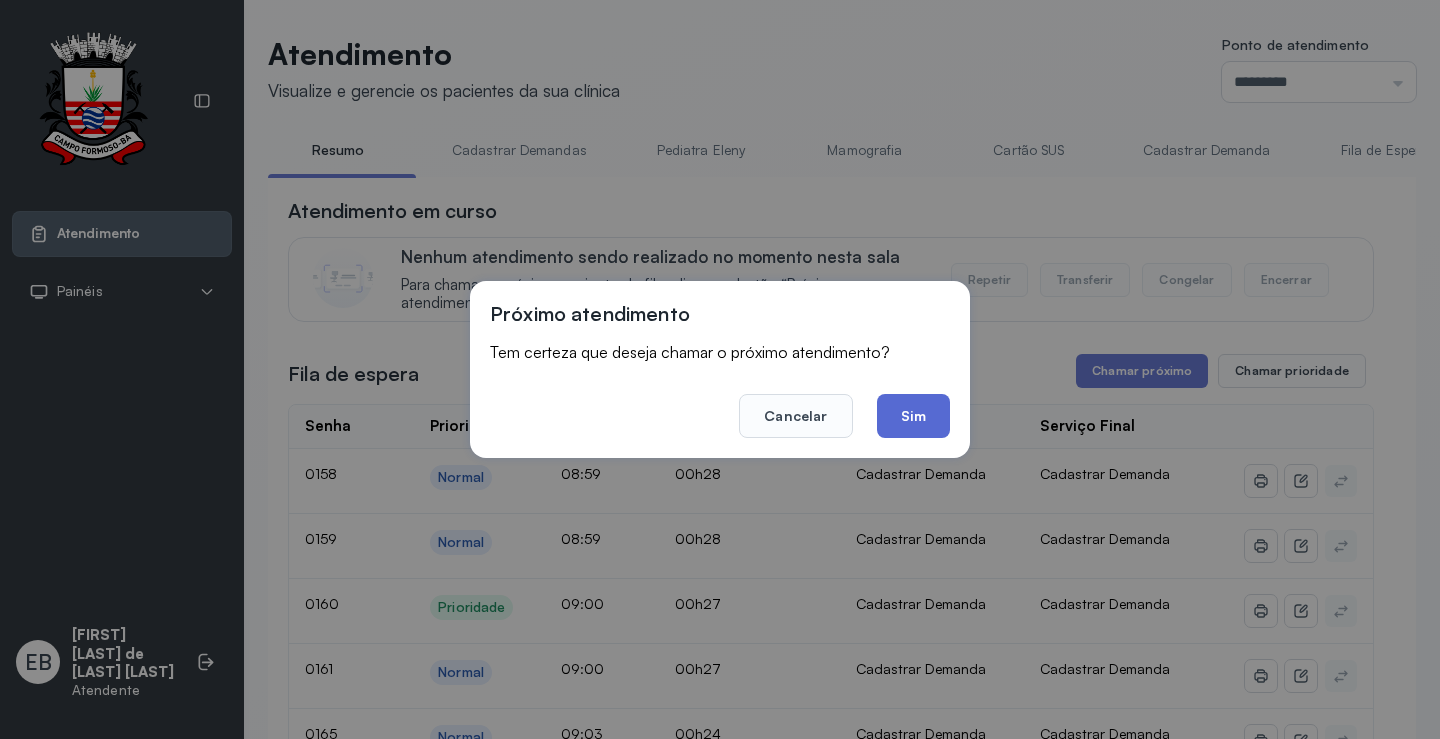 click on "Sim" 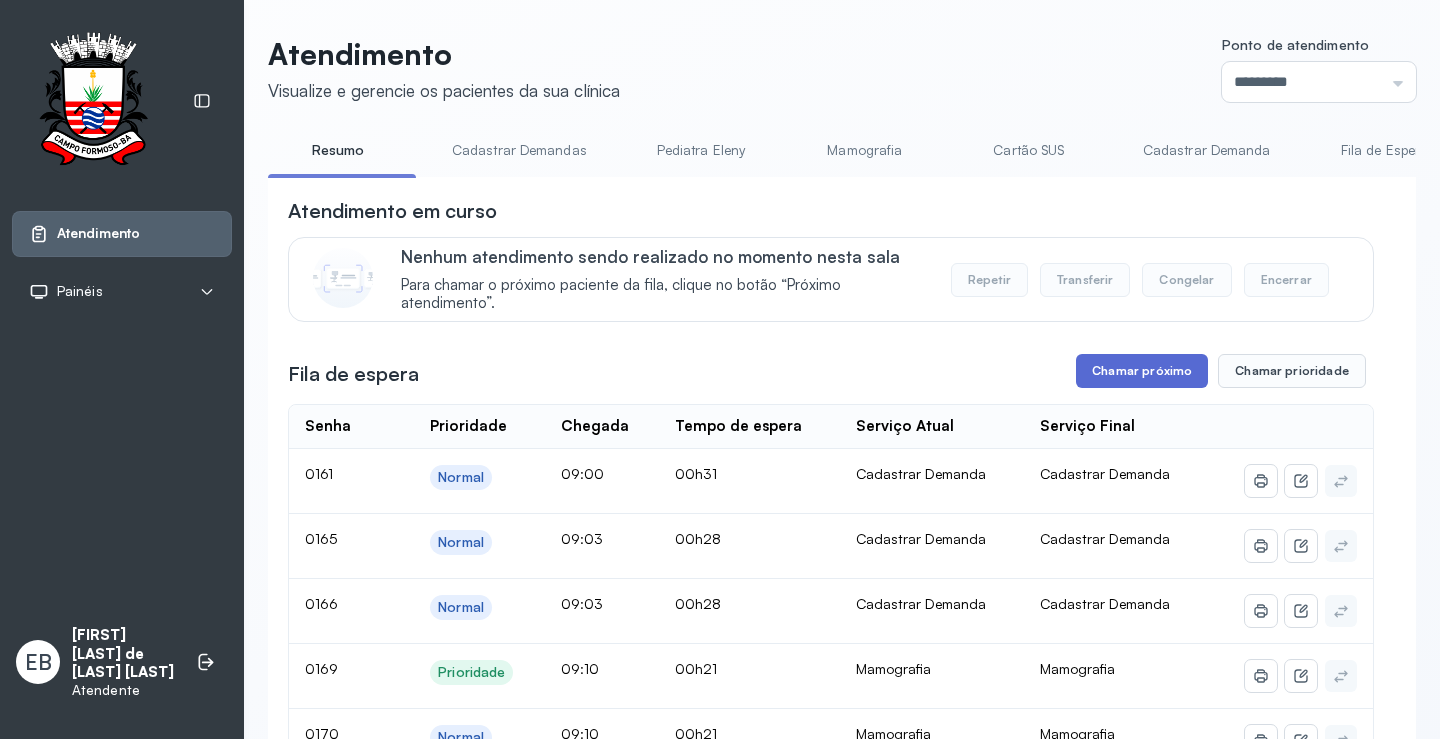 click on "Chamar próximo" at bounding box center [1142, 371] 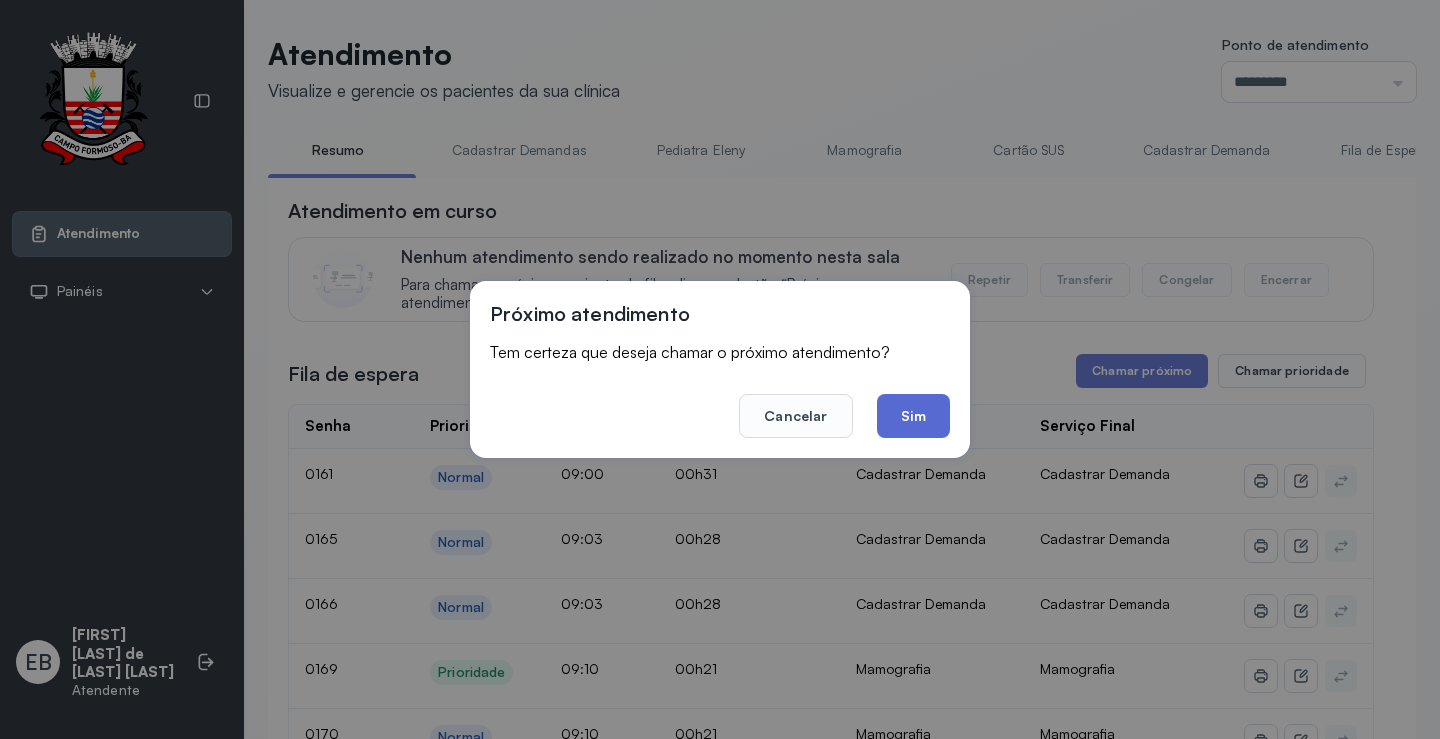 click on "Sim" 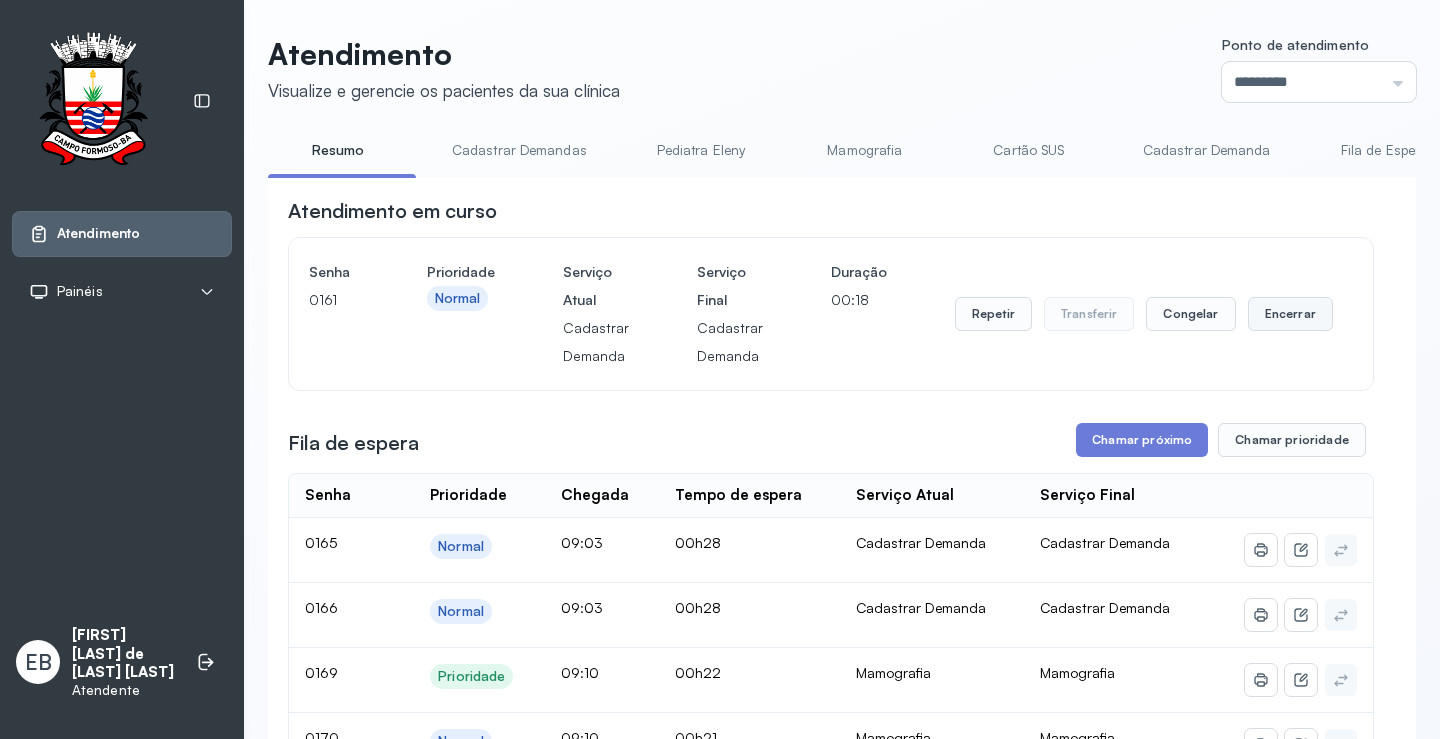 click on "Encerrar" at bounding box center (1290, 314) 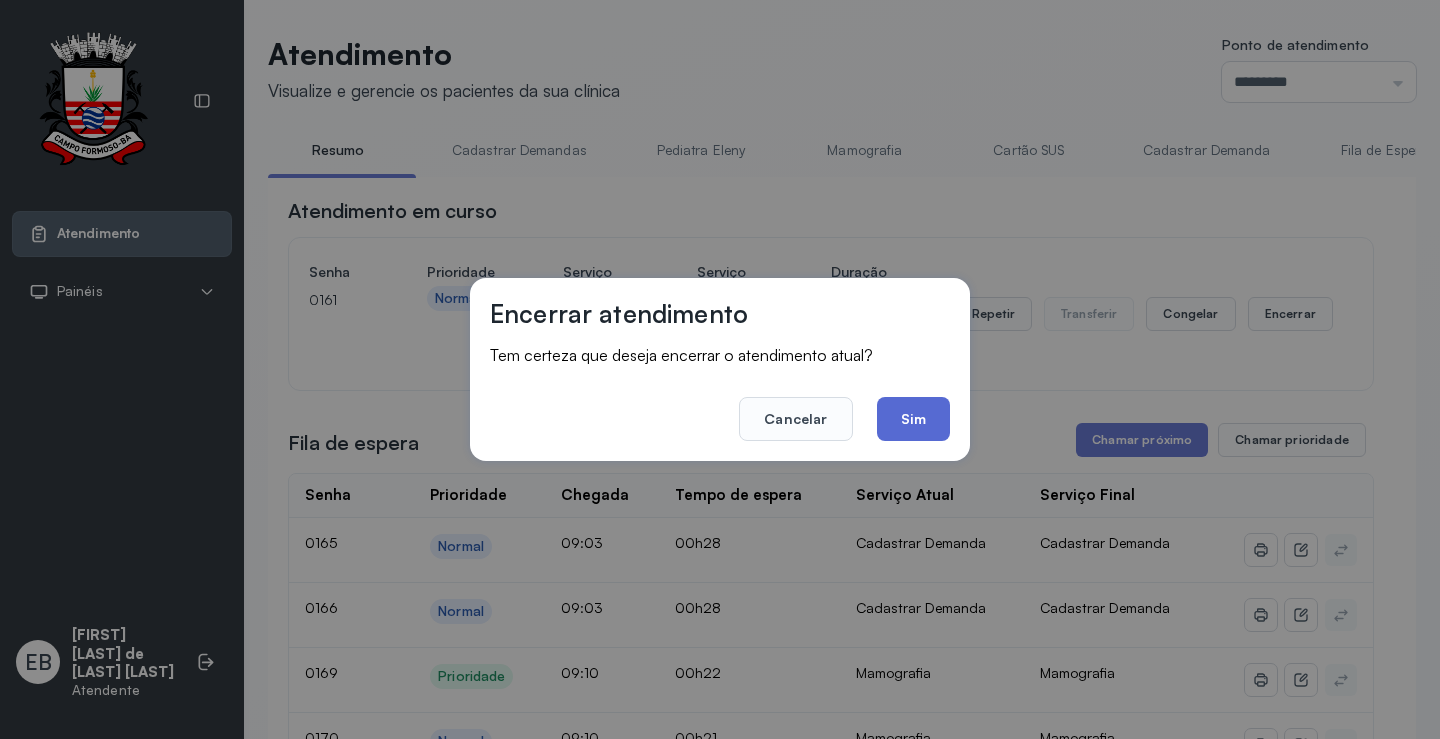 click on "Sim" 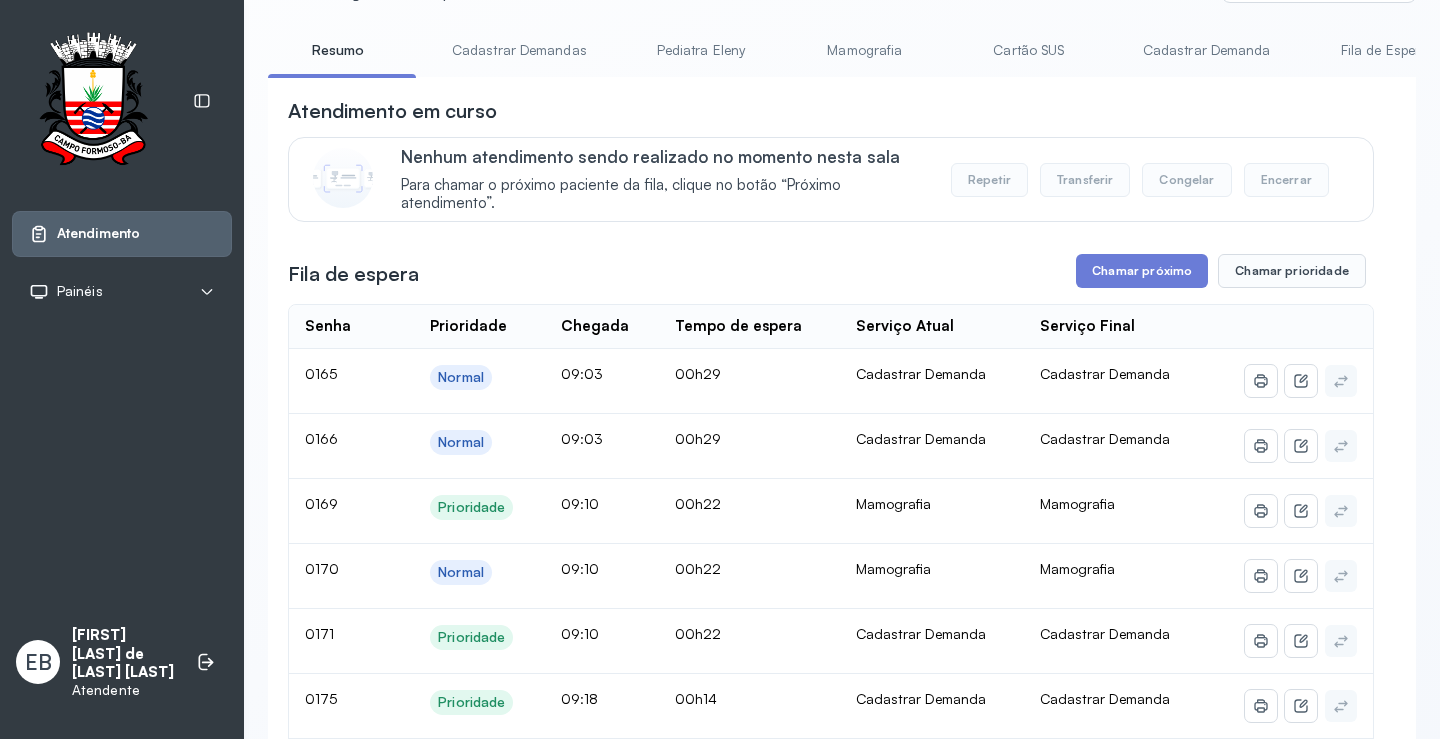 scroll, scrollTop: 0, scrollLeft: 0, axis: both 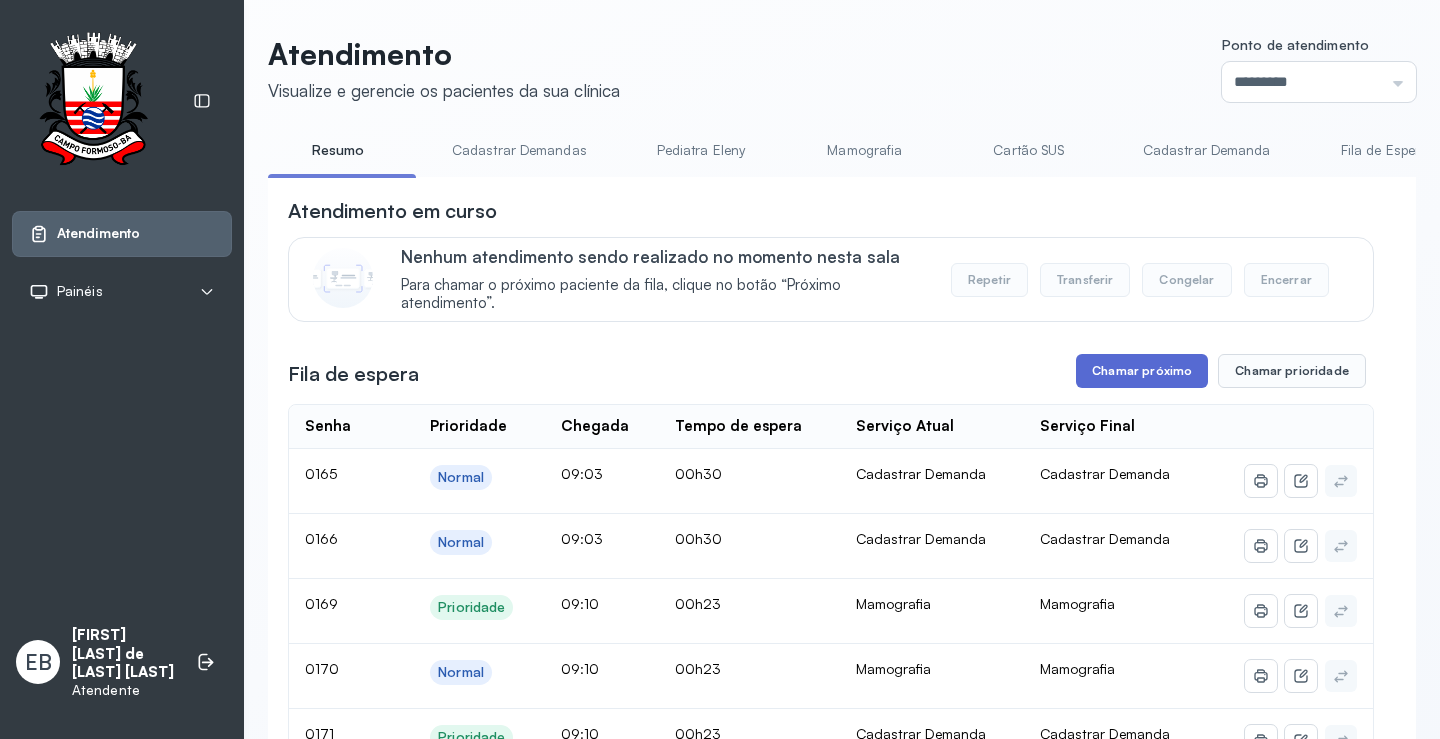 click on "Chamar próximo" at bounding box center (1142, 371) 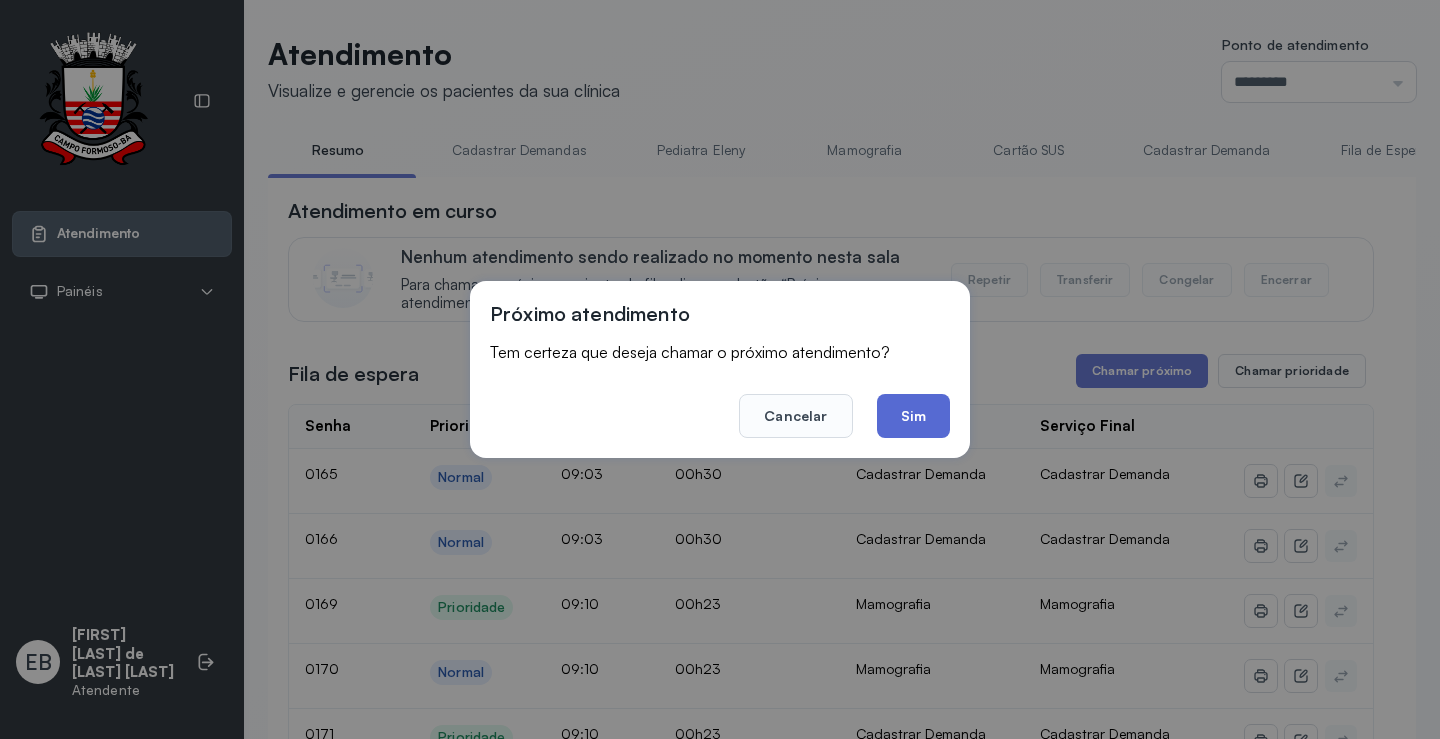 click on "Sim" 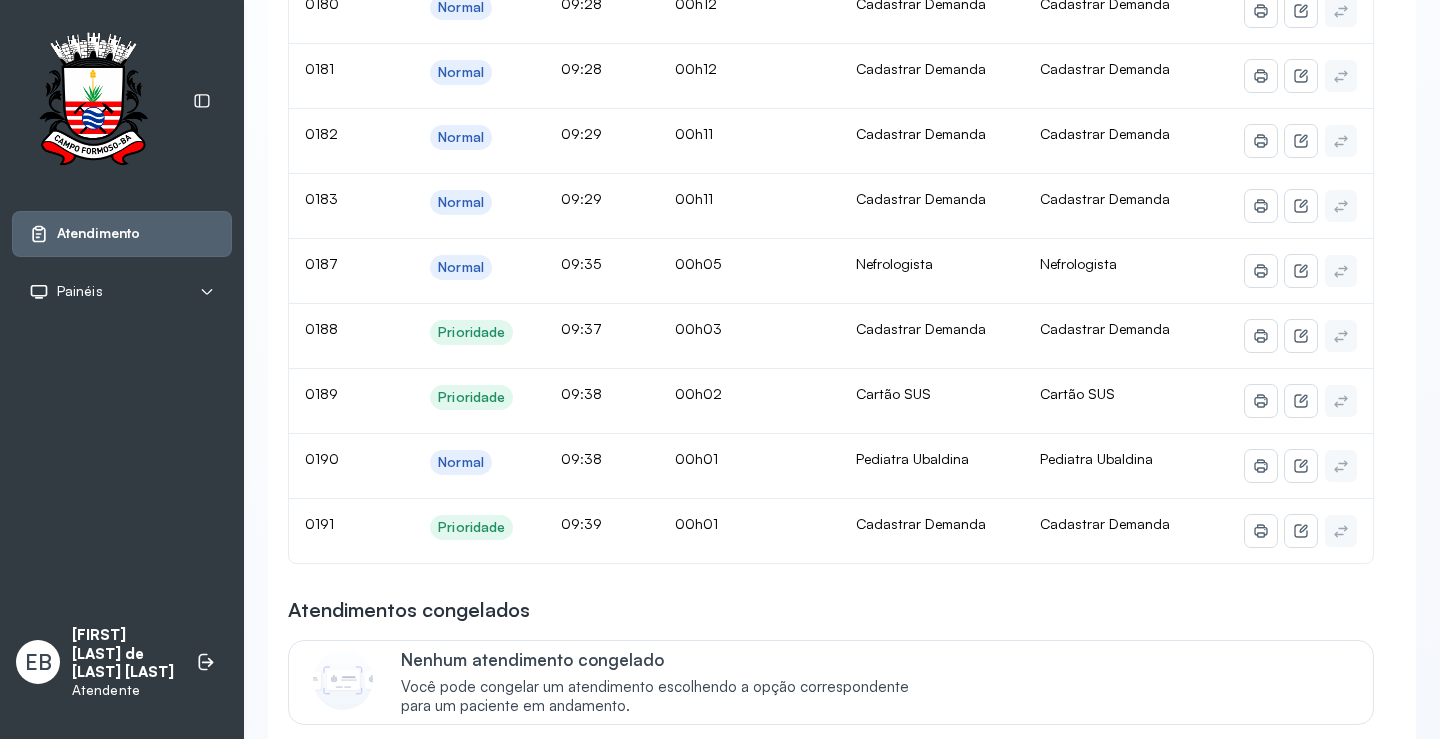 scroll, scrollTop: 200, scrollLeft: 0, axis: vertical 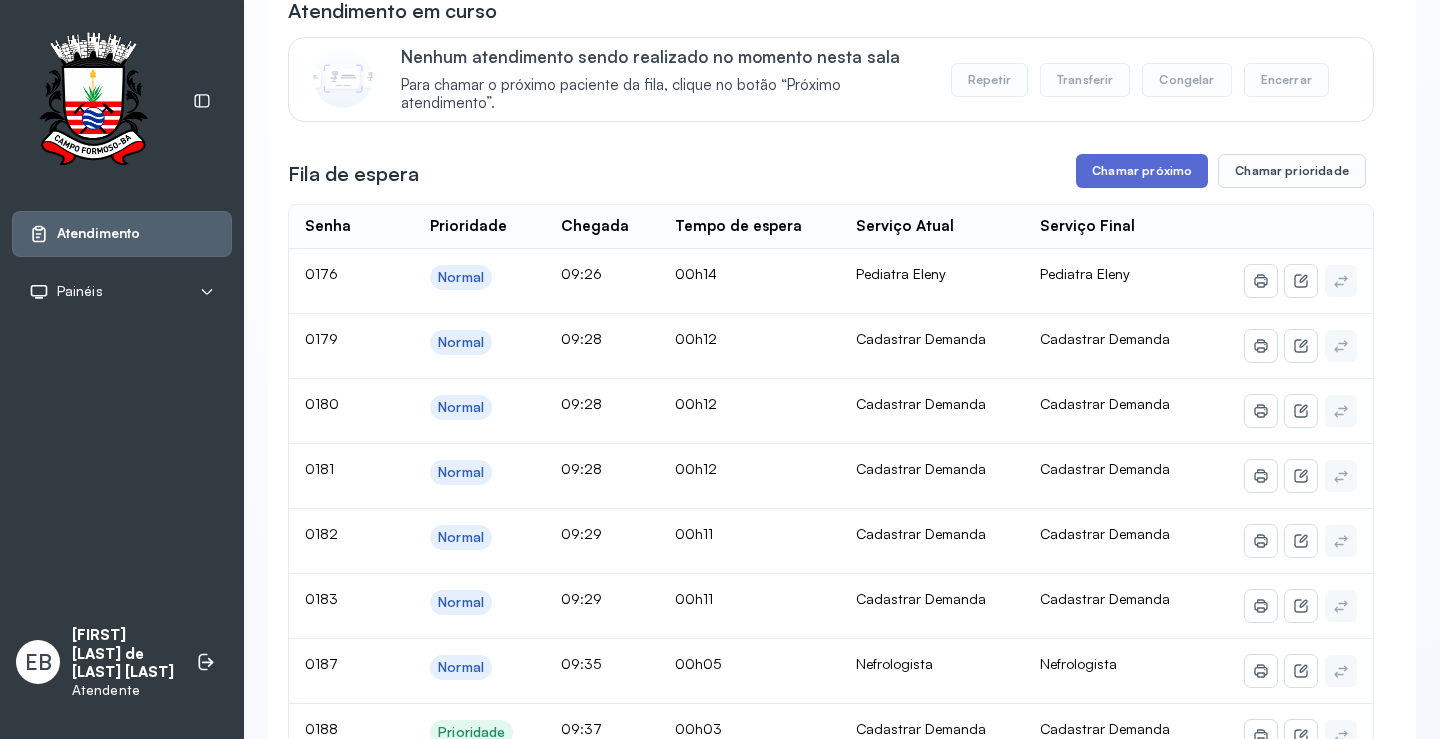 click on "Chamar próximo" at bounding box center (1142, 171) 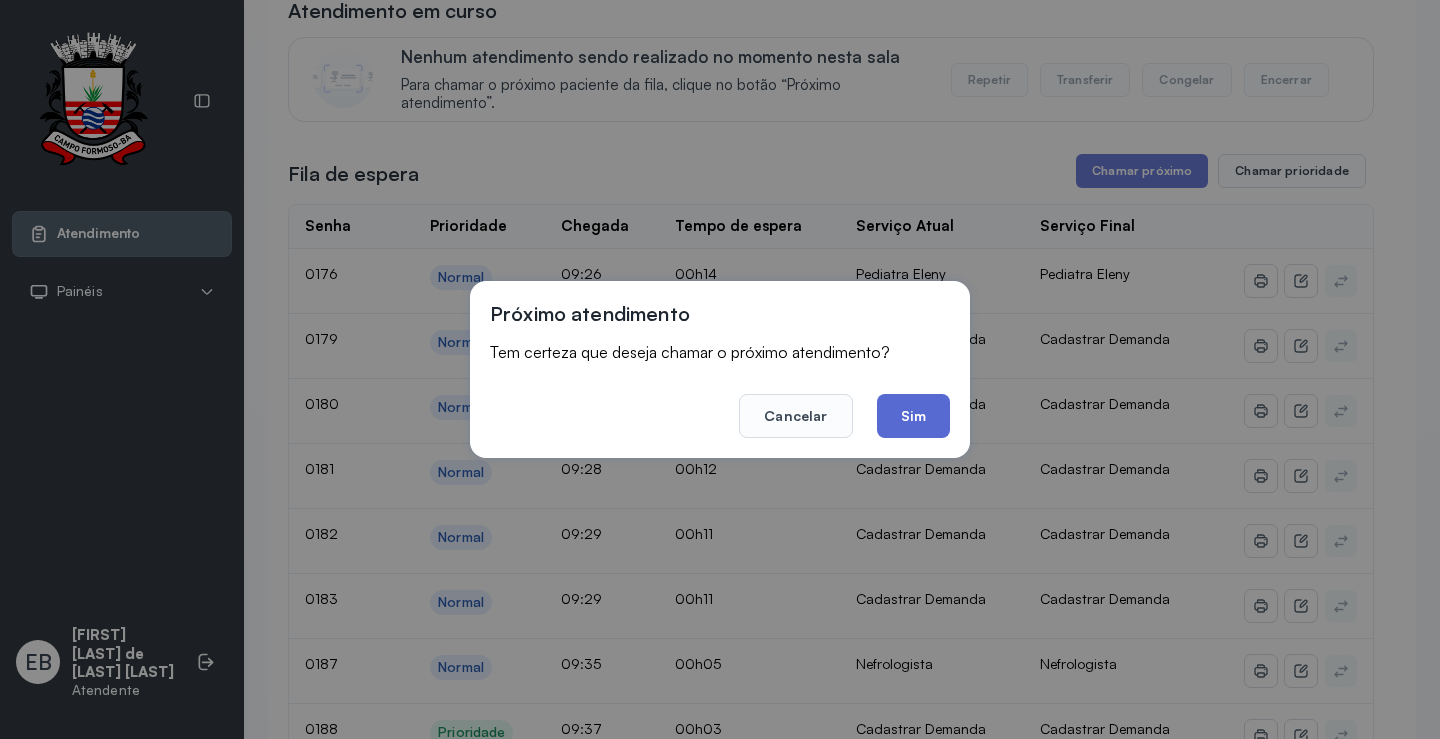 click on "Sim" 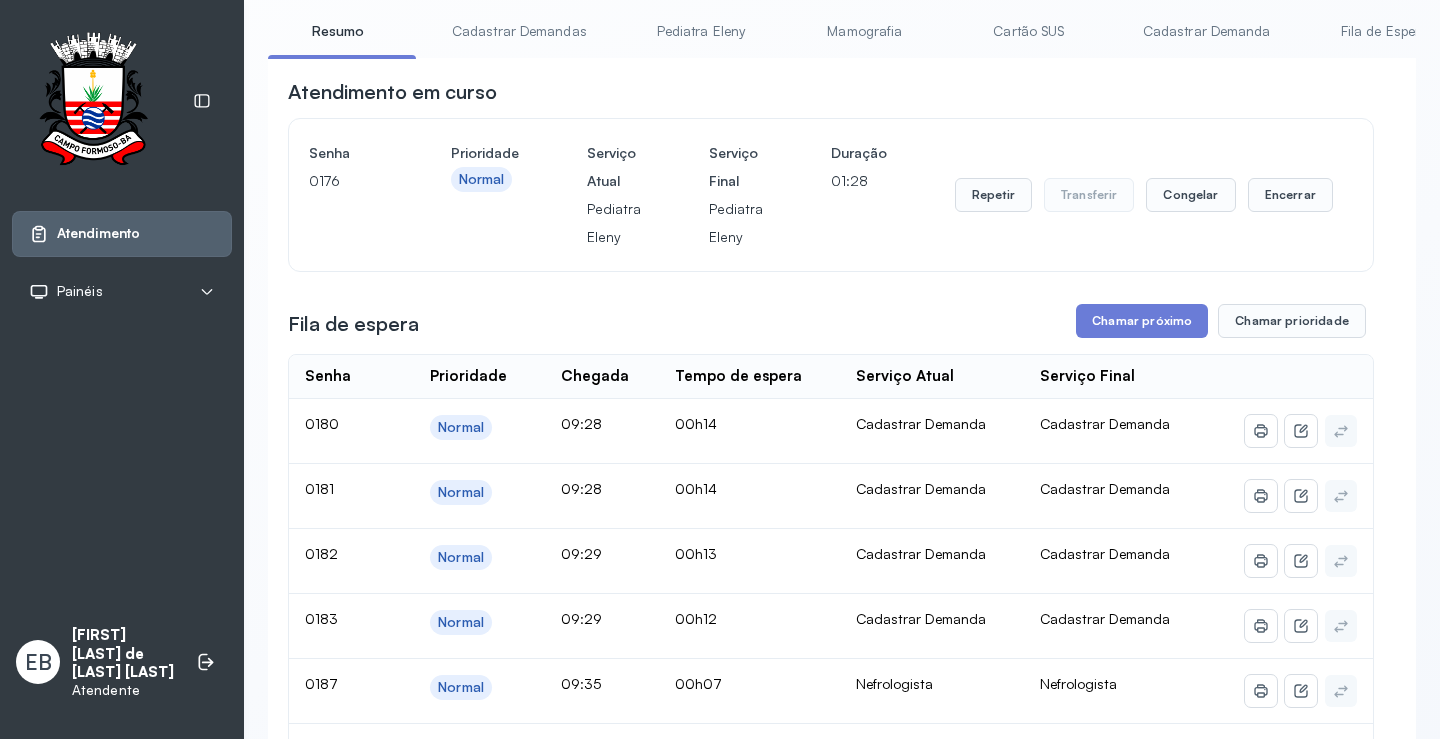 scroll, scrollTop: 0, scrollLeft: 0, axis: both 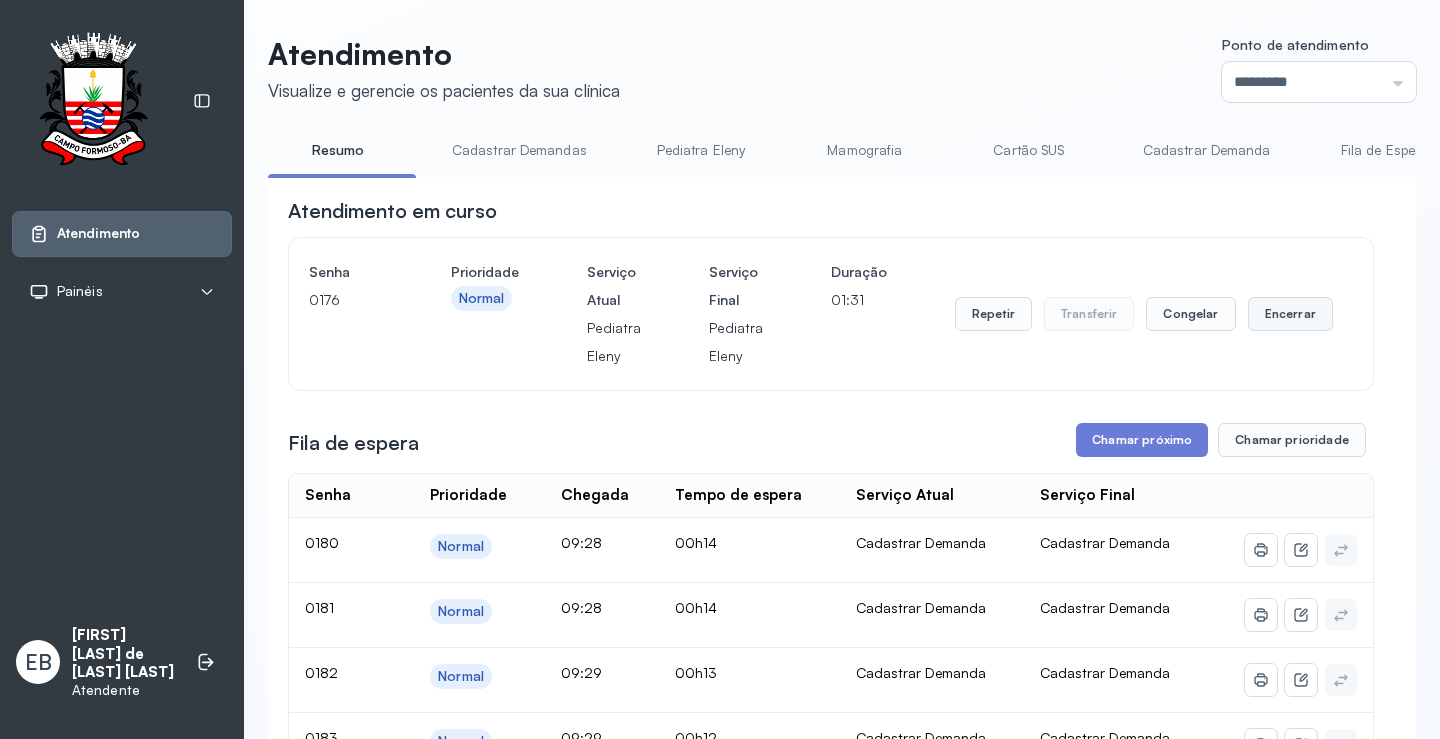 click on "Encerrar" at bounding box center [1290, 314] 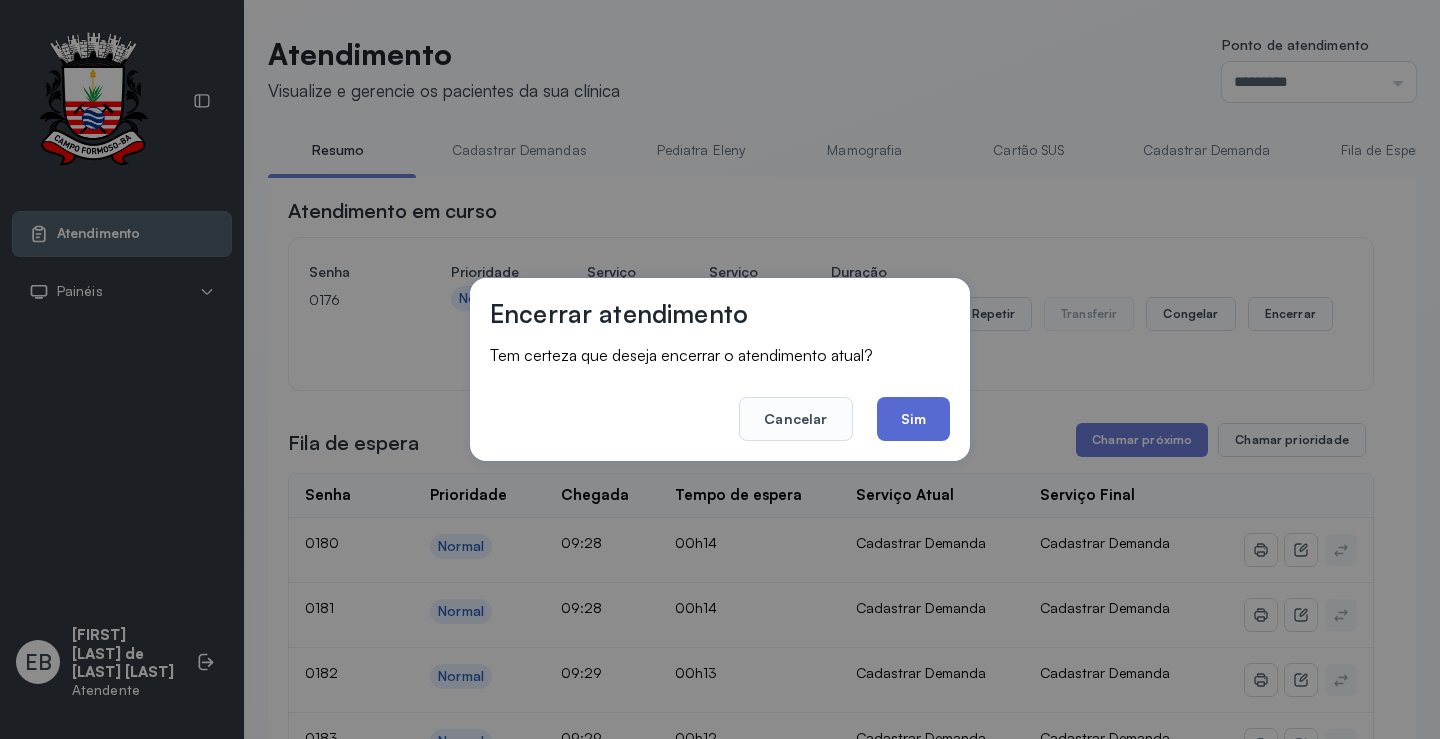 click on "Sim" 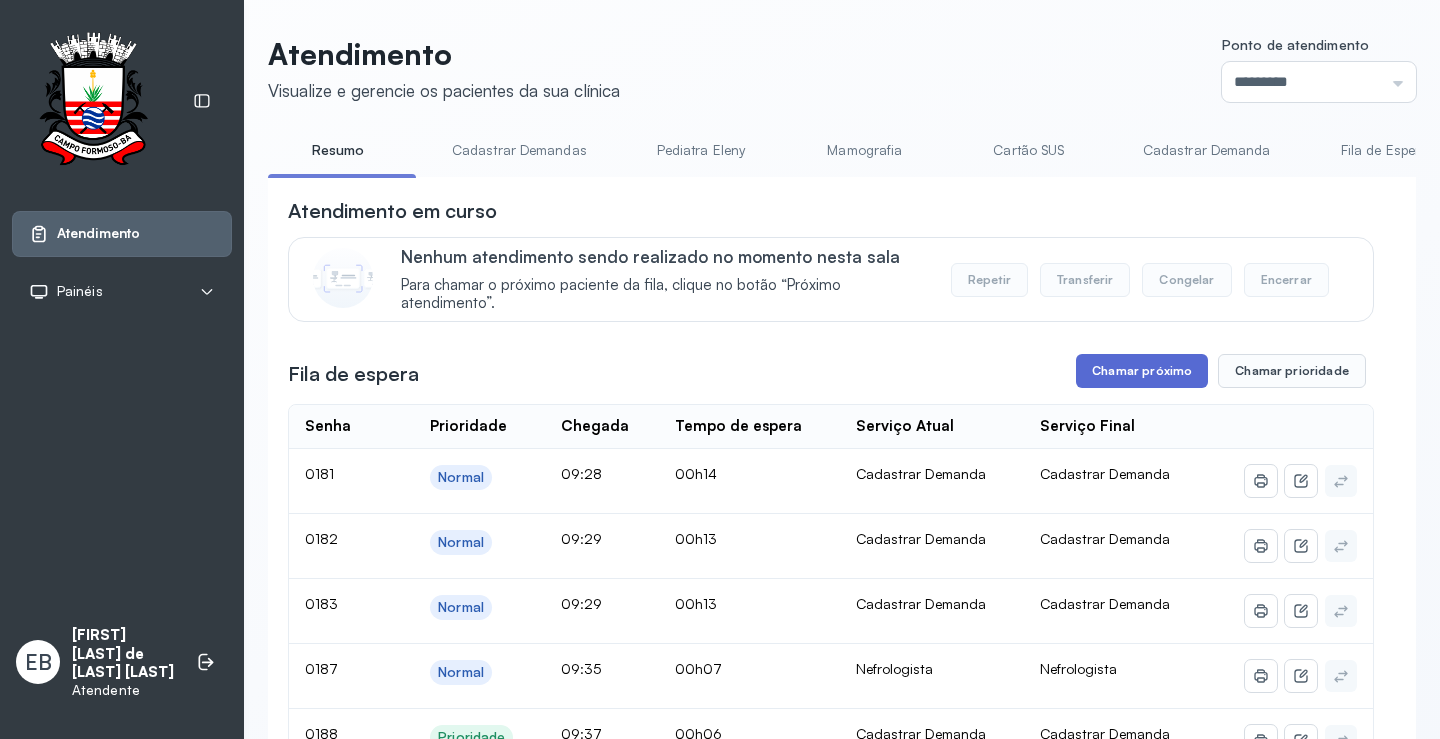 click on "Chamar próximo" at bounding box center [1142, 371] 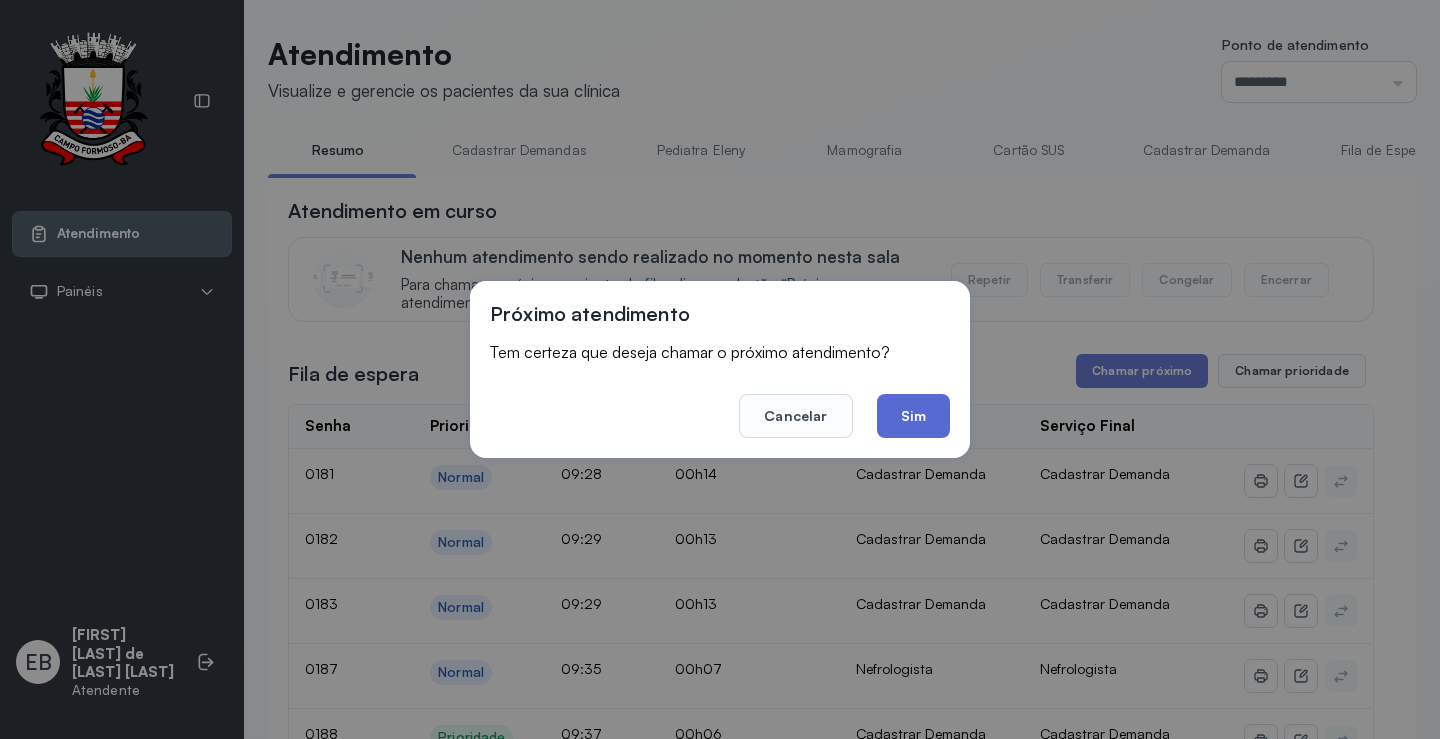 click on "Sim" 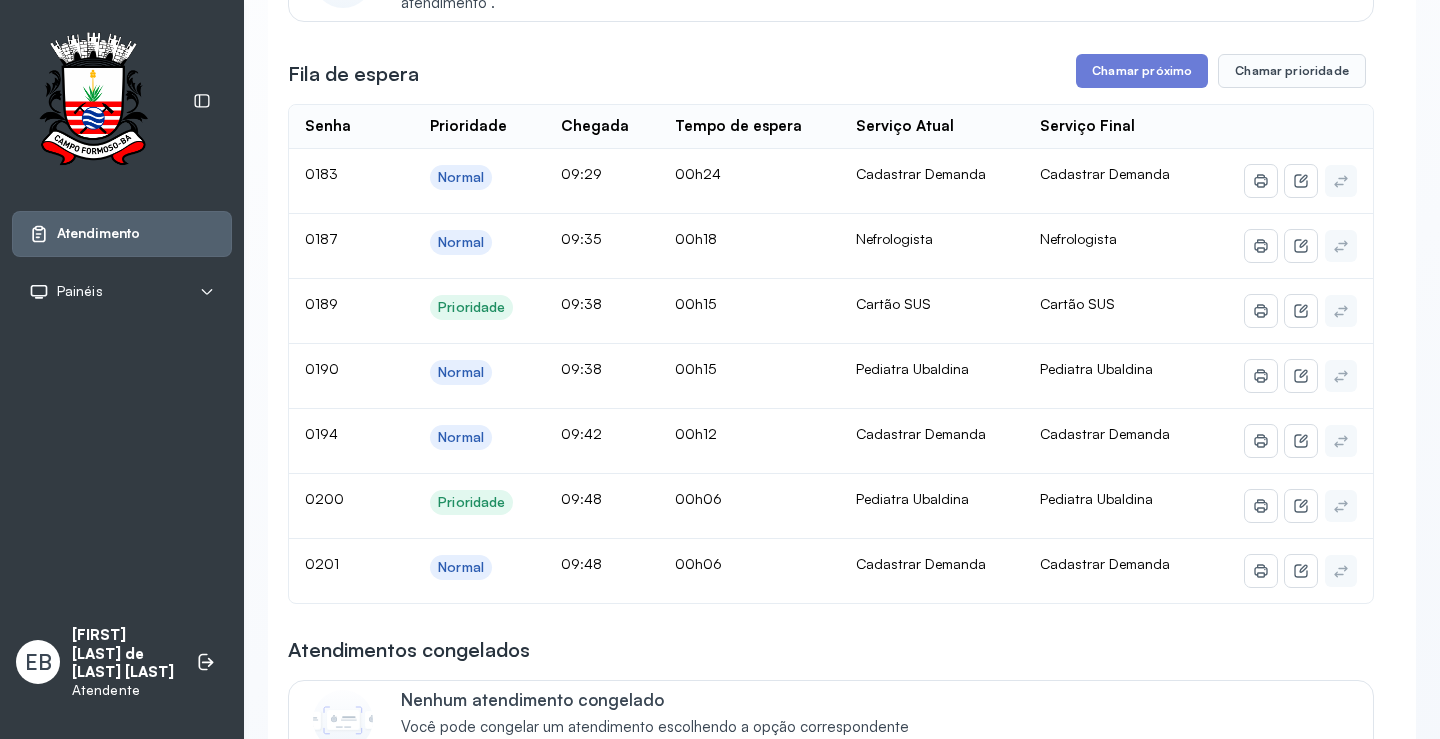 scroll, scrollTop: 0, scrollLeft: 0, axis: both 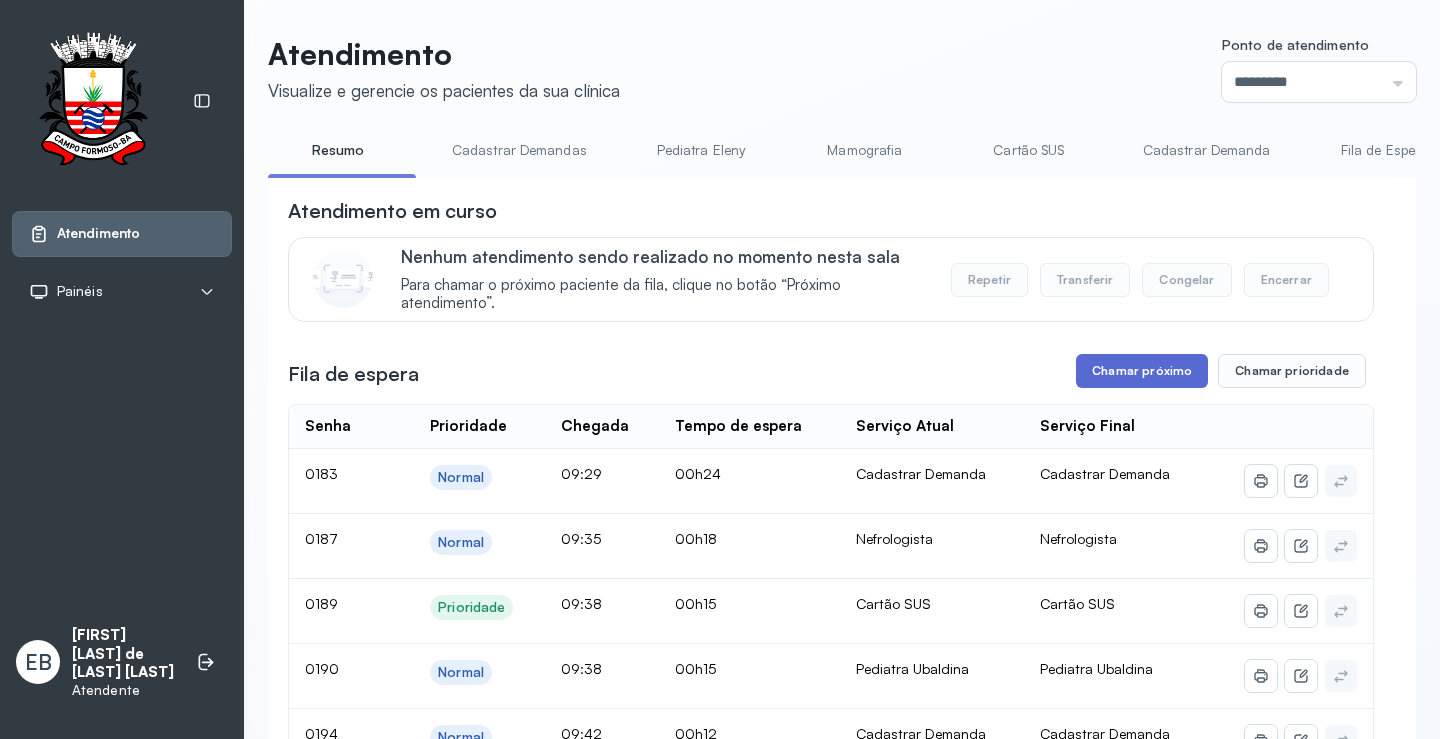 click on "Chamar próximo" at bounding box center [1142, 371] 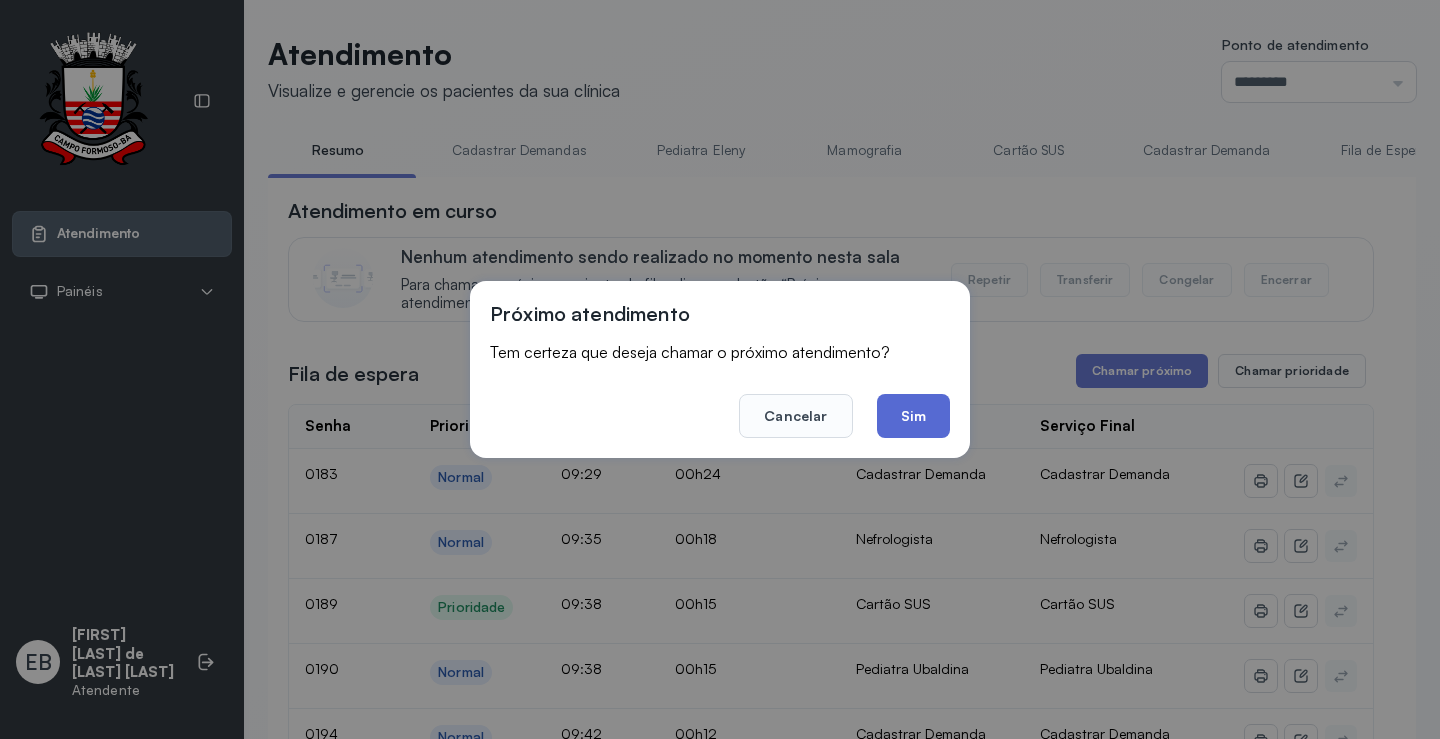 click on "Sim" 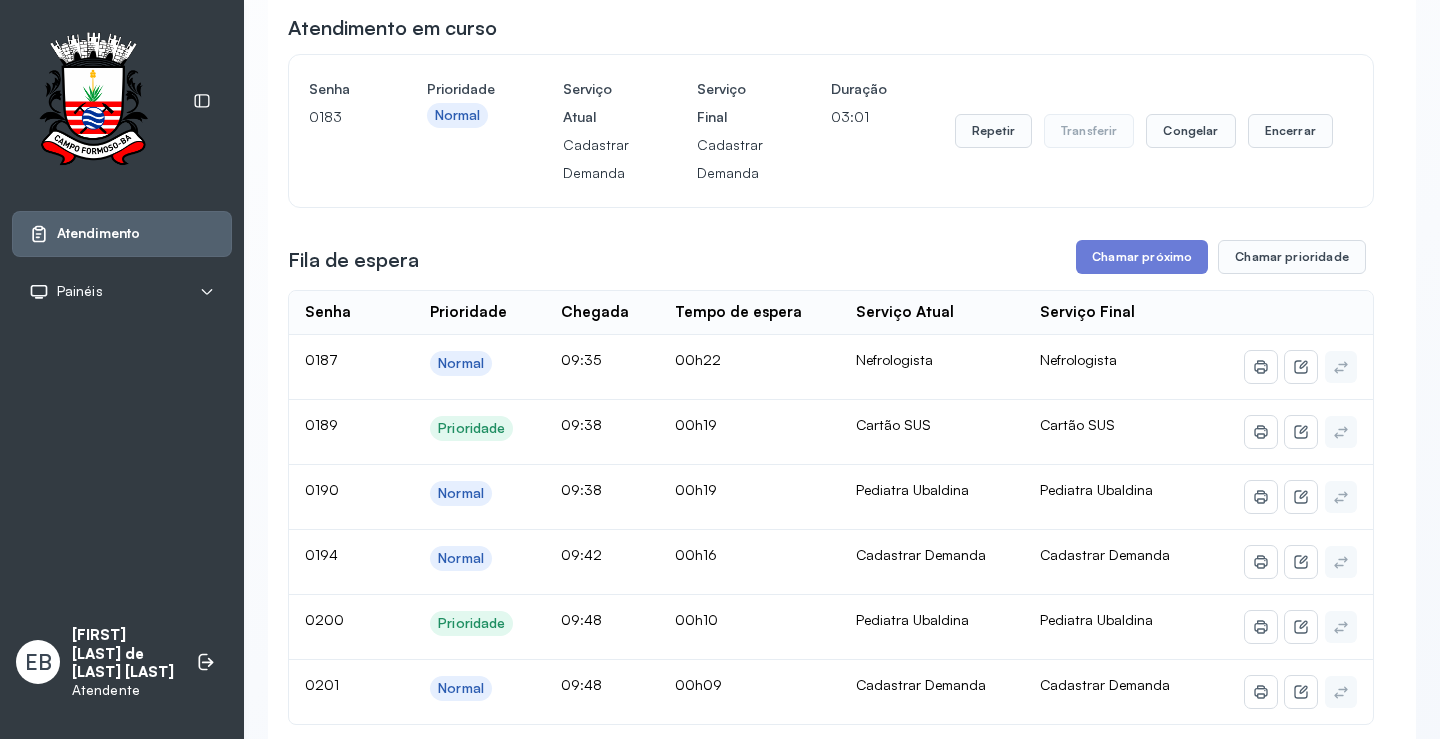 scroll, scrollTop: 200, scrollLeft: 0, axis: vertical 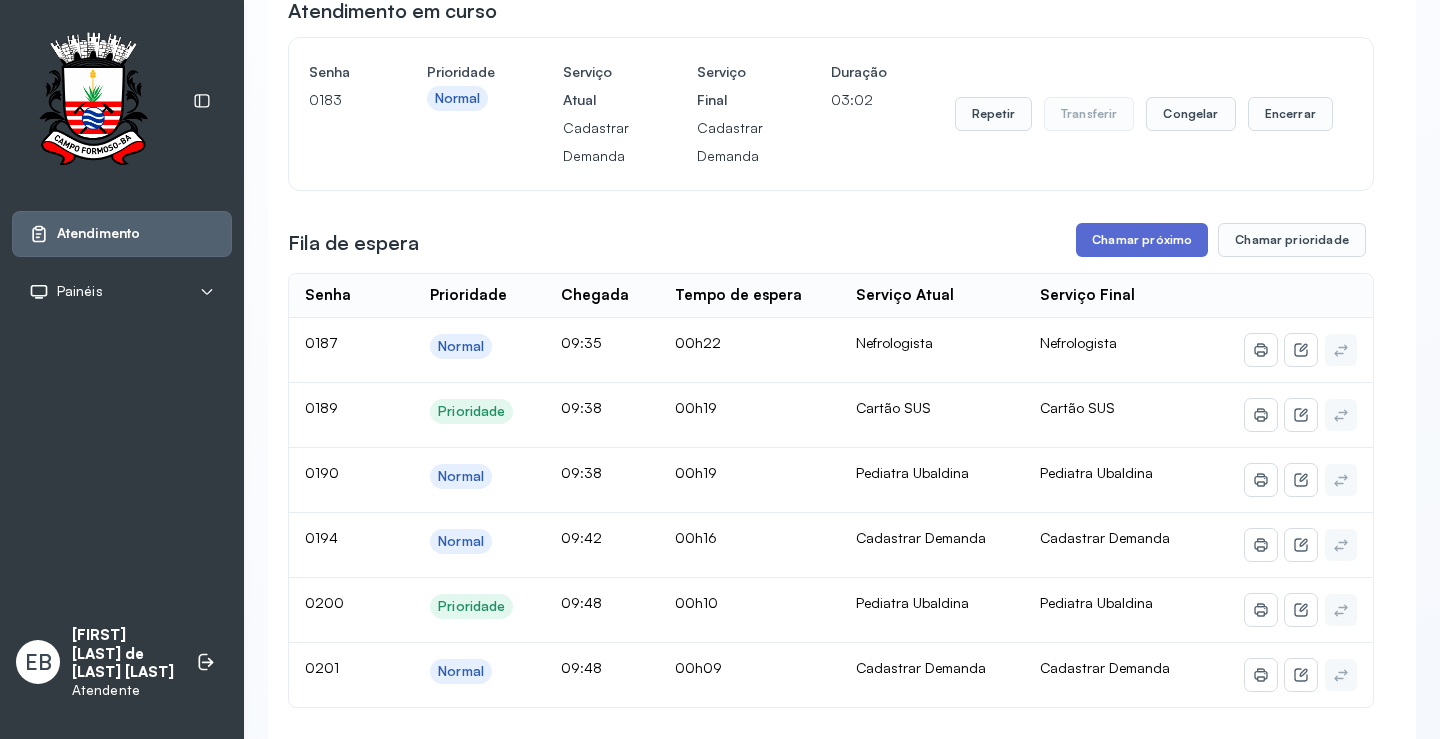 click on "Chamar próximo" at bounding box center [1142, 240] 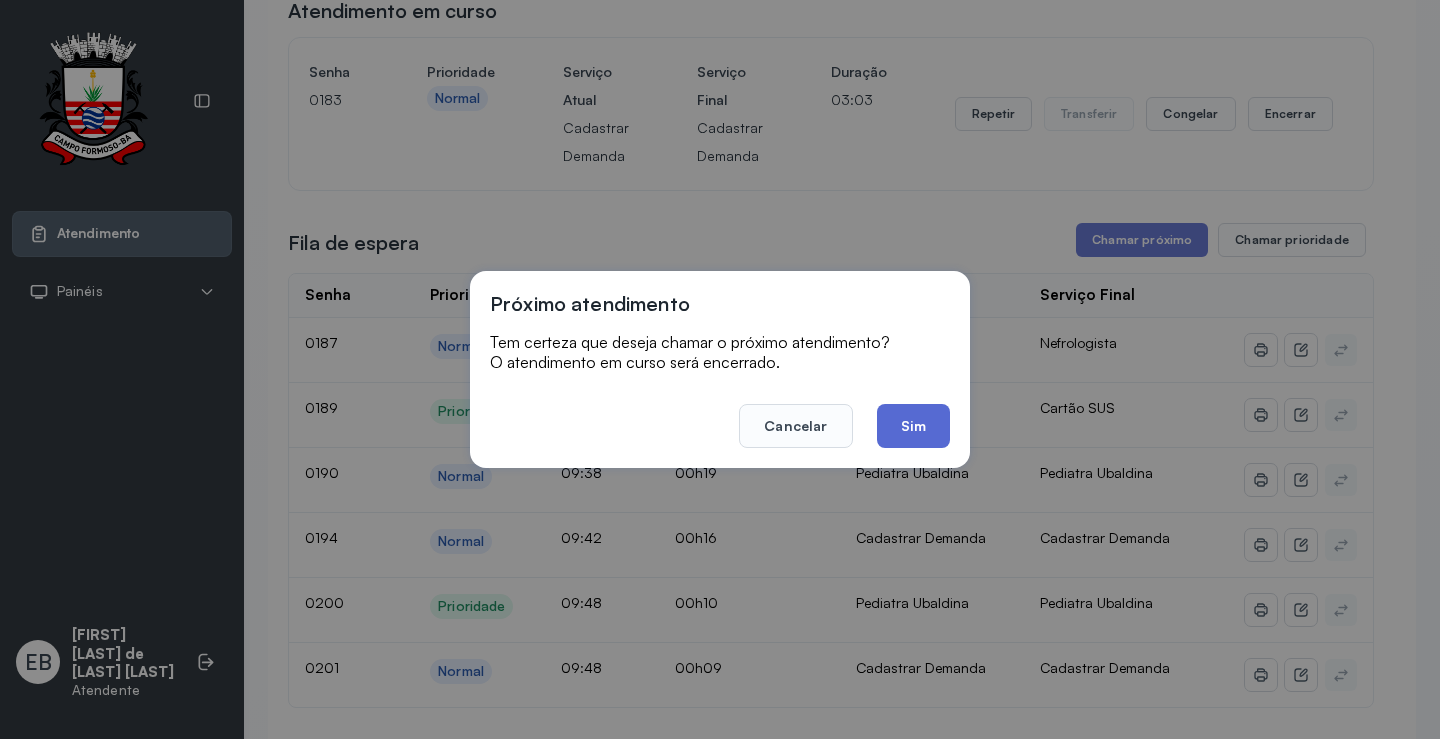 click on "Sim" 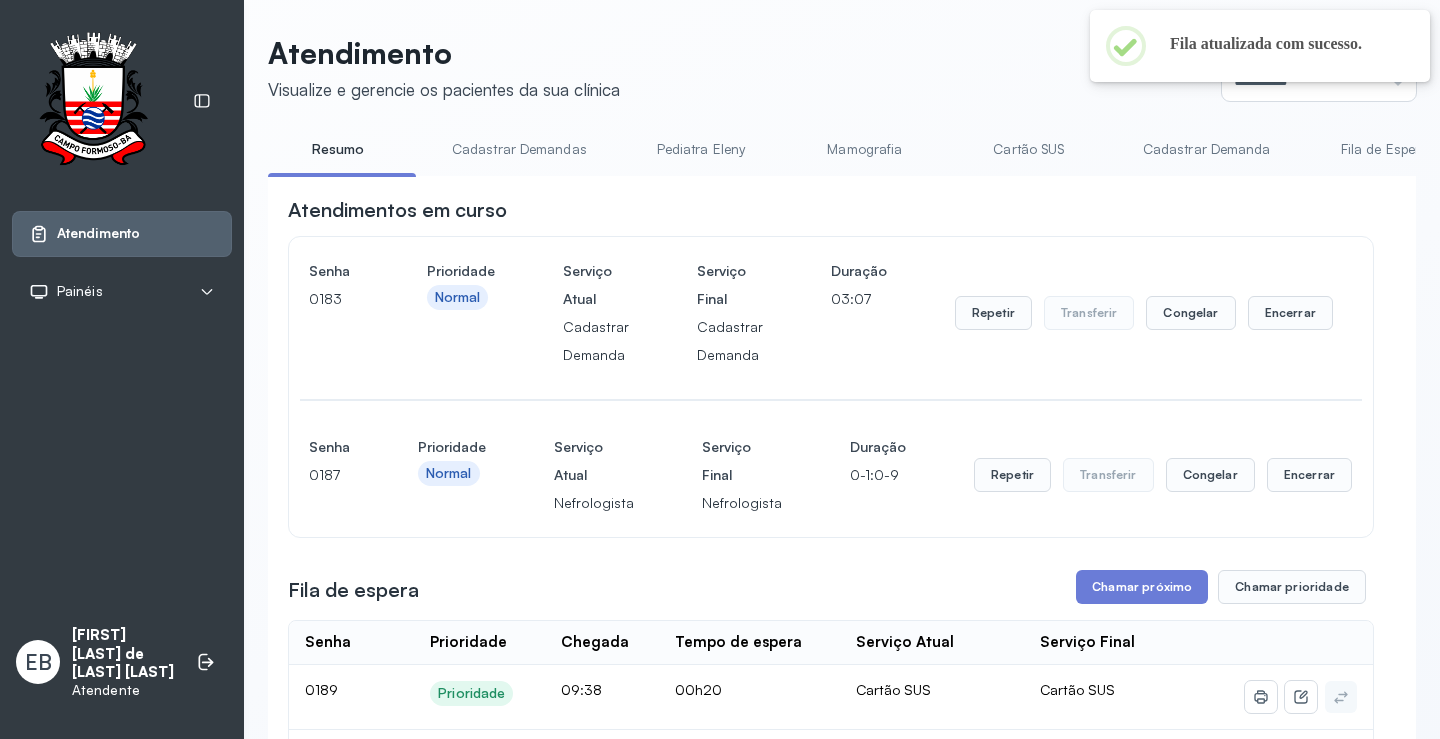 scroll, scrollTop: 200, scrollLeft: 0, axis: vertical 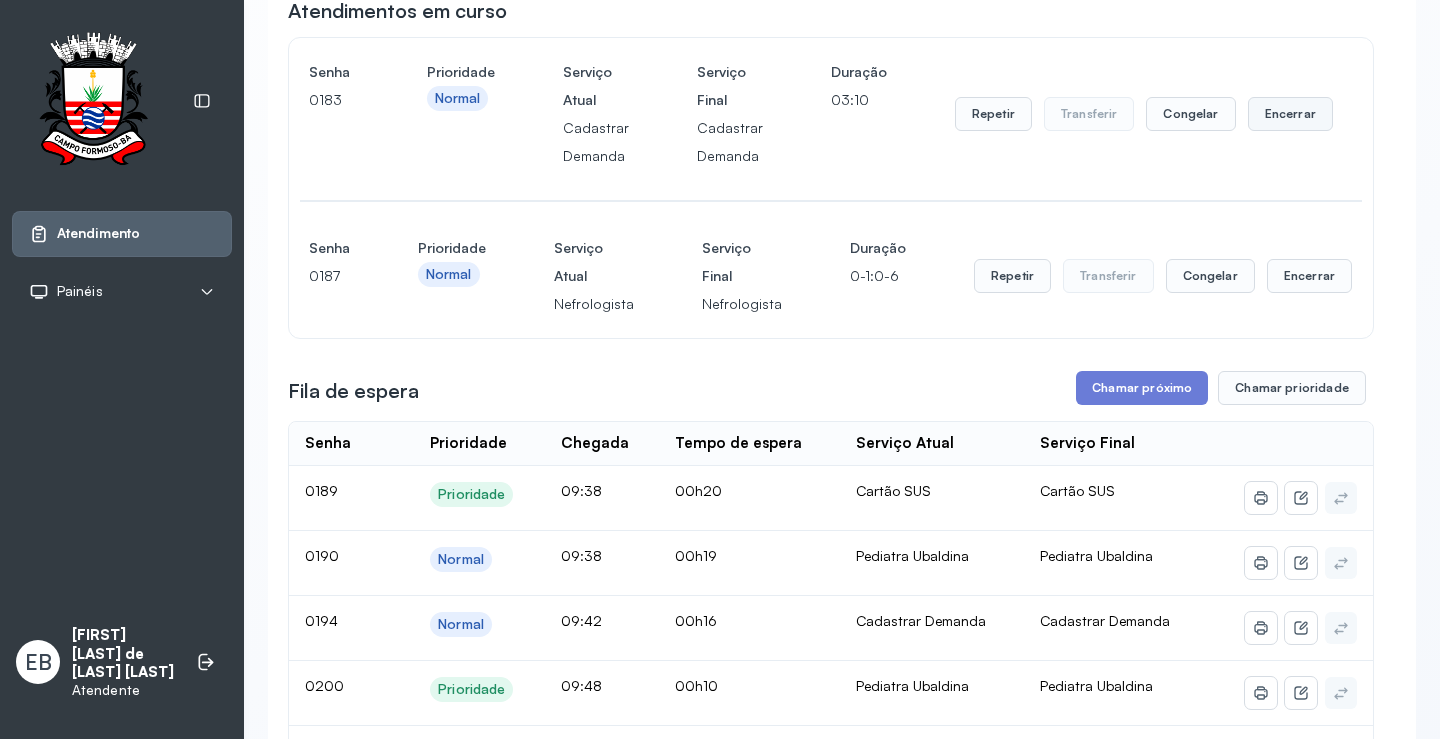 click on "Encerrar" at bounding box center (1290, 114) 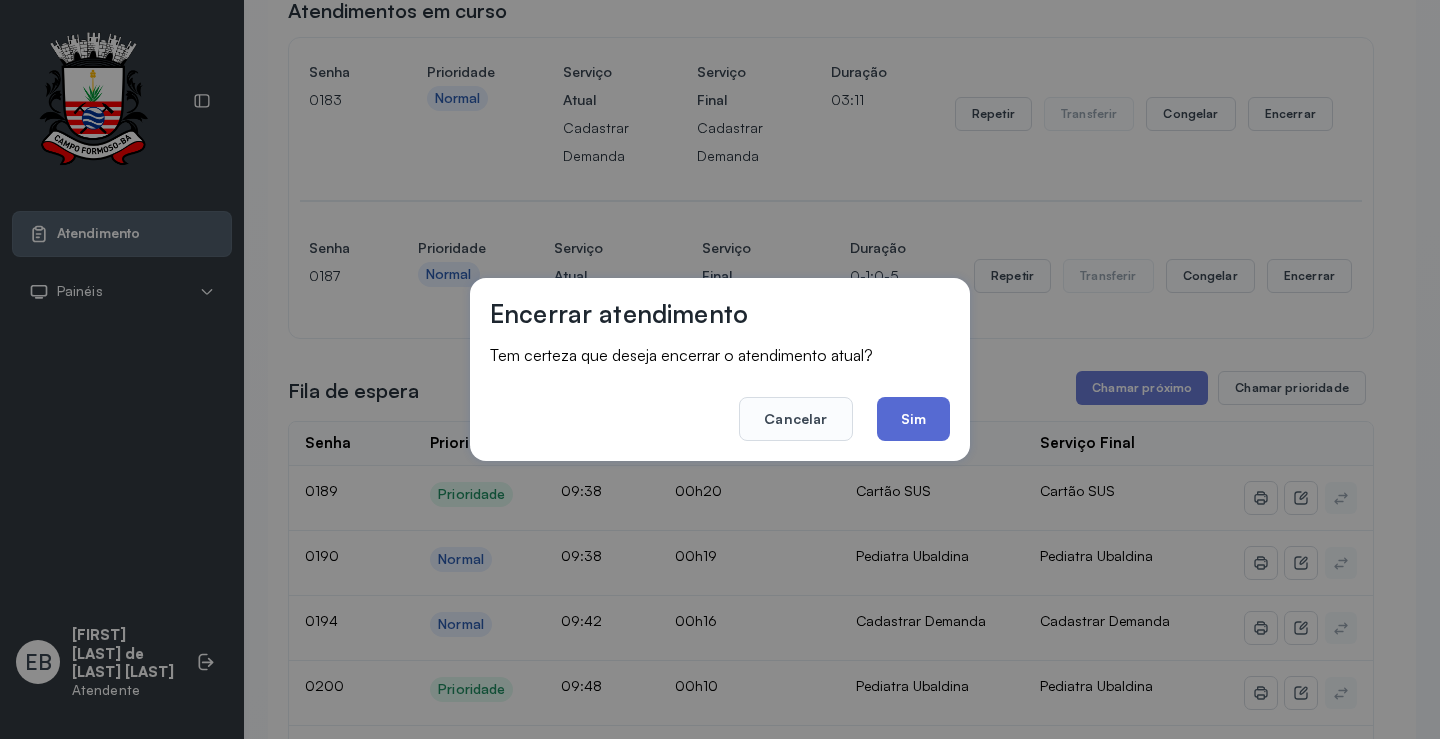 click on "Sim" 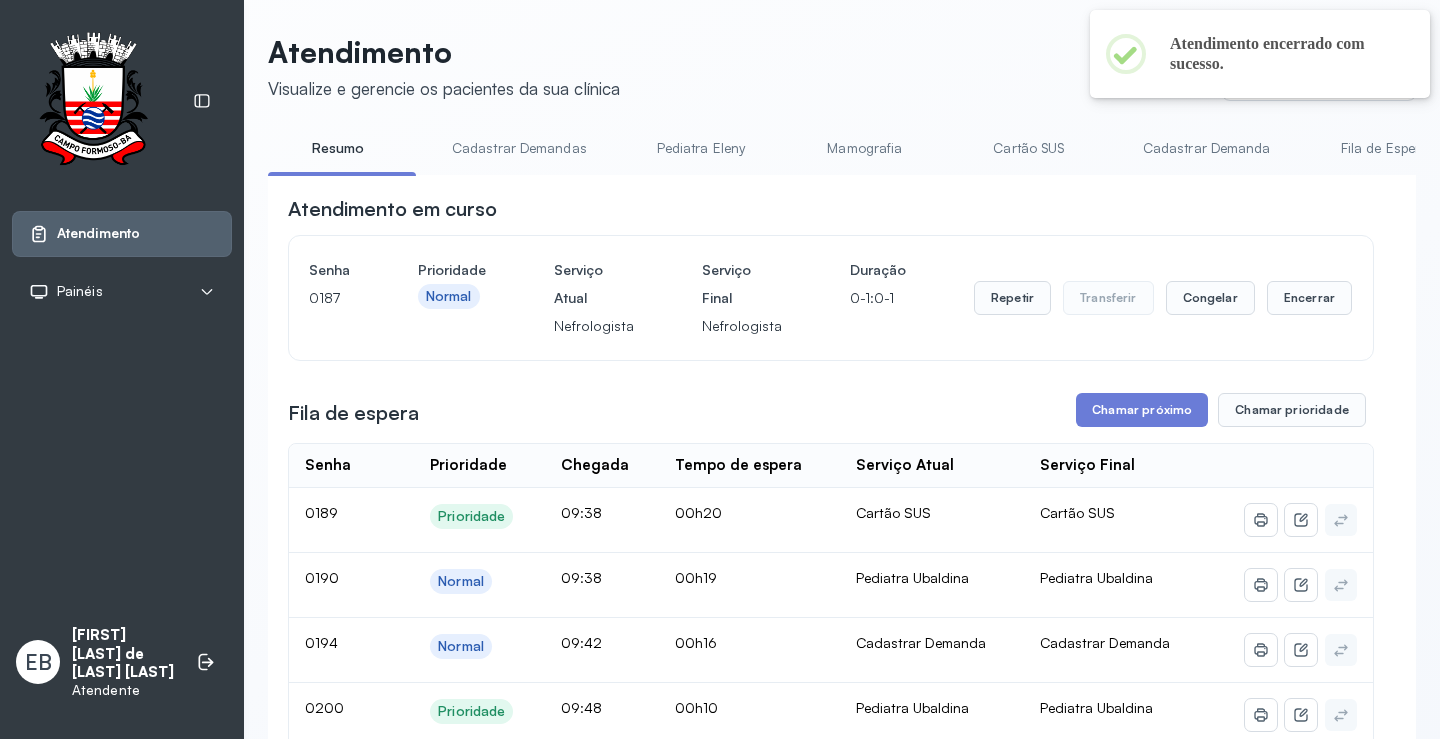 scroll, scrollTop: 0, scrollLeft: 0, axis: both 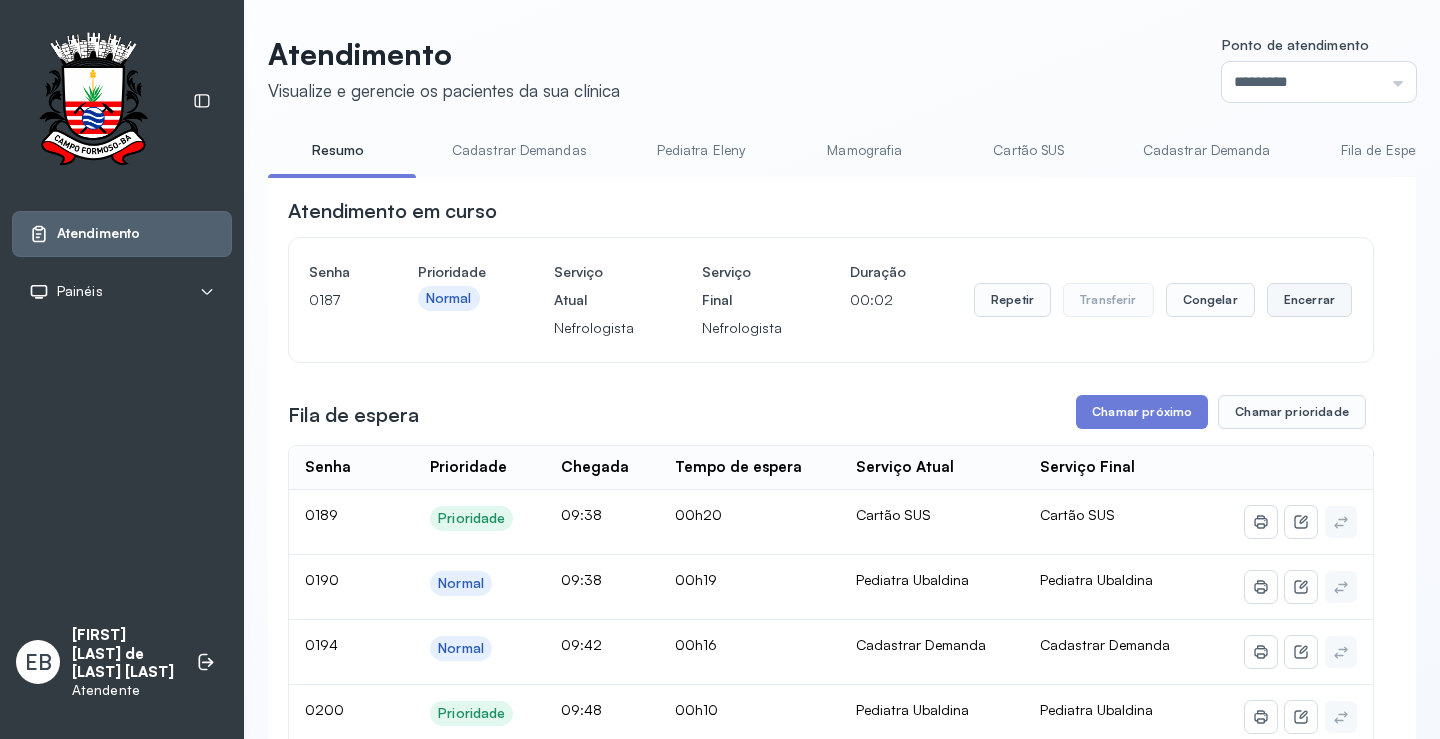 click on "Encerrar" at bounding box center (1309, 300) 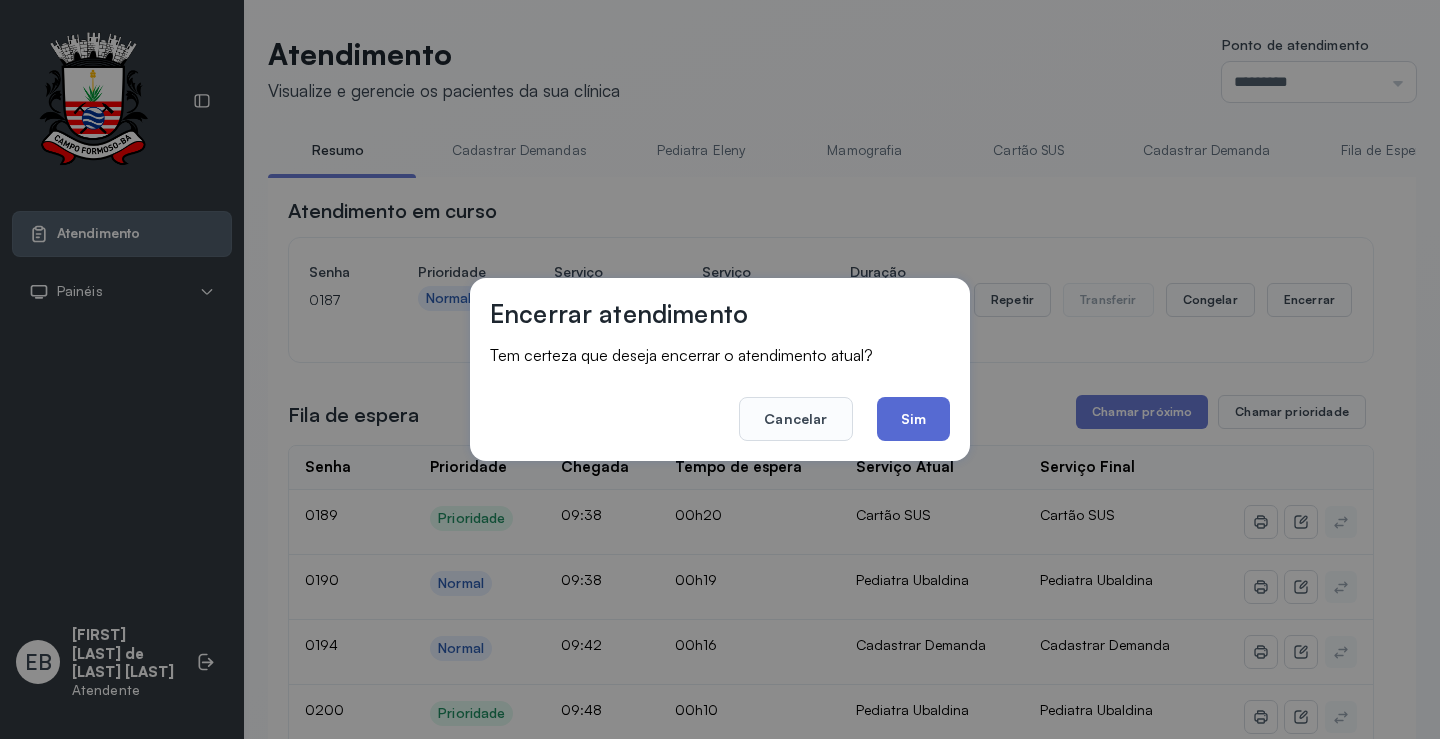 click on "Sim" 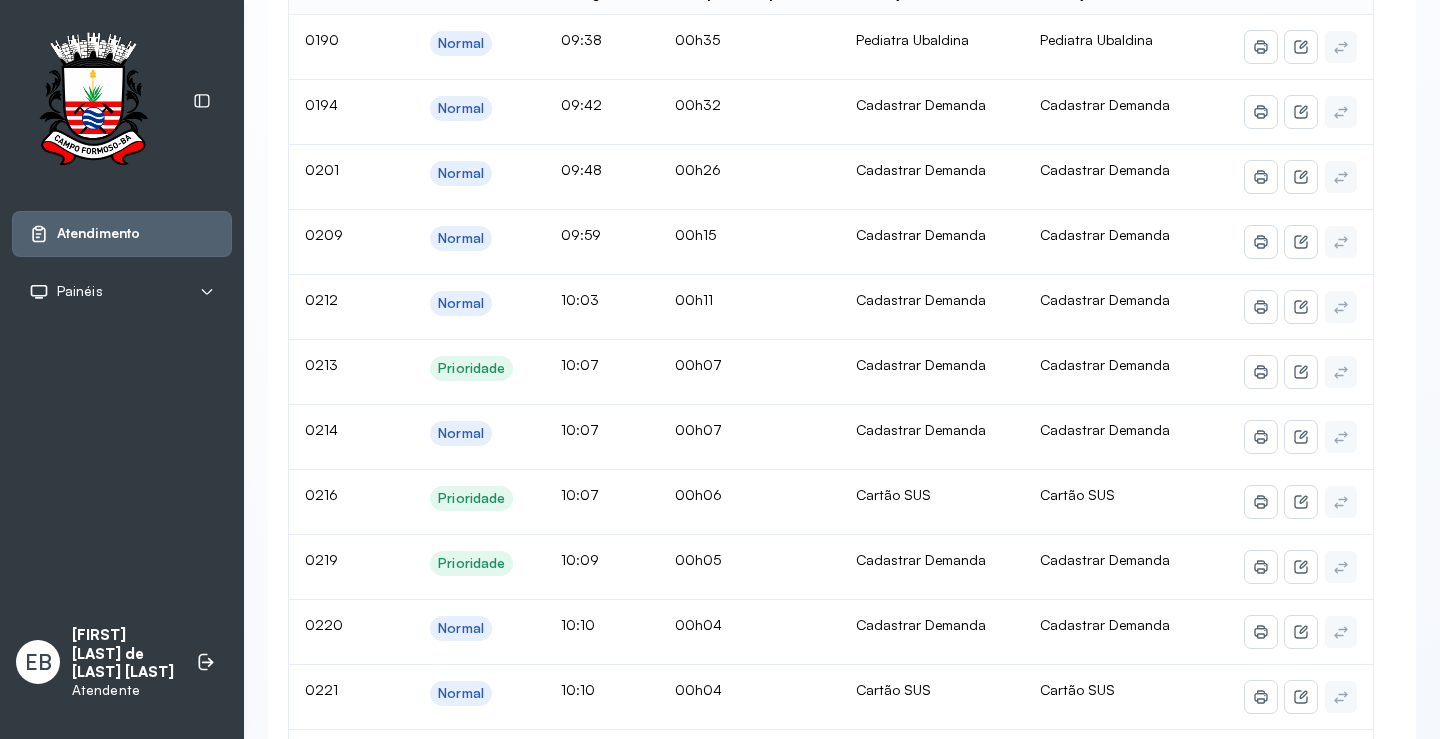 scroll, scrollTop: 254, scrollLeft: 0, axis: vertical 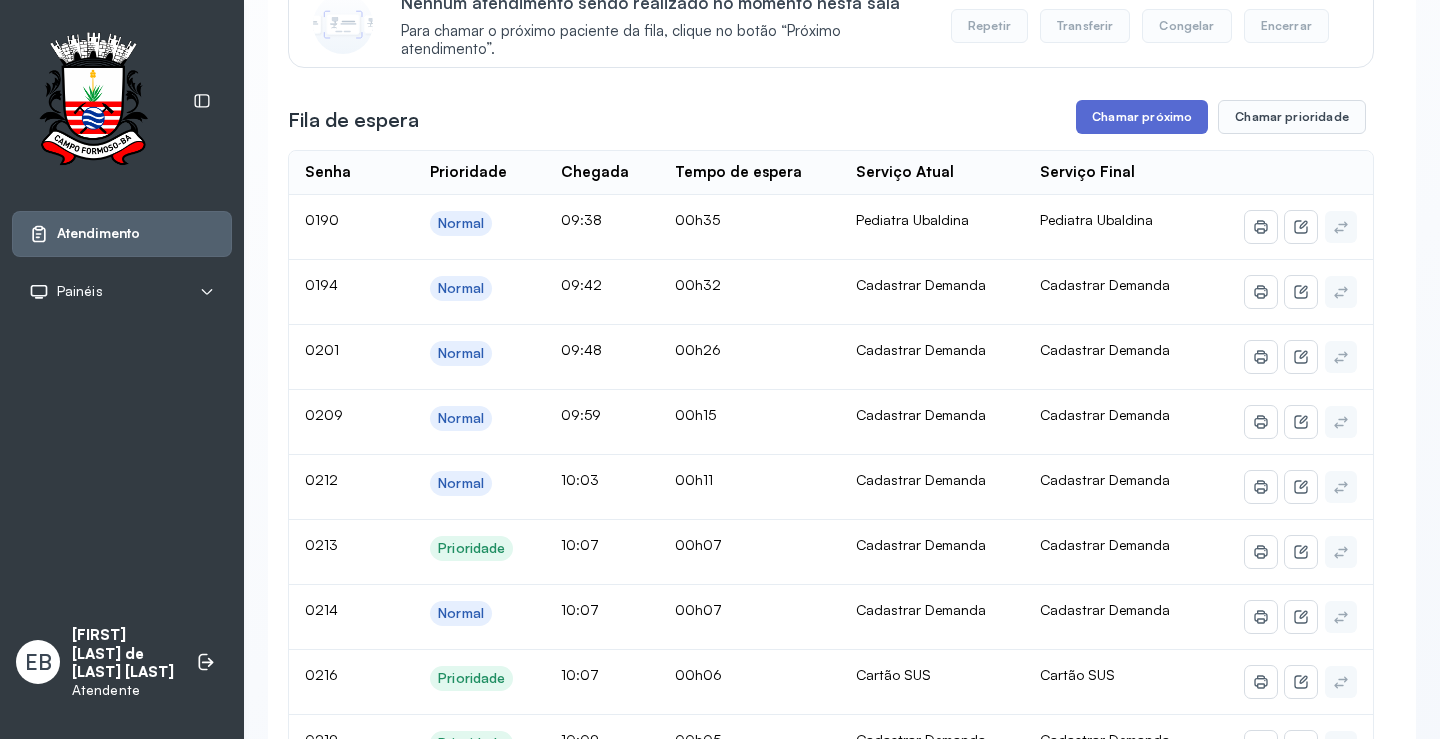 click on "Chamar próximo" at bounding box center (1142, 117) 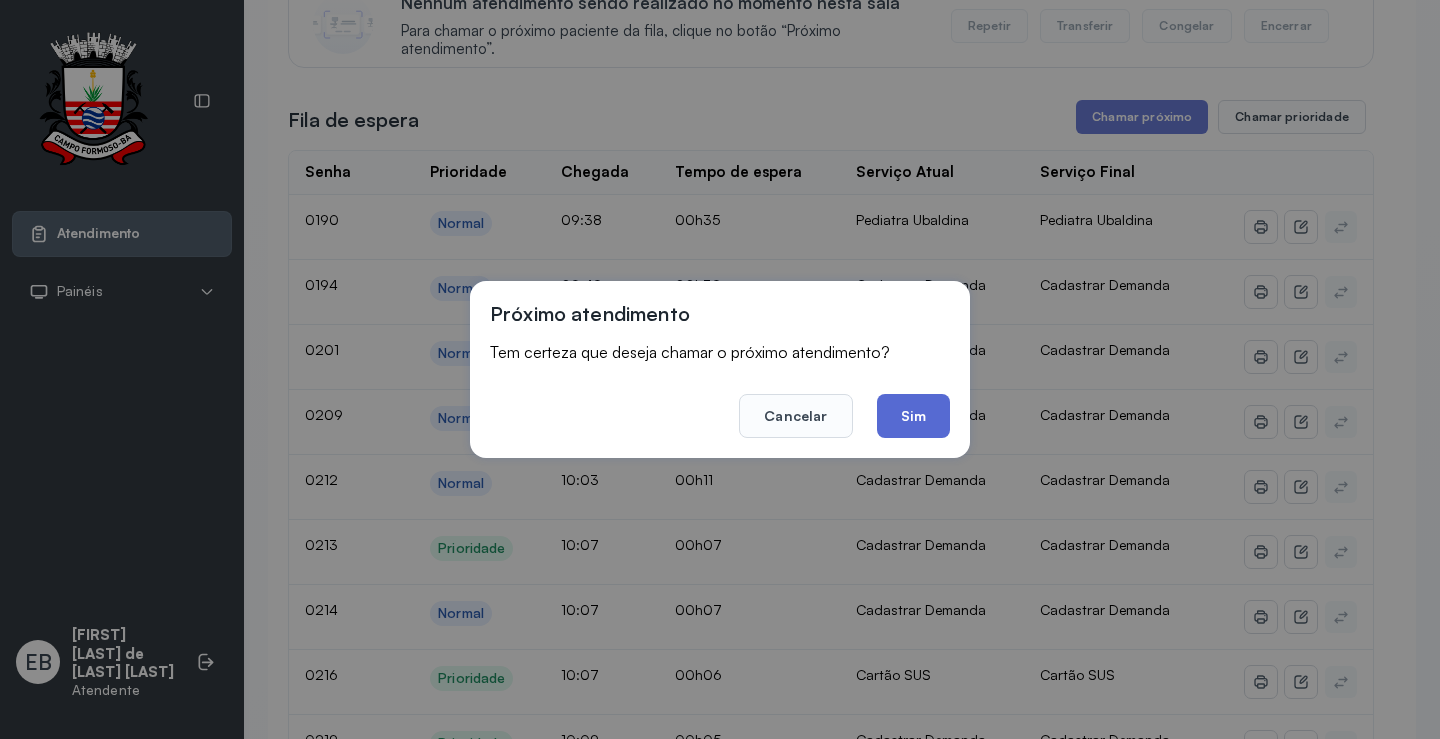 click on "Sim" 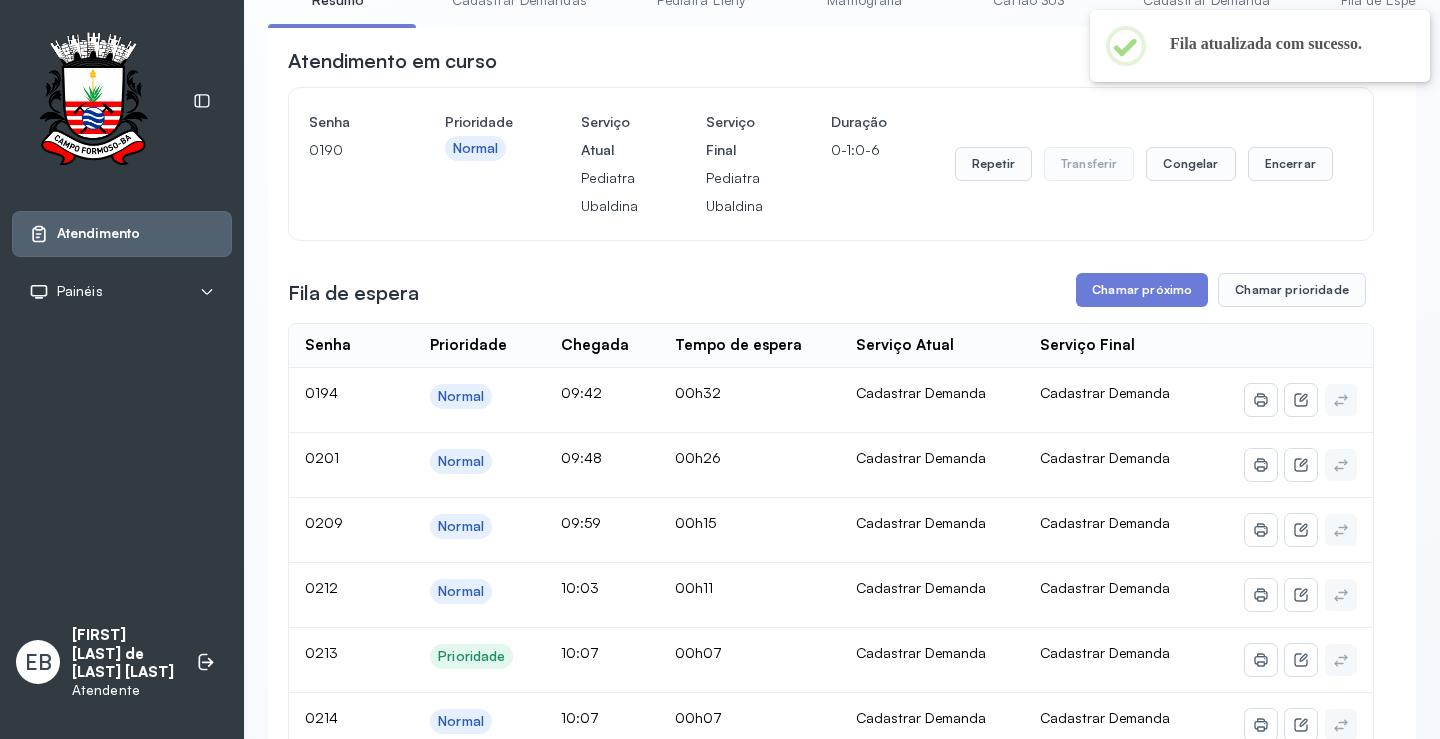 scroll, scrollTop: 0, scrollLeft: 0, axis: both 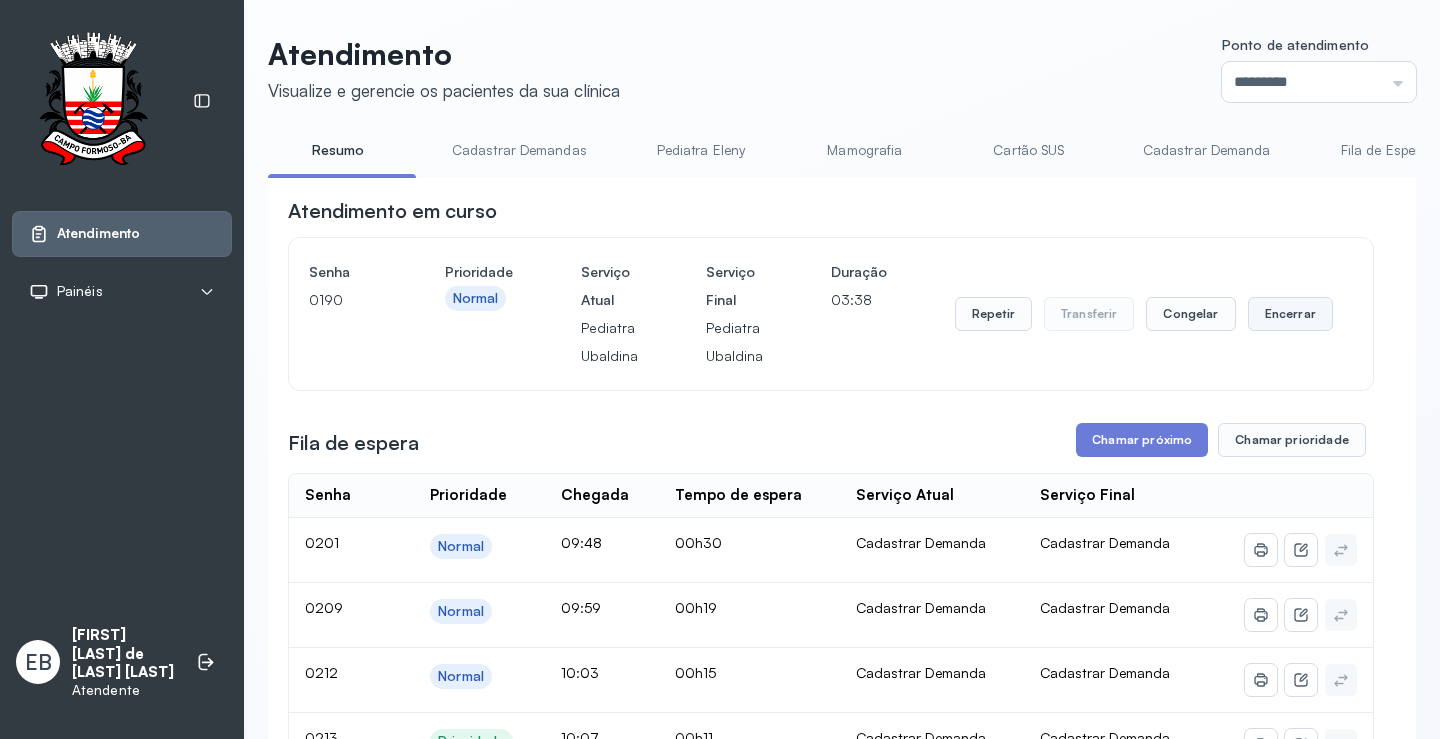 click on "Encerrar" at bounding box center [1290, 314] 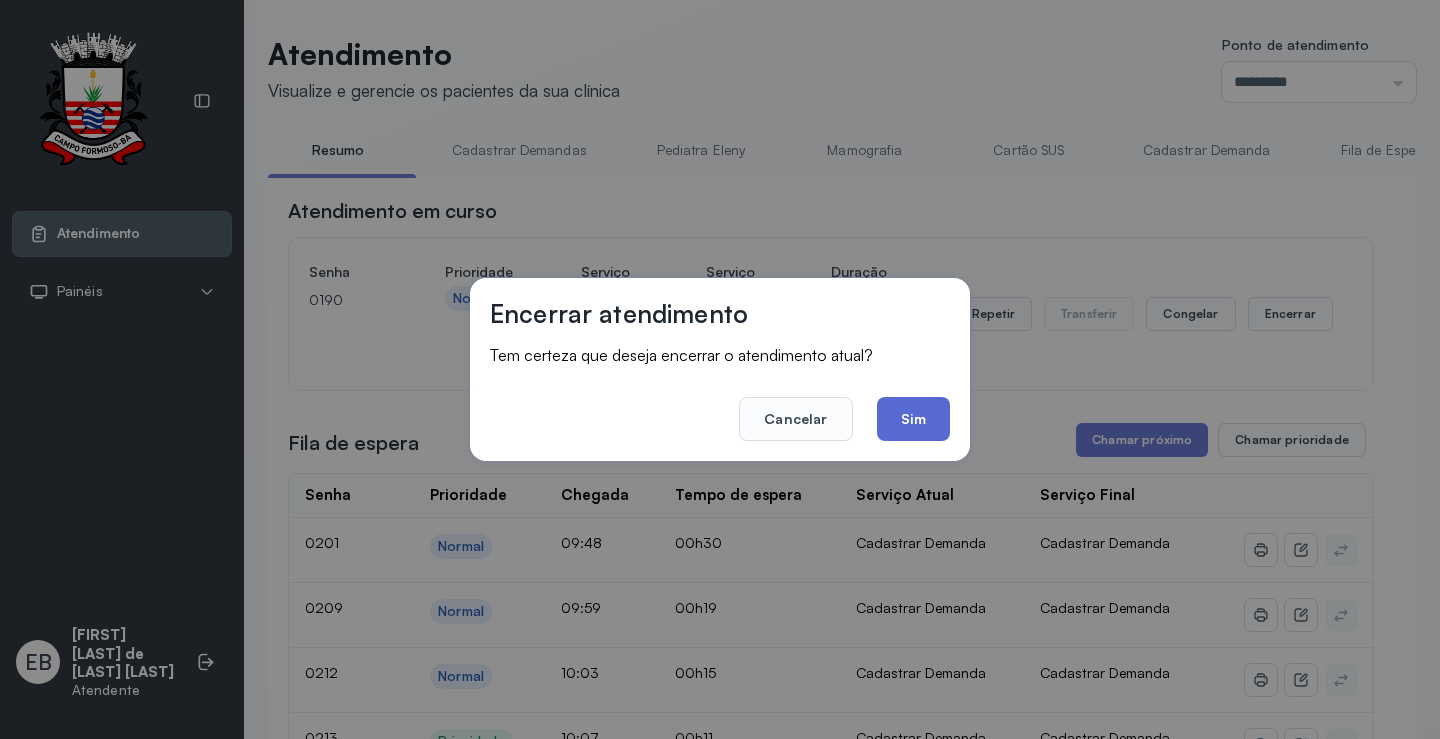 click on "Sim" 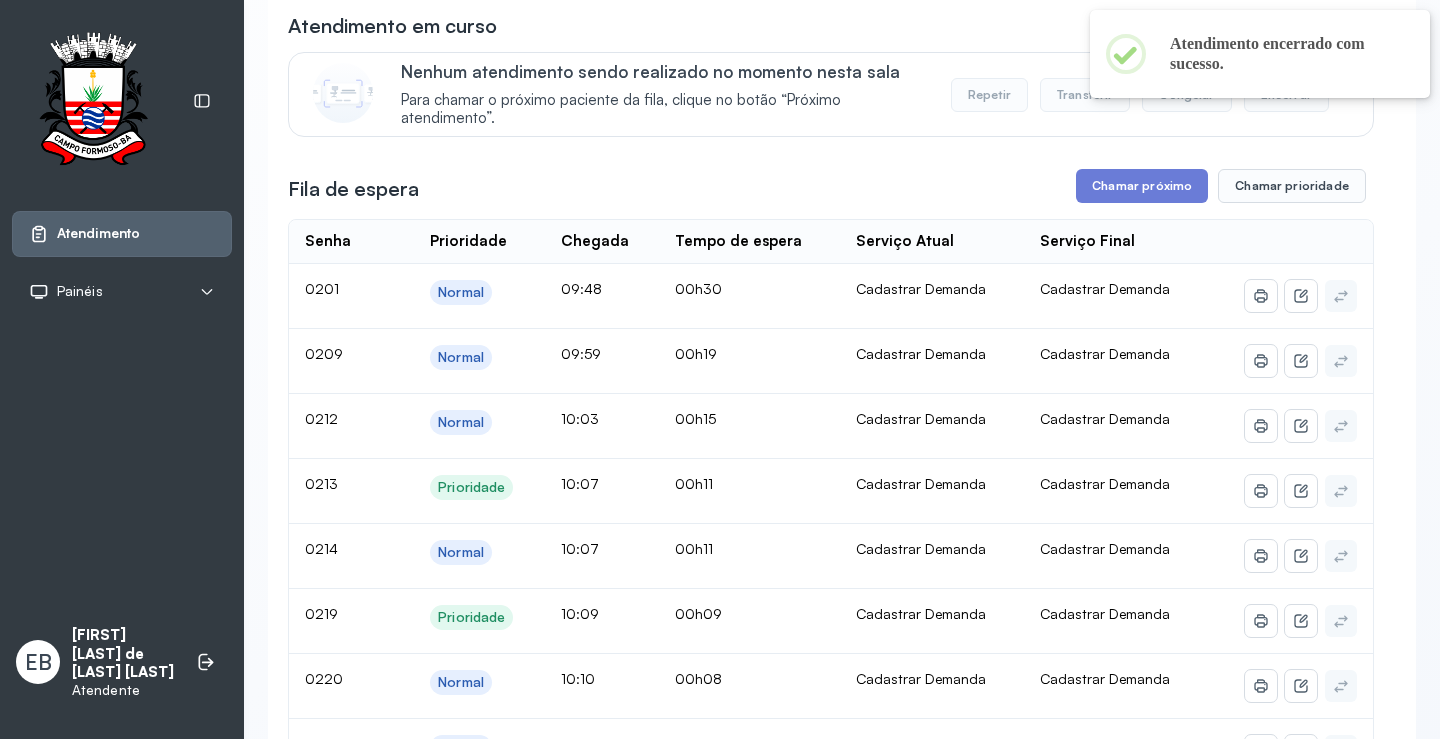 scroll, scrollTop: 201, scrollLeft: 0, axis: vertical 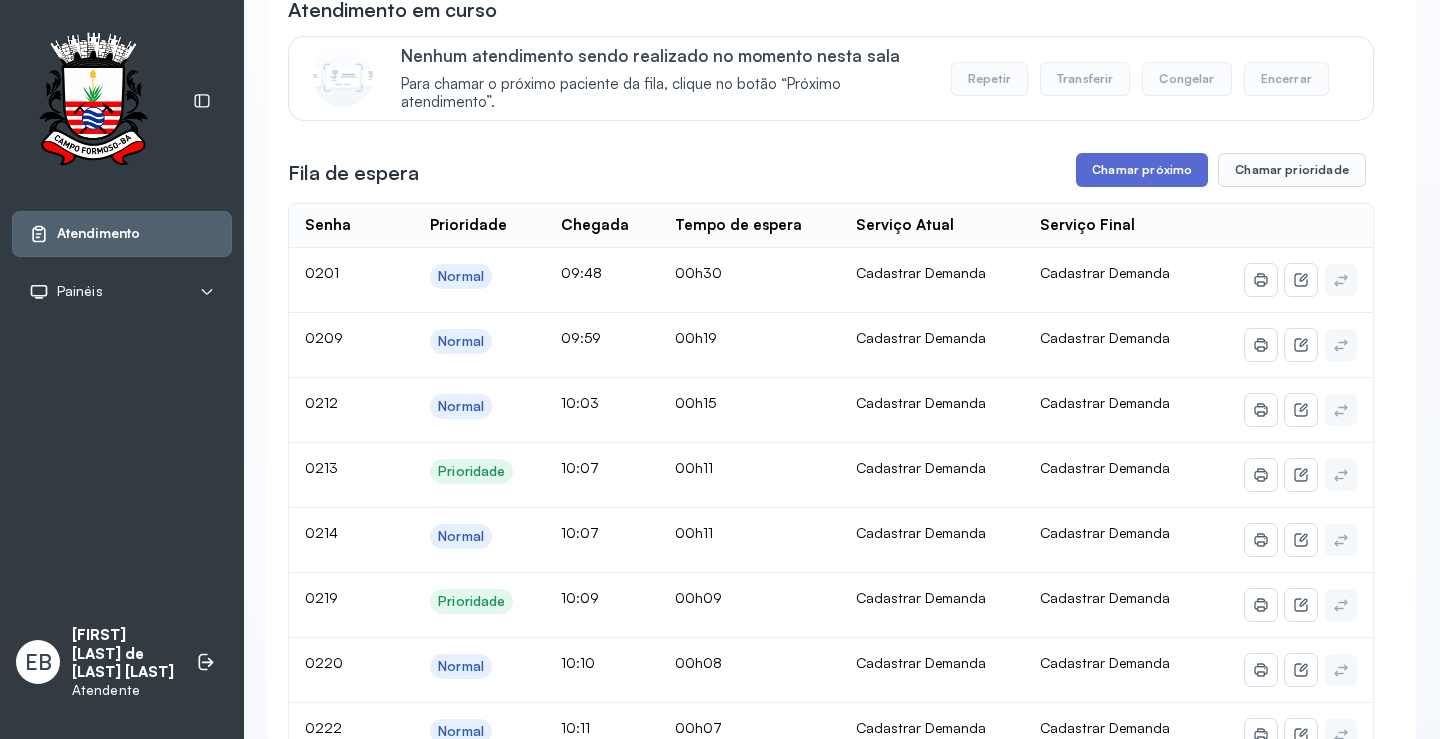 click on "Chamar próximo" at bounding box center [1142, 170] 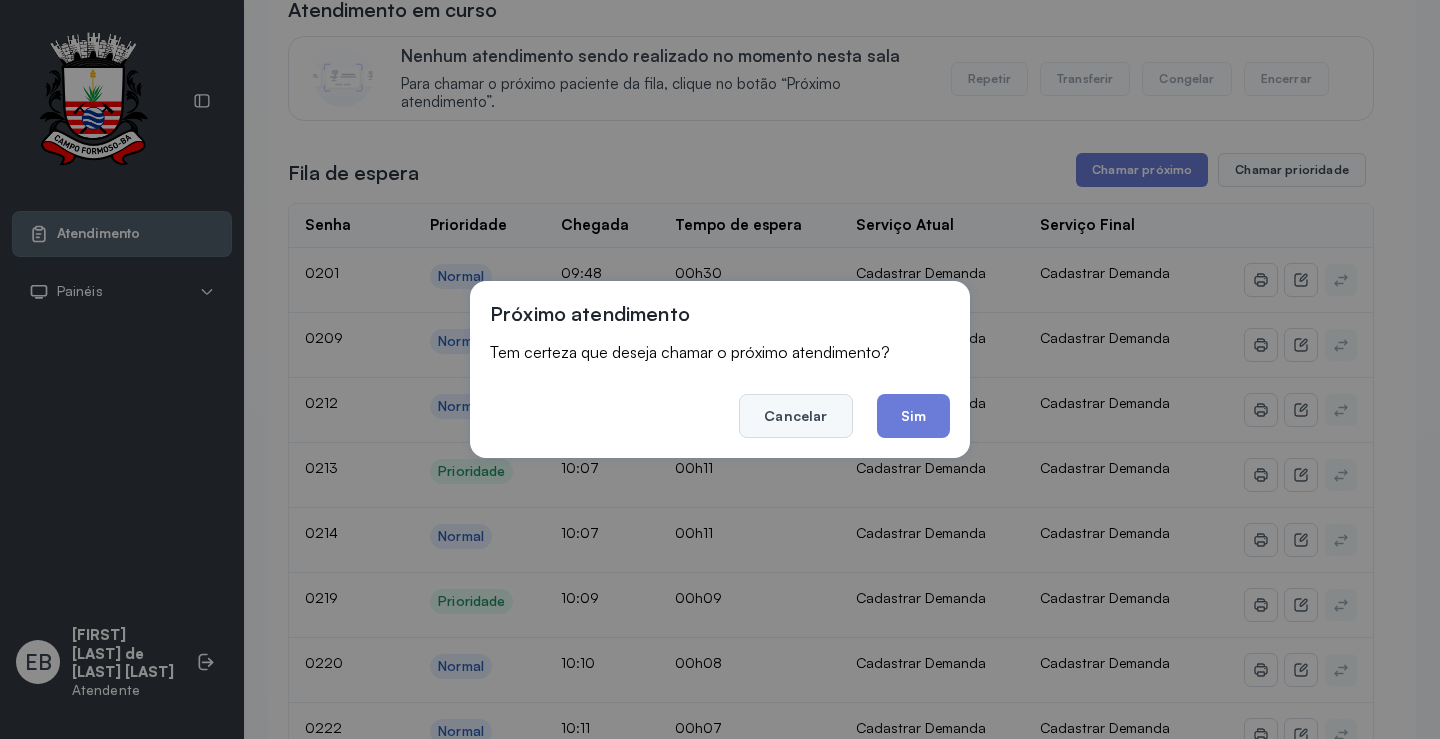 click on "Cancelar" 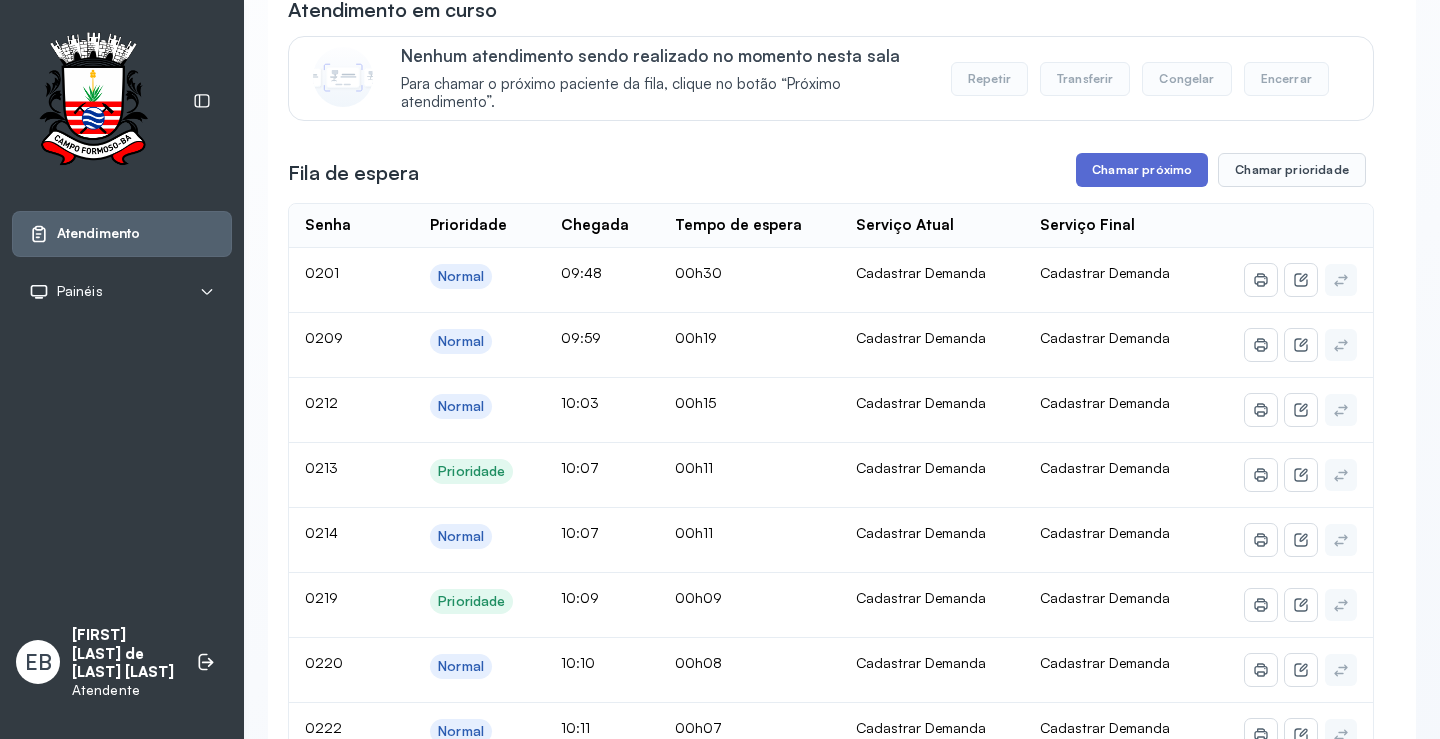 click on "Chamar próximo" at bounding box center [1142, 170] 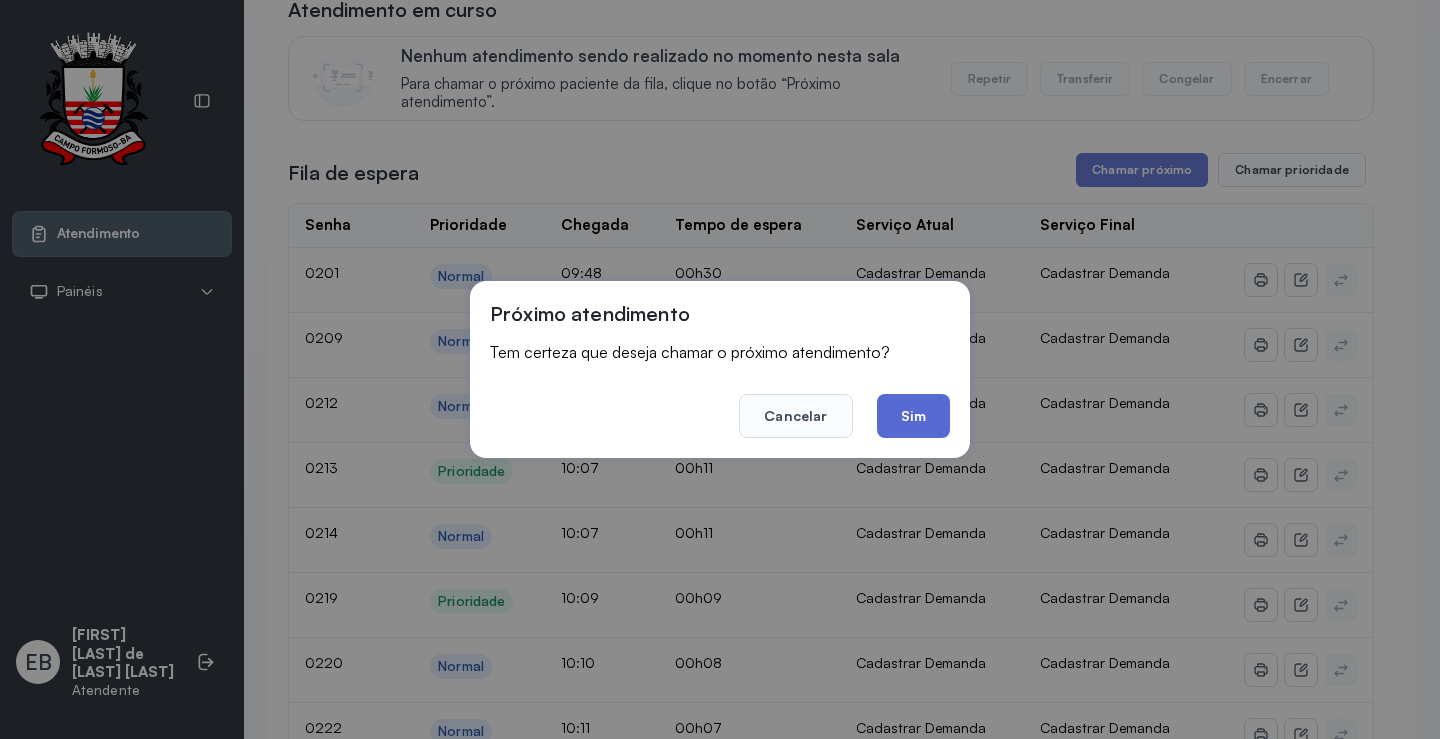 click on "Sim" 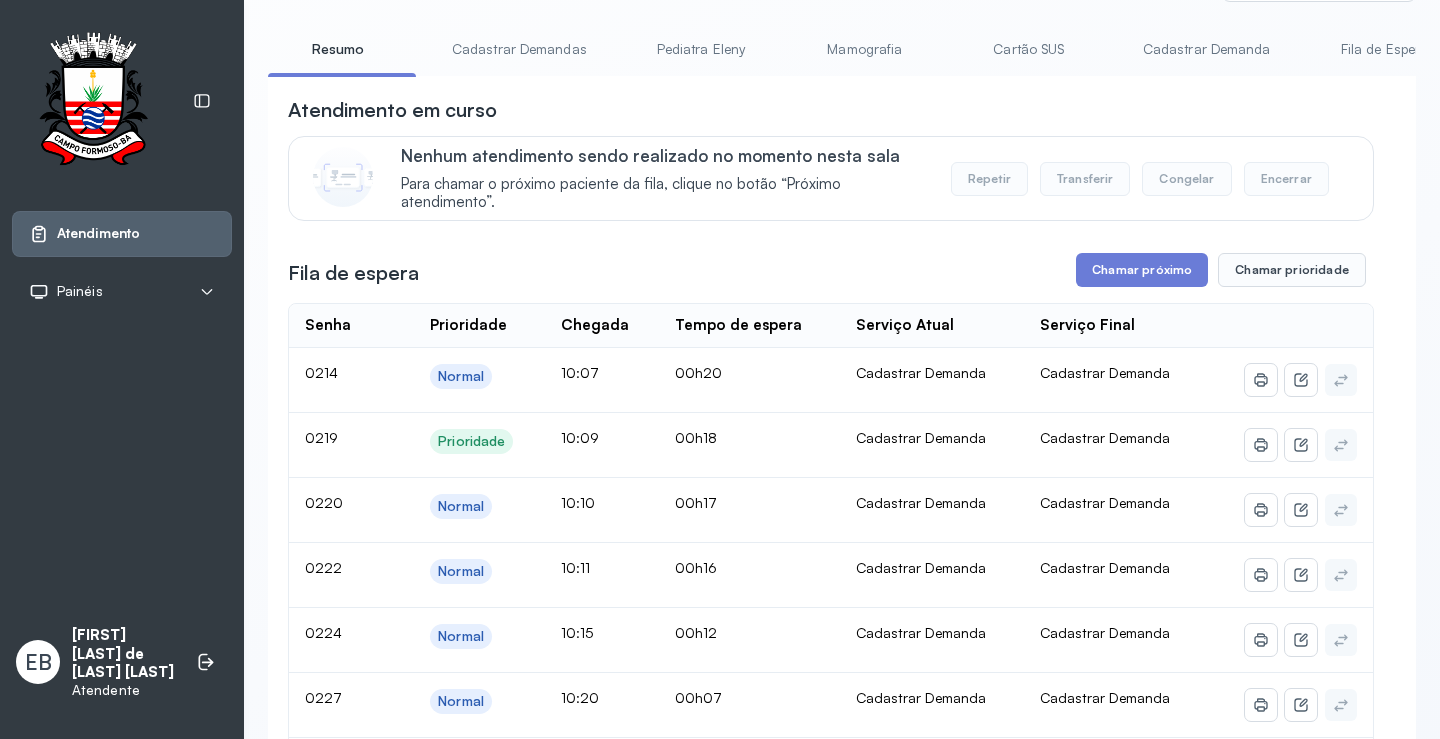 scroll, scrollTop: 0, scrollLeft: 0, axis: both 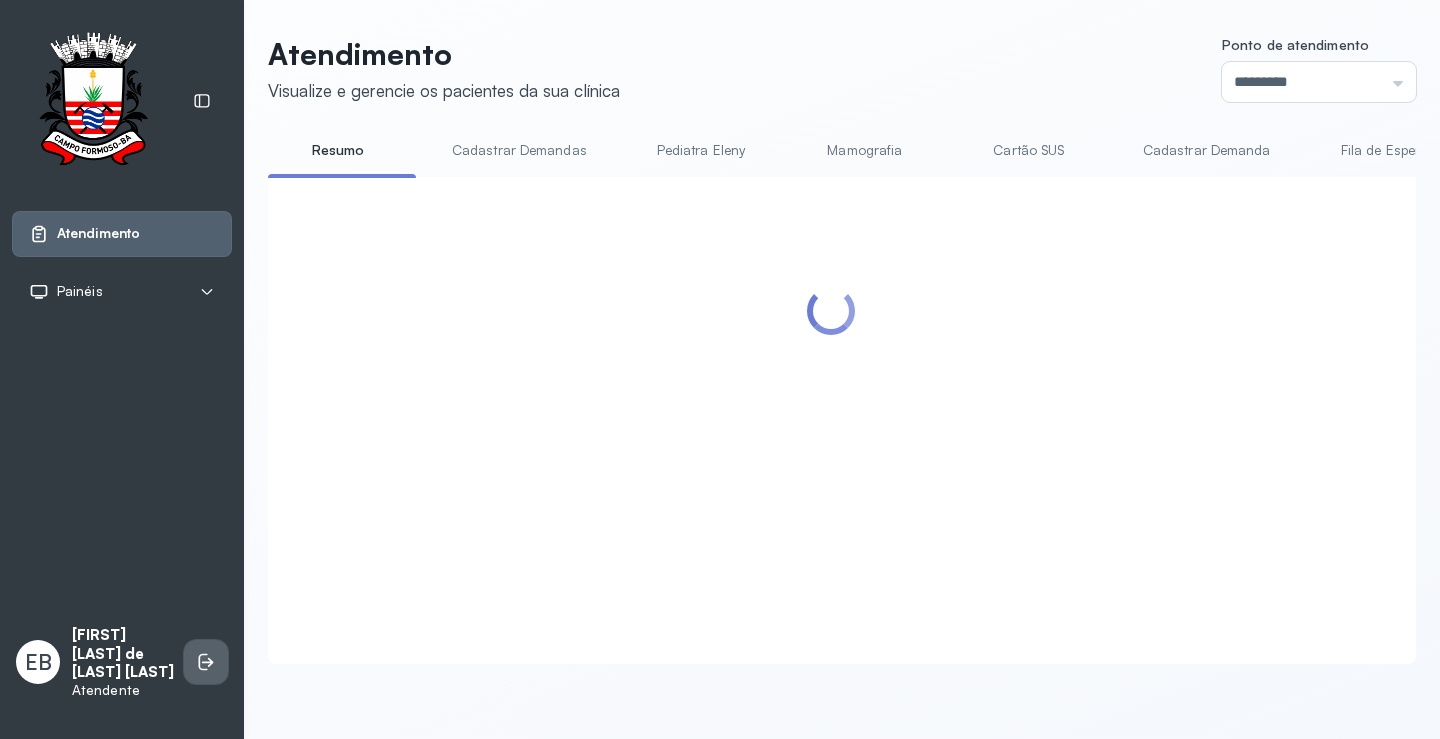 click 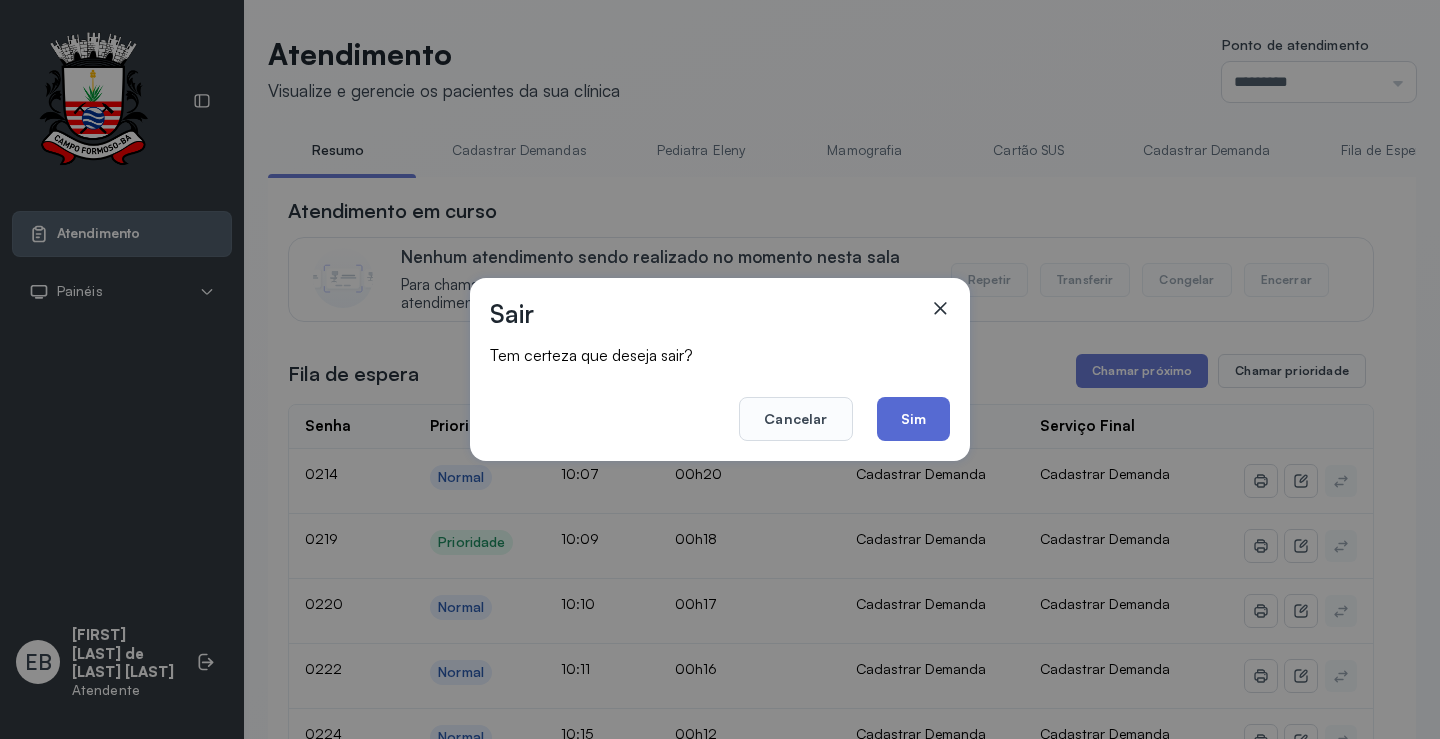 click on "Sim" 